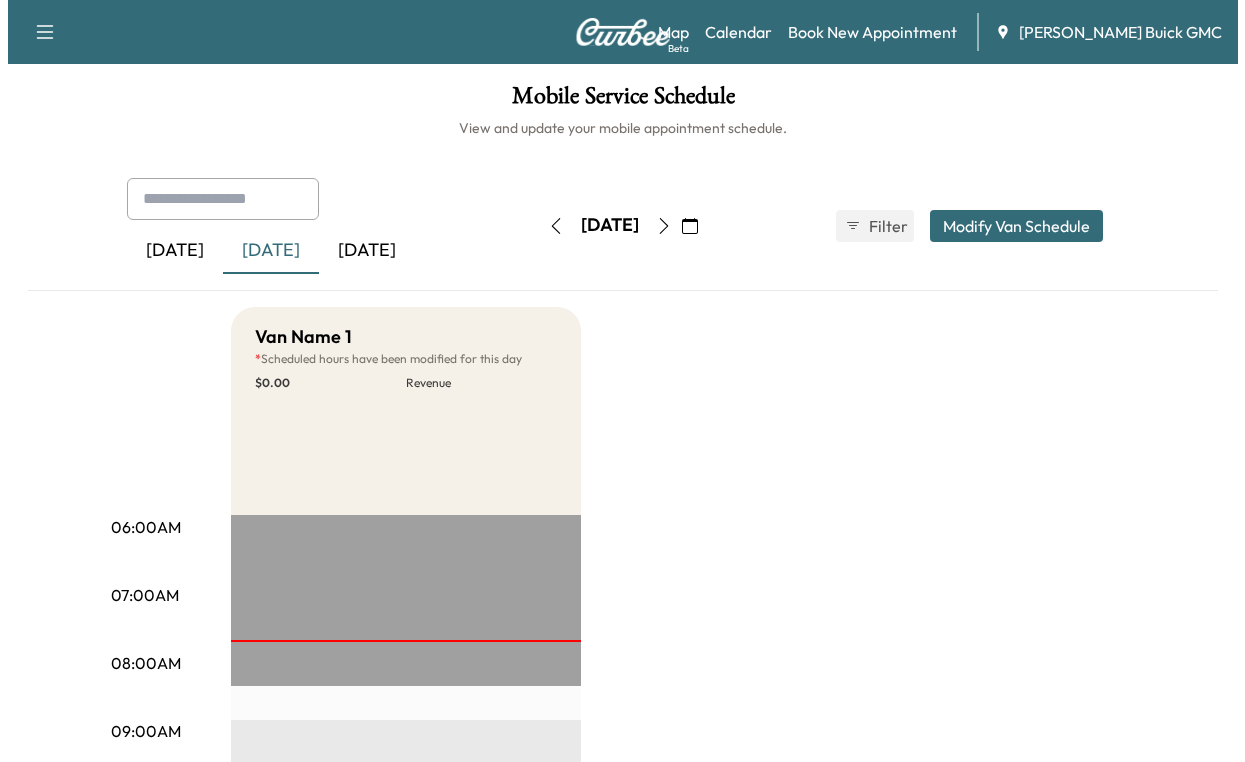 scroll, scrollTop: 0, scrollLeft: 0, axis: both 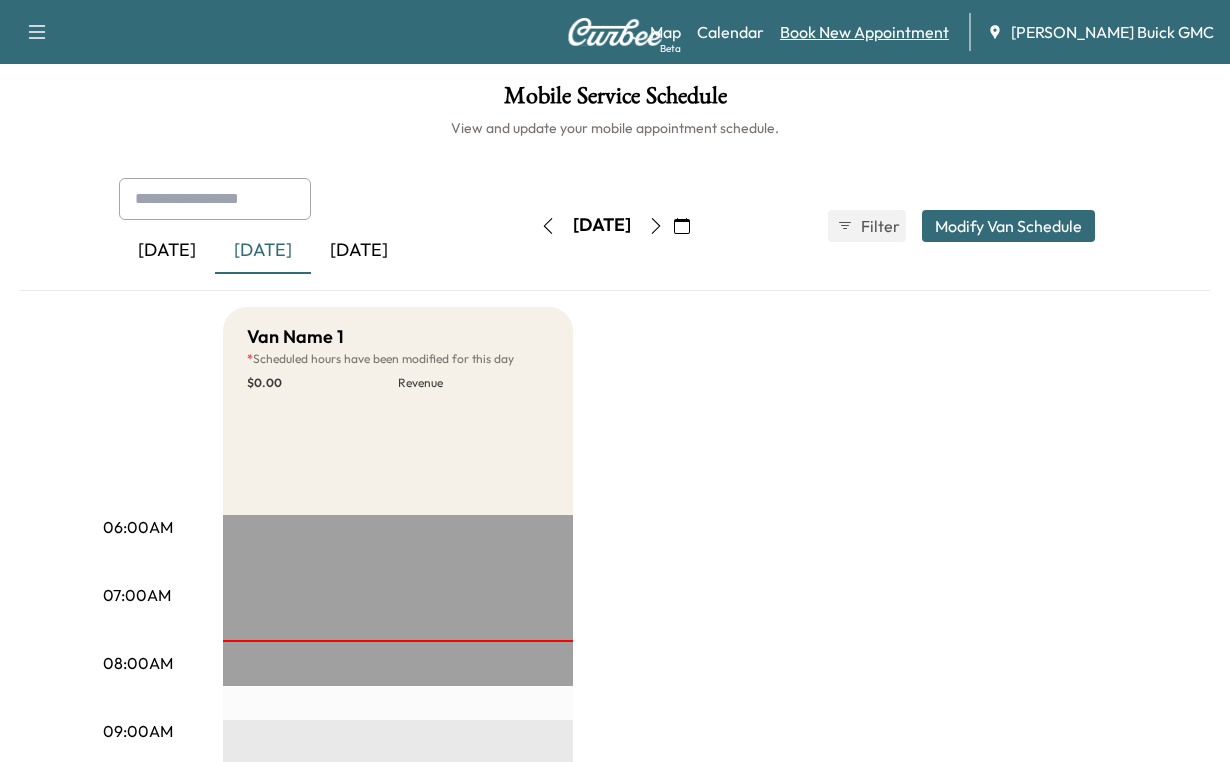 click on "Book New Appointment" at bounding box center (864, 32) 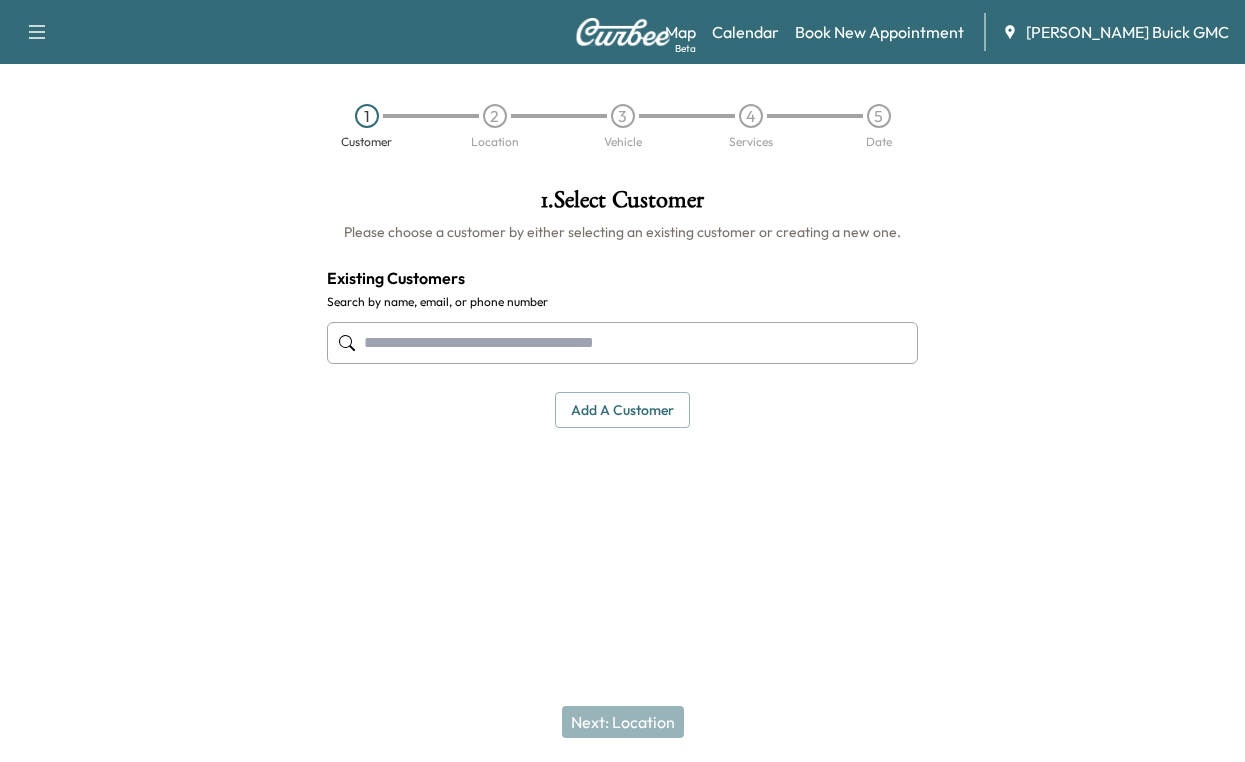 click at bounding box center [622, 343] 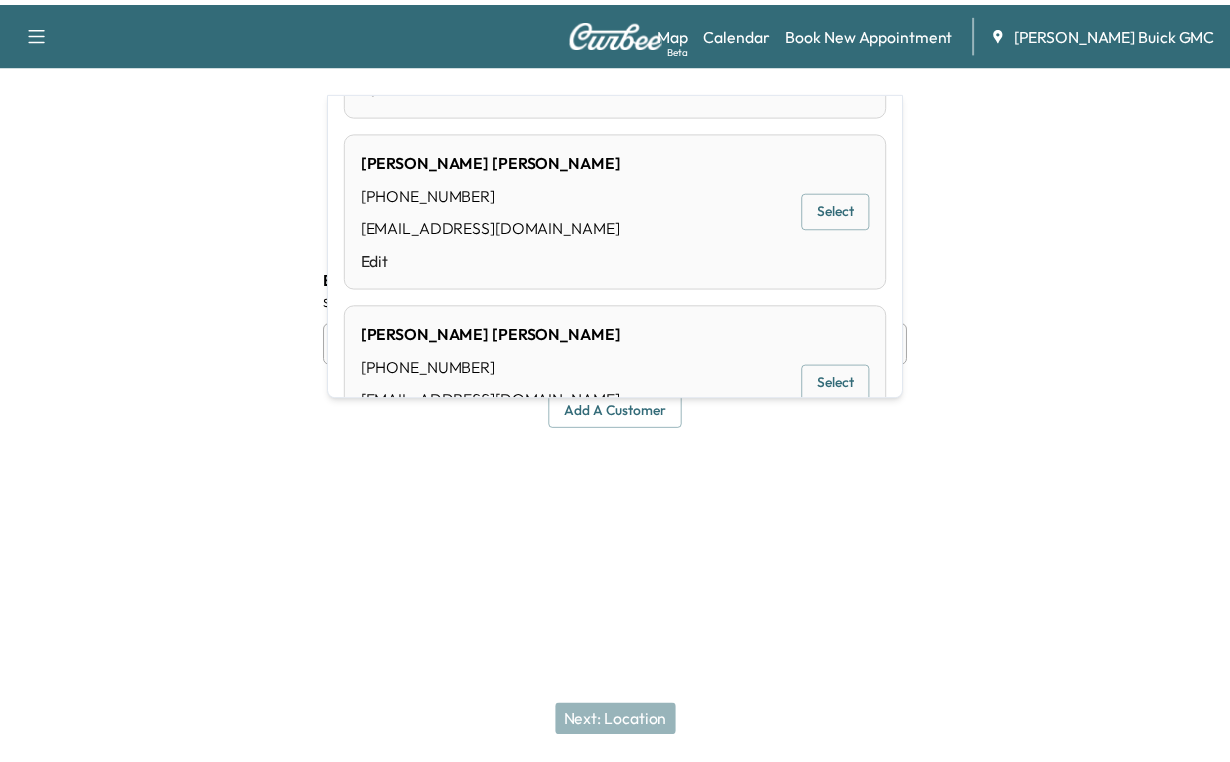 scroll, scrollTop: 0, scrollLeft: 0, axis: both 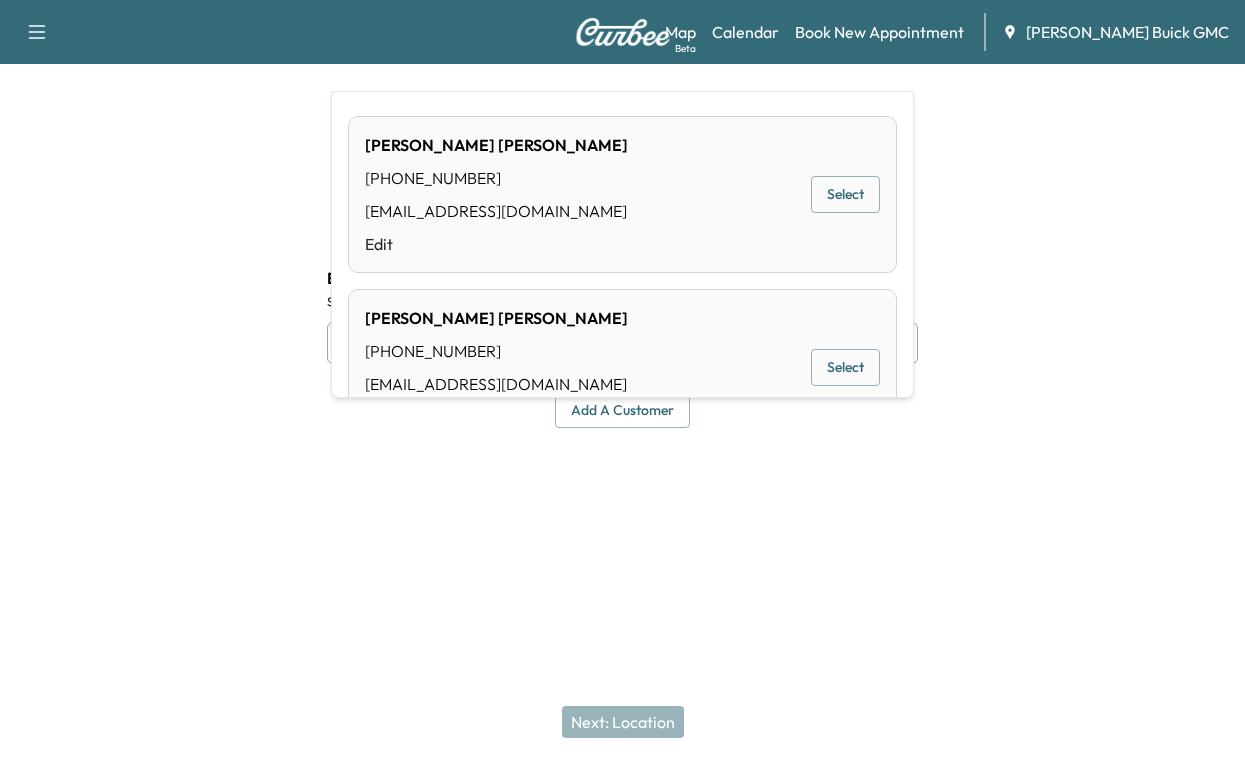 type on "**********" 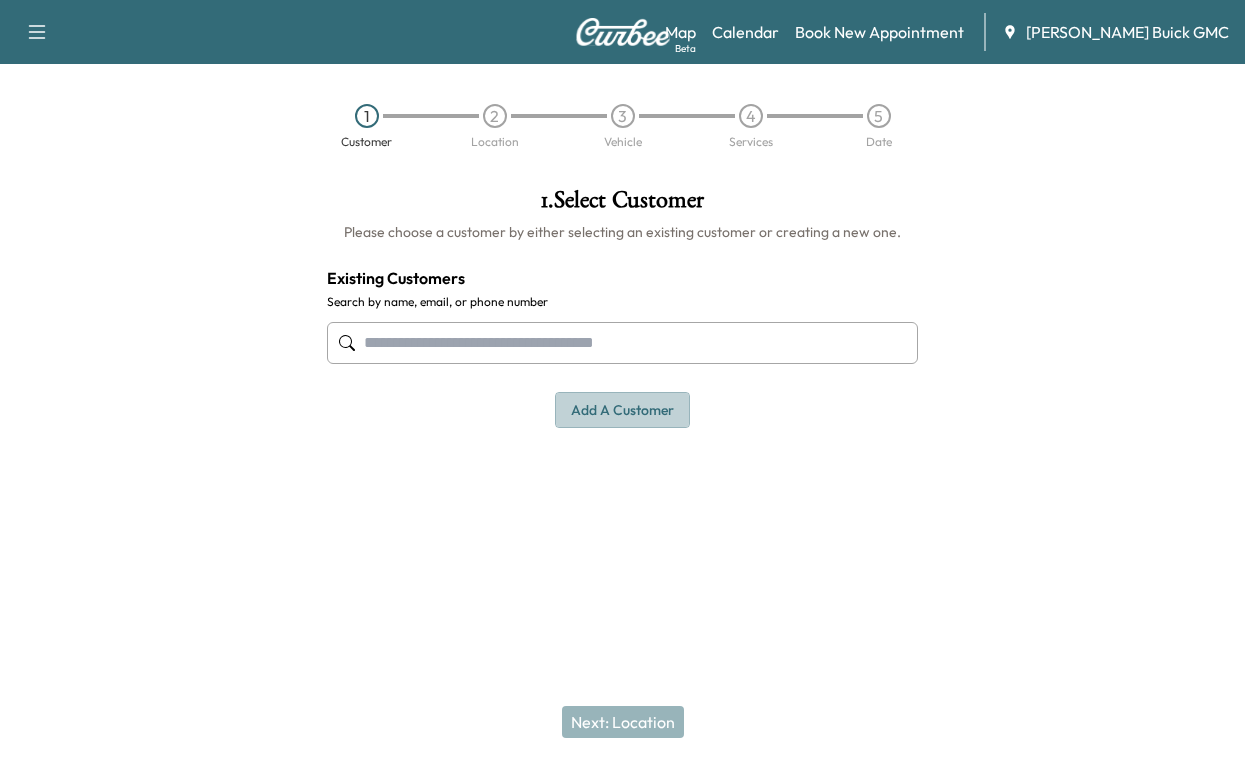 click on "Add a customer" at bounding box center [622, 410] 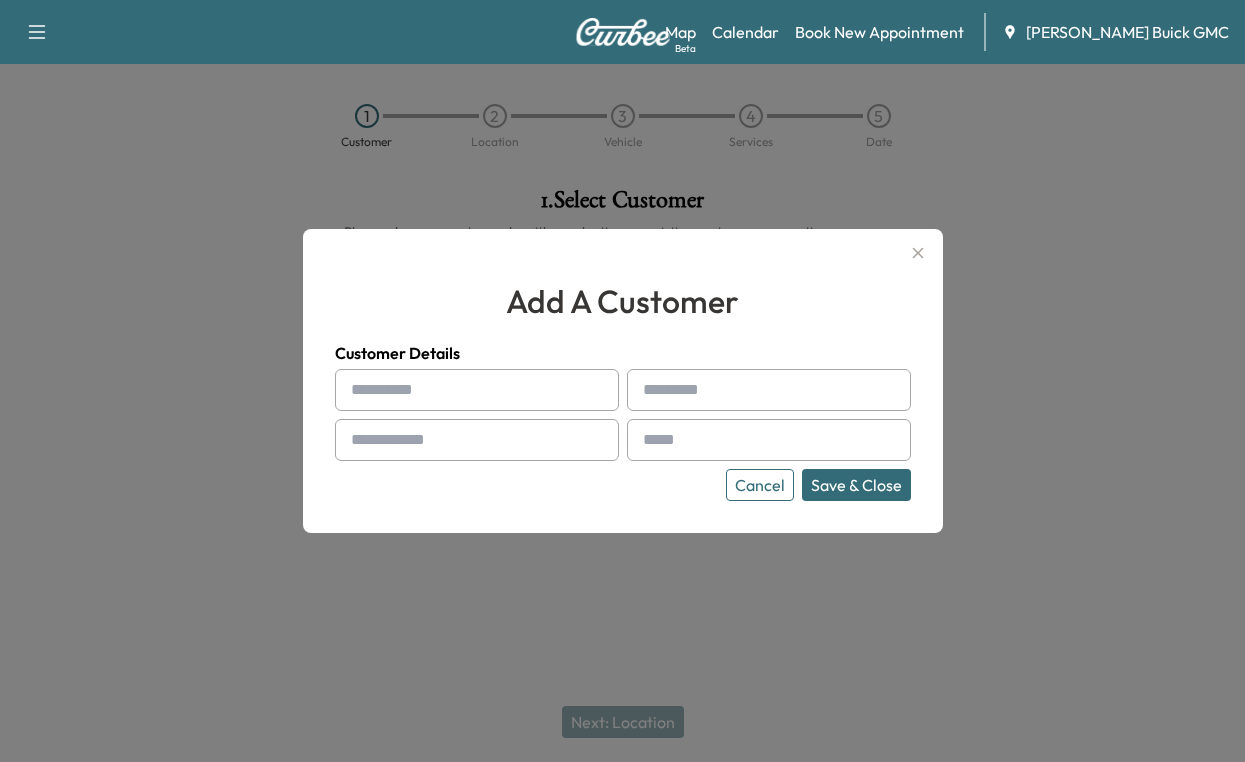 click at bounding box center [477, 390] 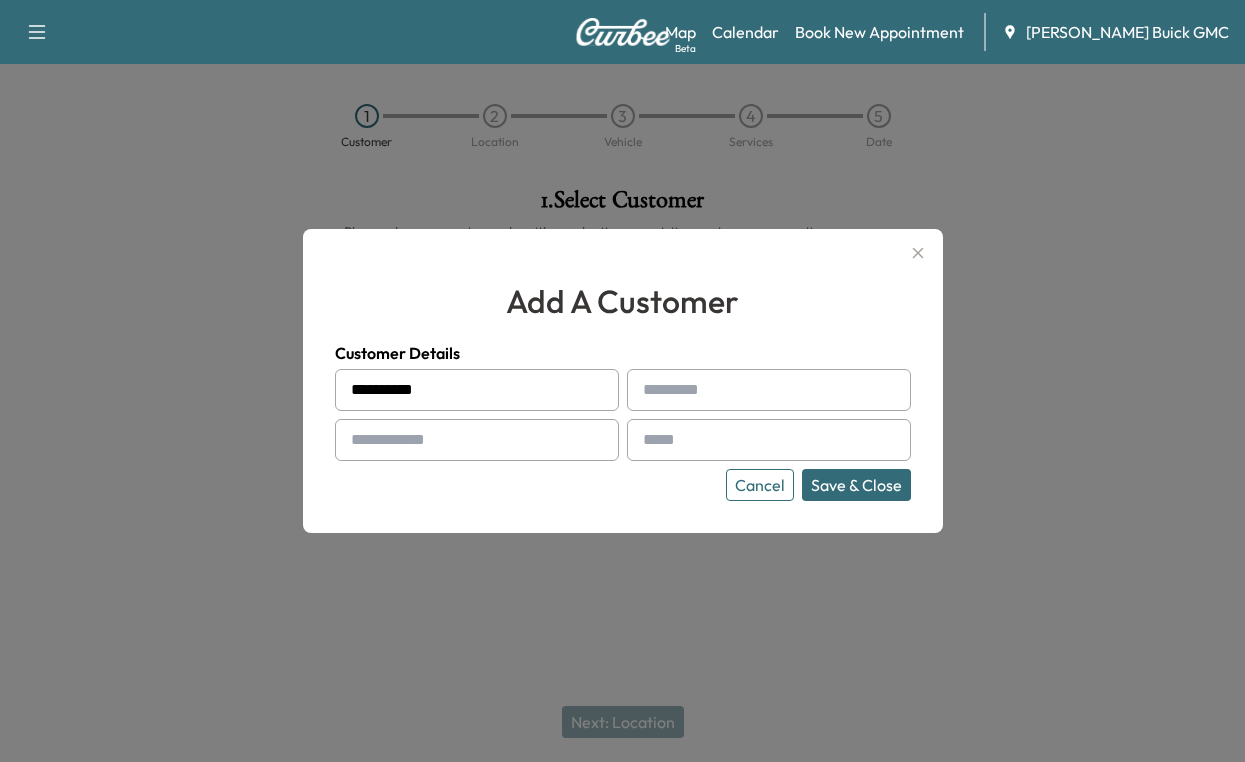 type on "*********" 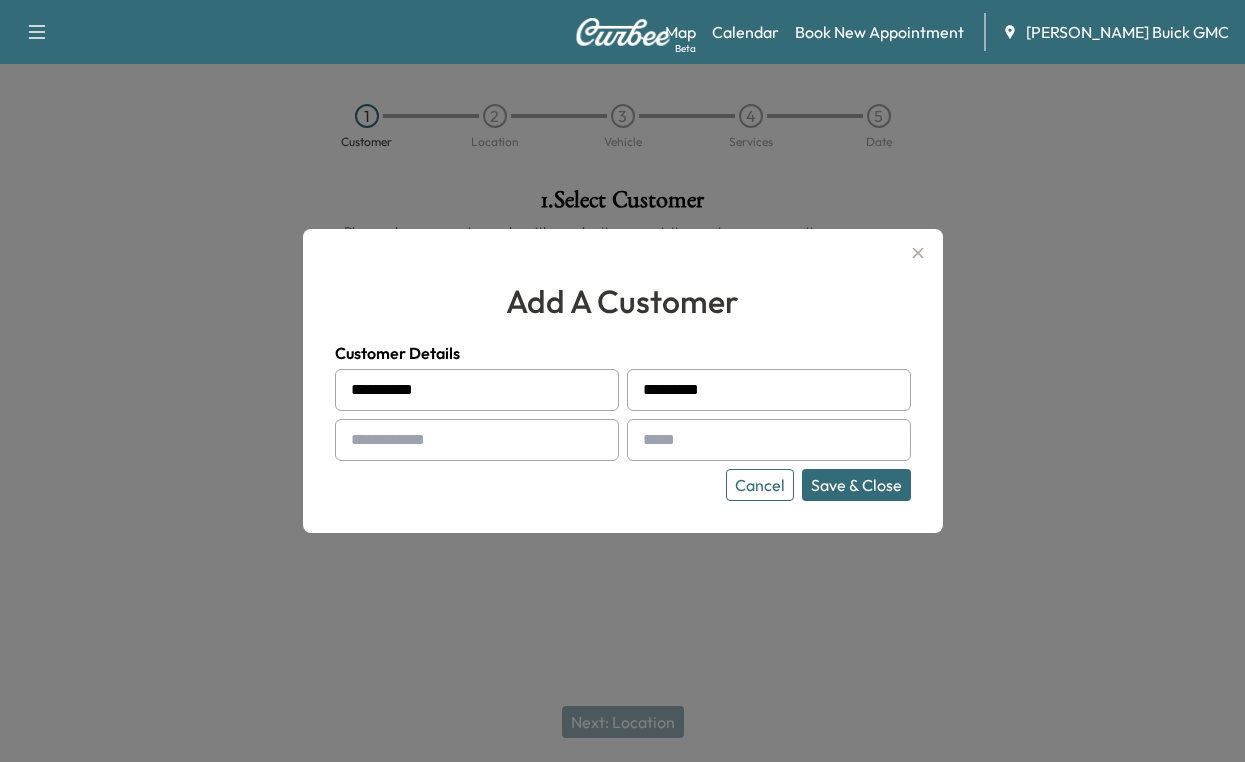 type on "*********" 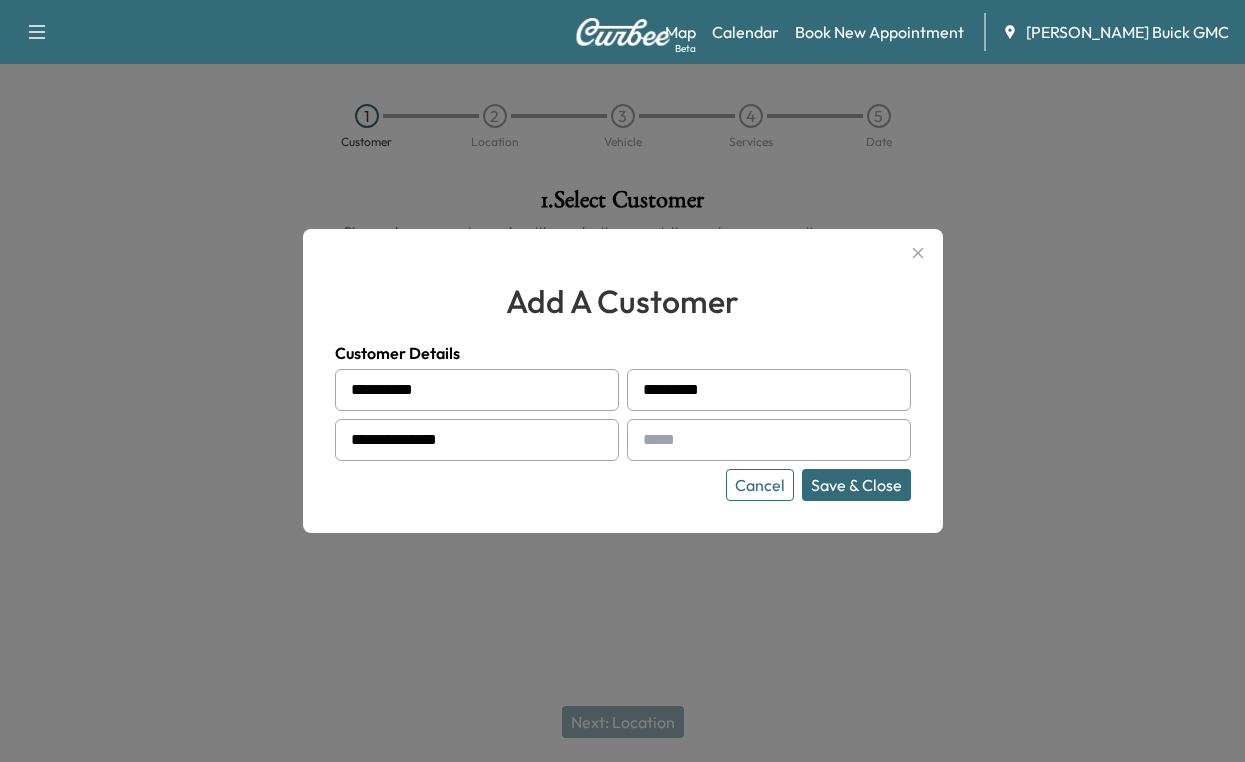 type on "**********" 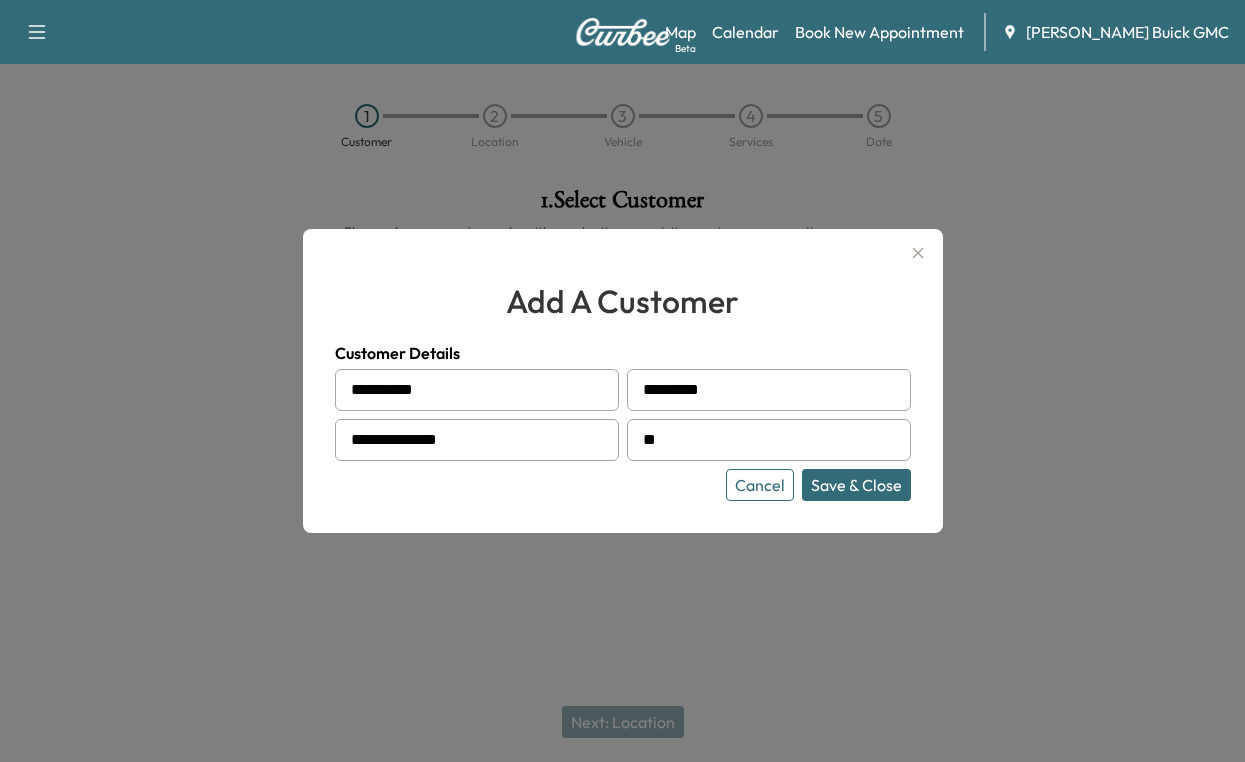 type on "**********" 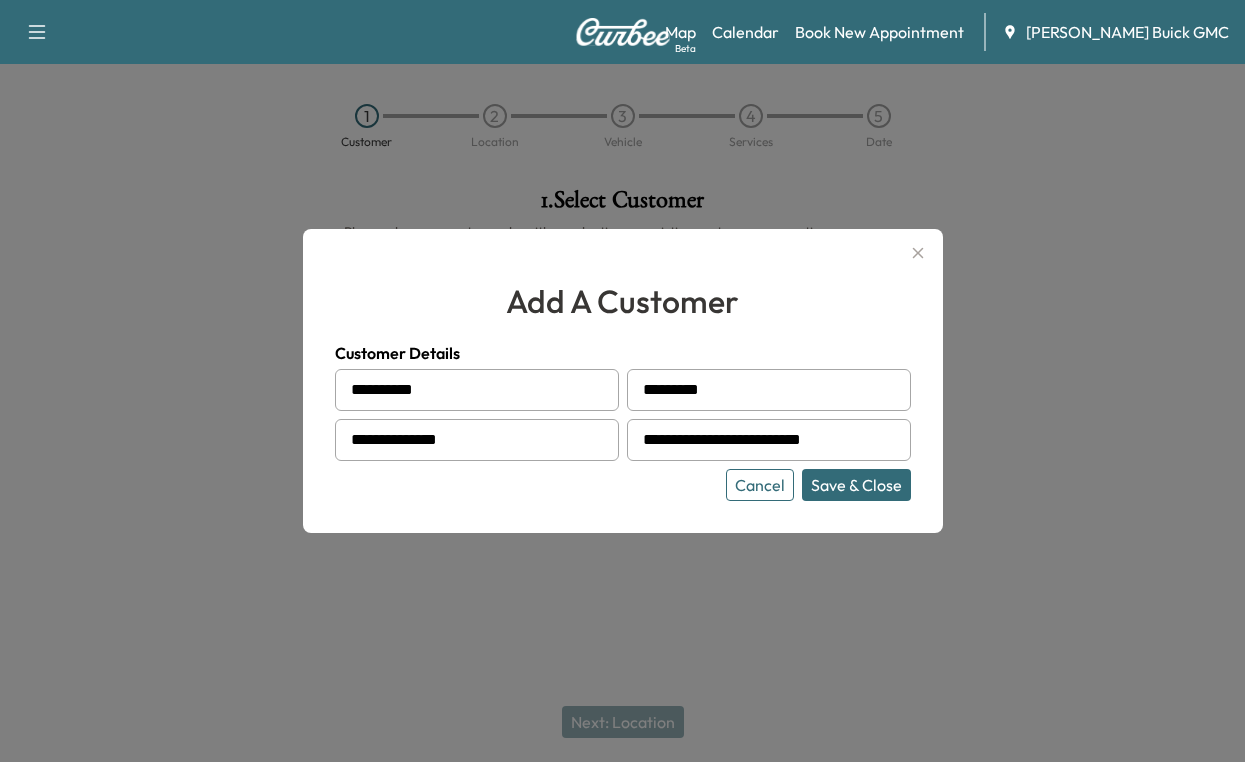 click on "Save & Close" at bounding box center [856, 485] 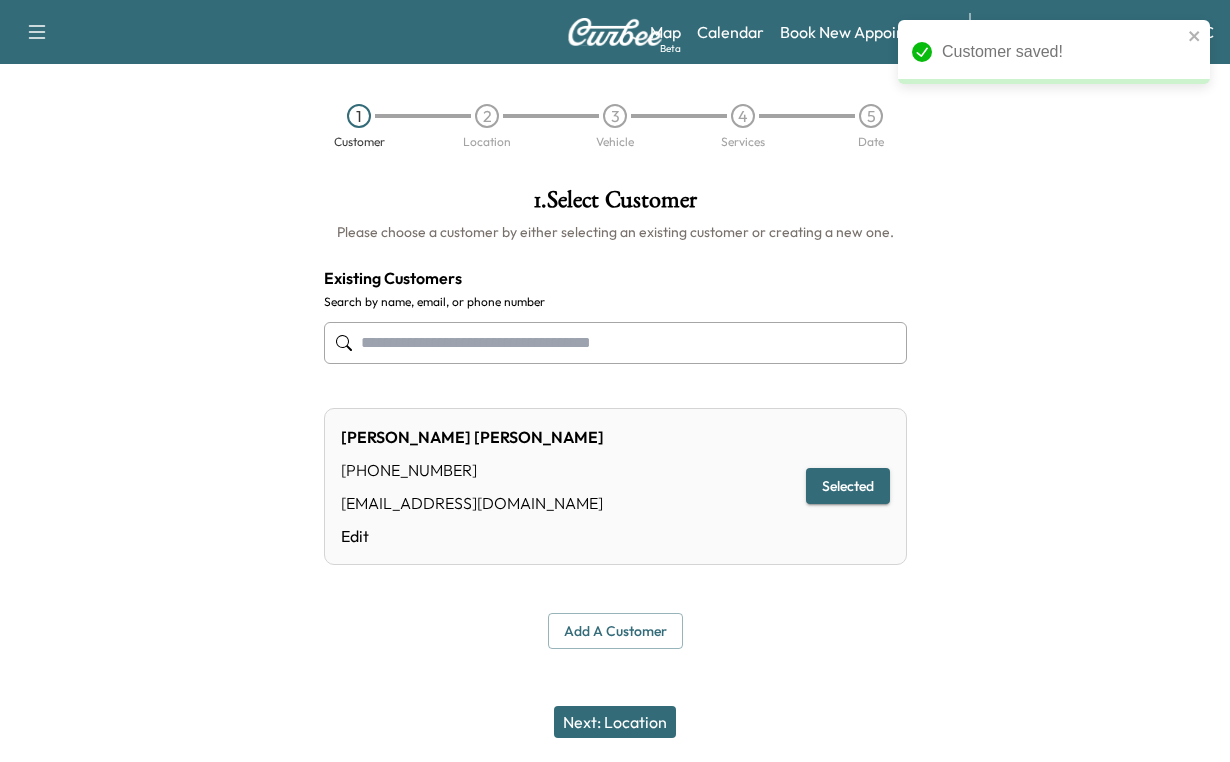click on "Selected" at bounding box center [848, 486] 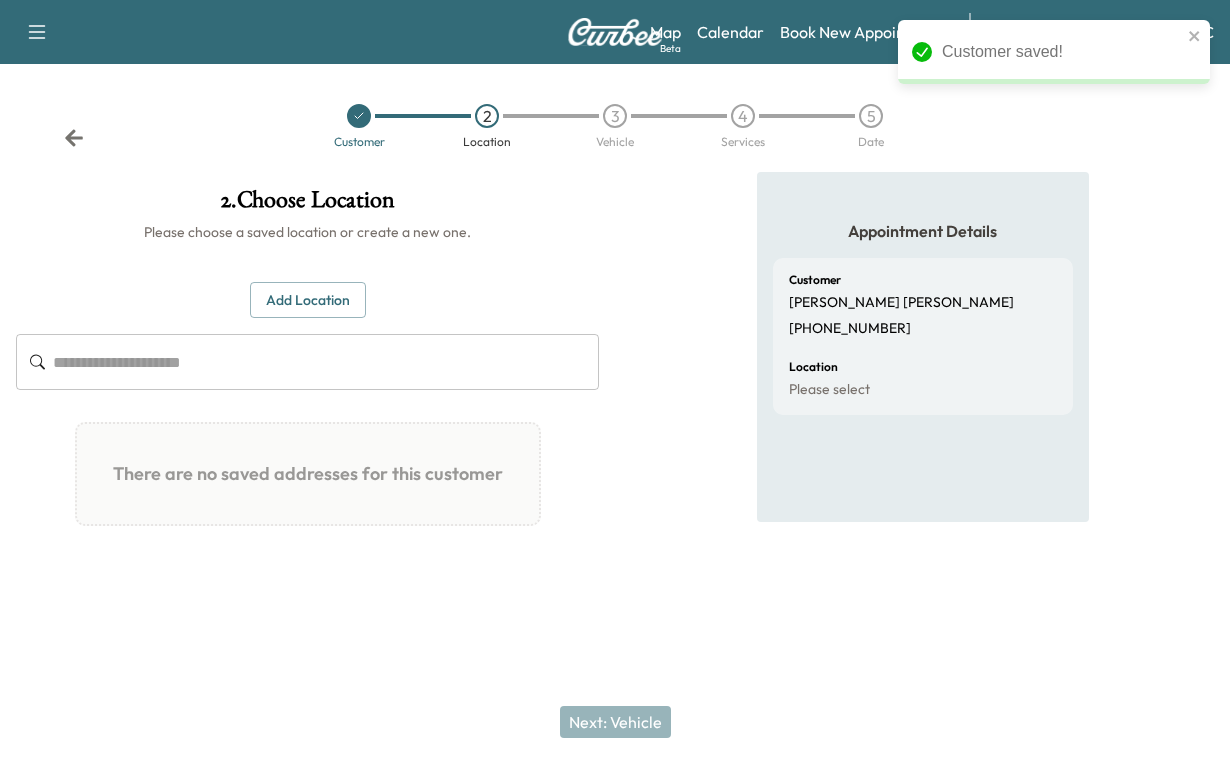 click on "Add Location" at bounding box center [308, 300] 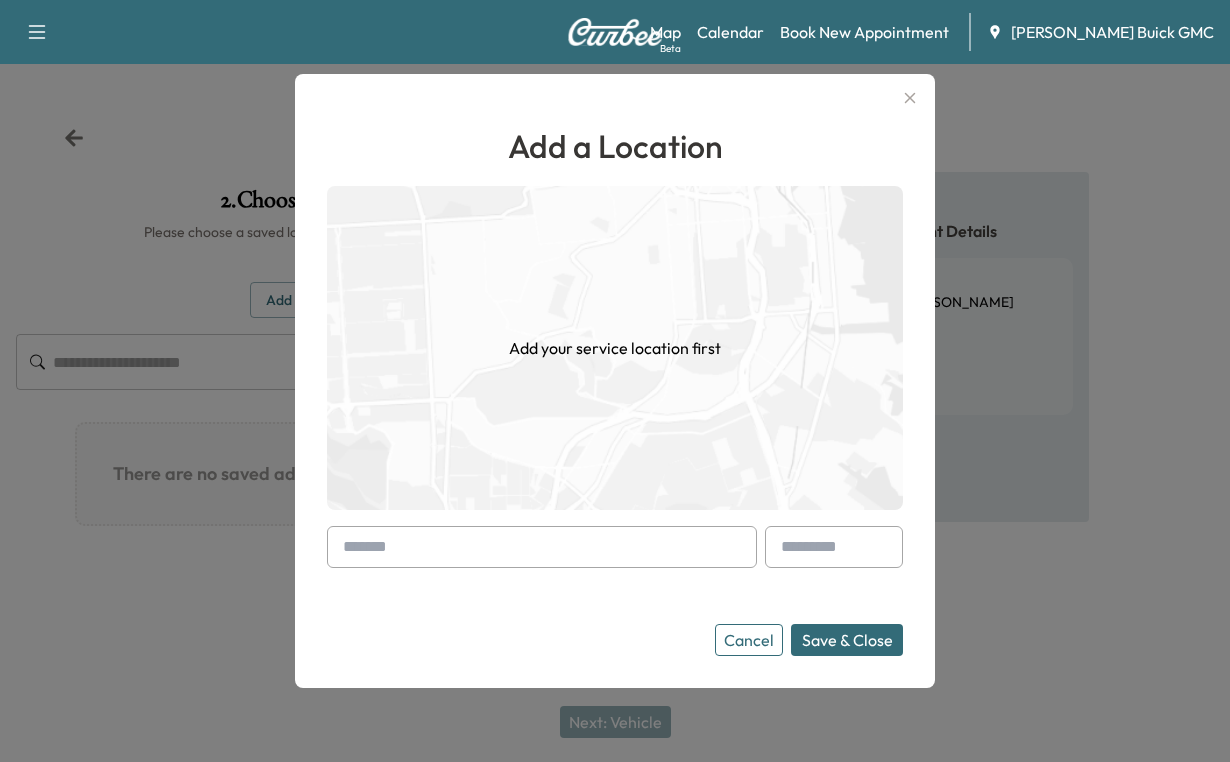 click at bounding box center (542, 547) 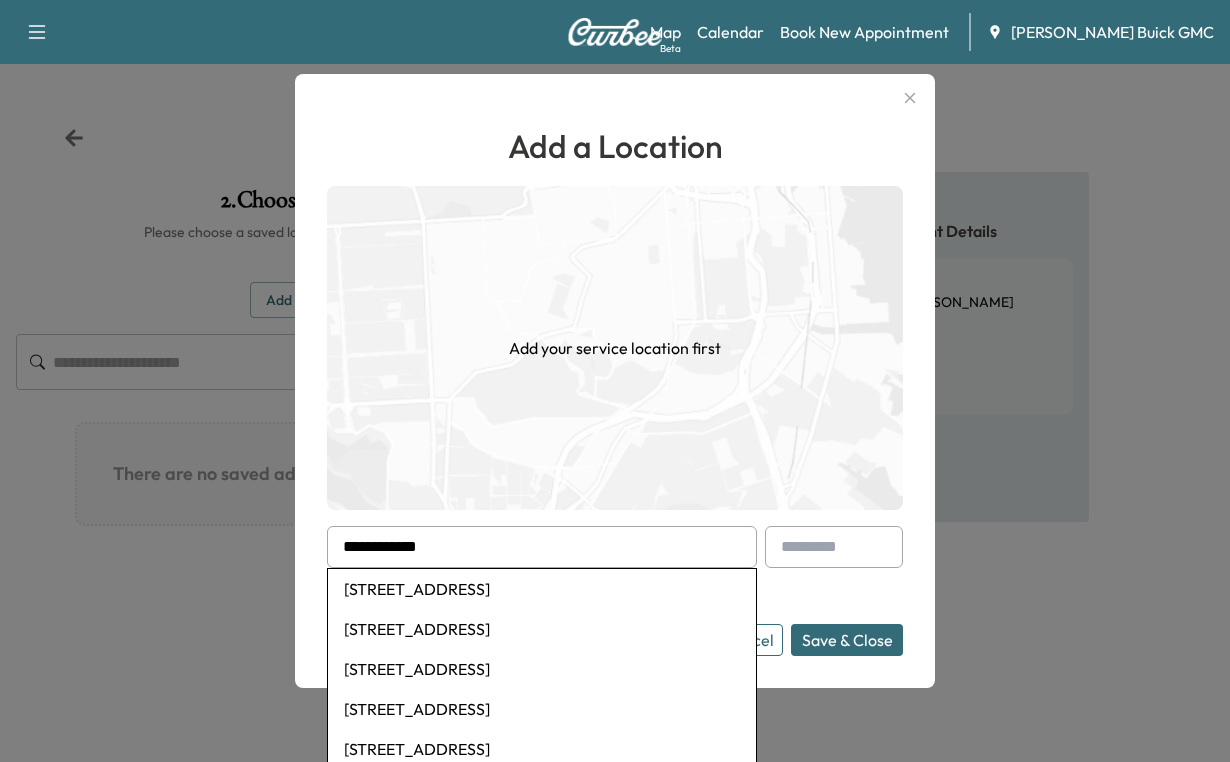 click on "[STREET_ADDRESS]" at bounding box center (542, 589) 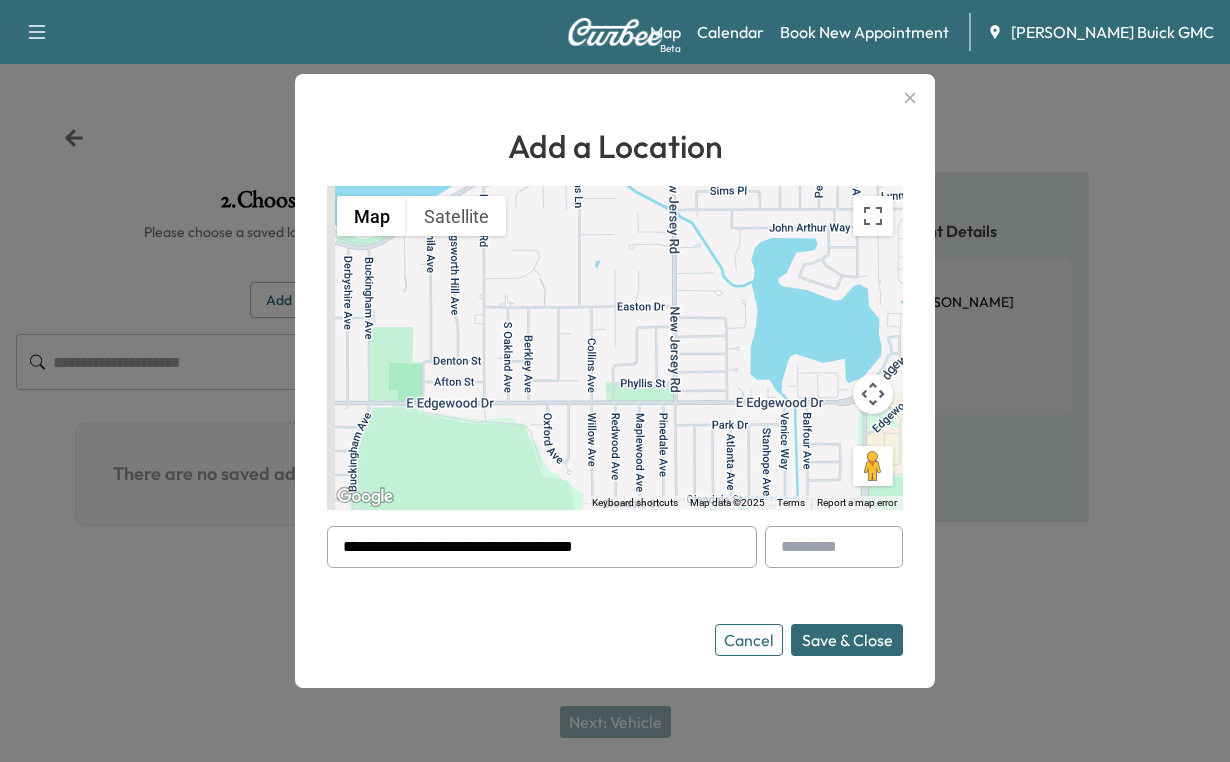 click on "Save & Close" at bounding box center (847, 640) 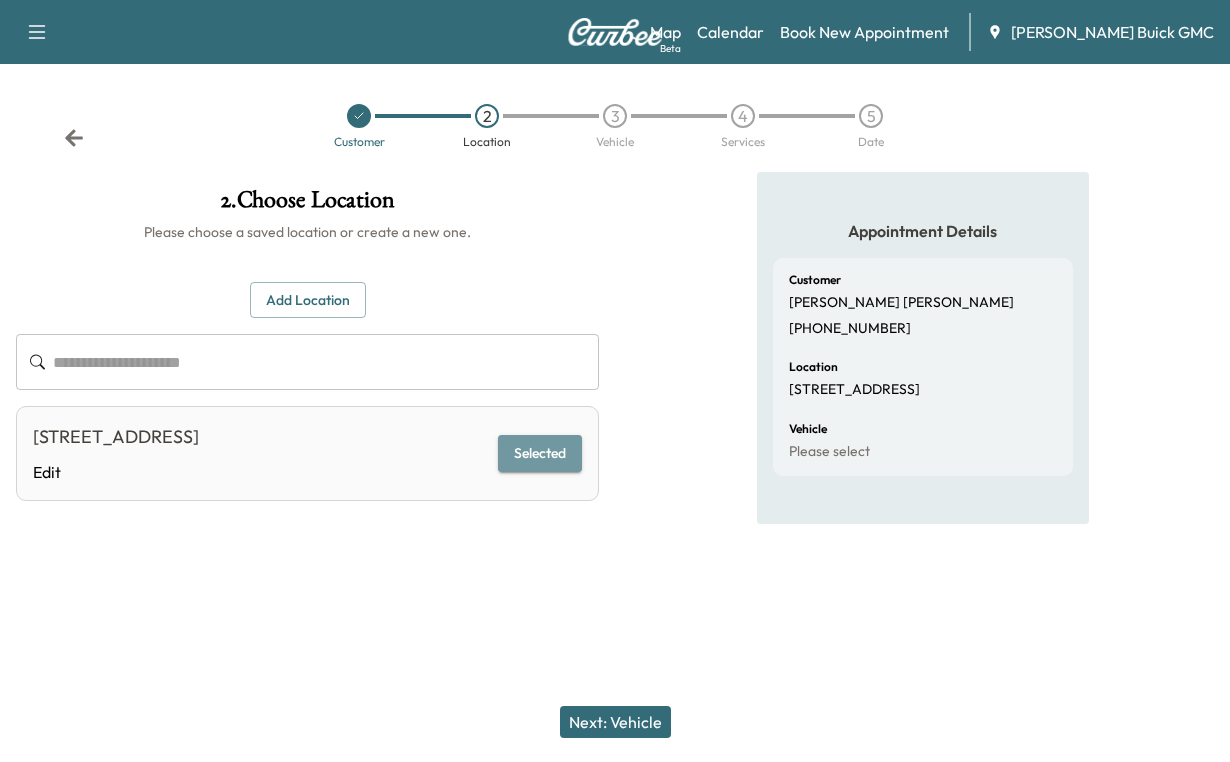 click on "Selected" at bounding box center [540, 453] 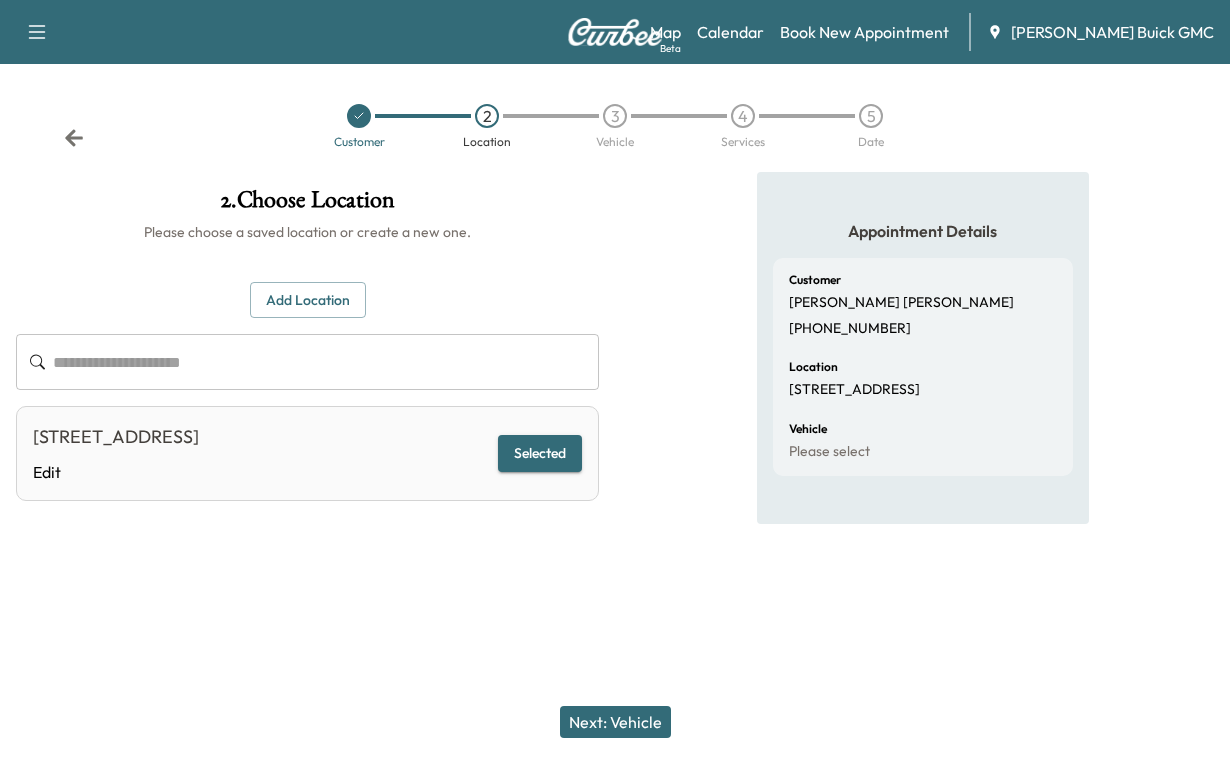 click on "Next: Vehicle" at bounding box center (615, 722) 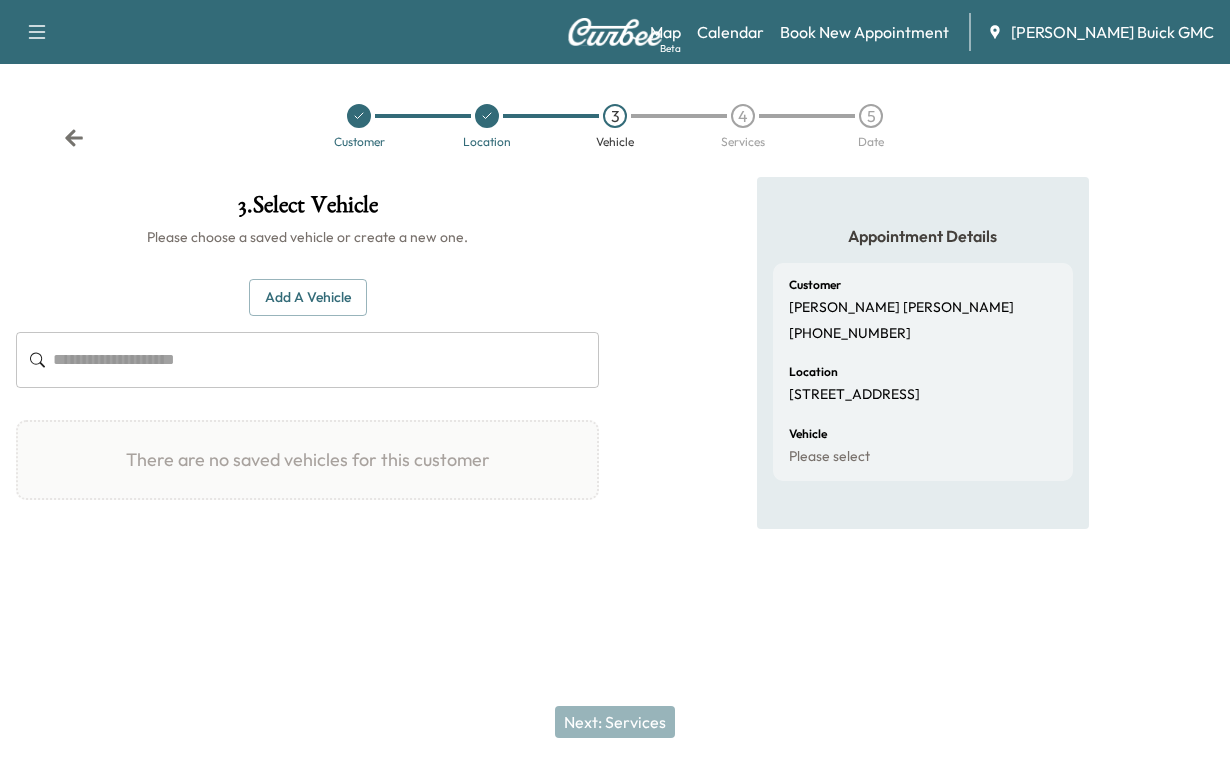click on "Add a Vehicle" at bounding box center (308, 297) 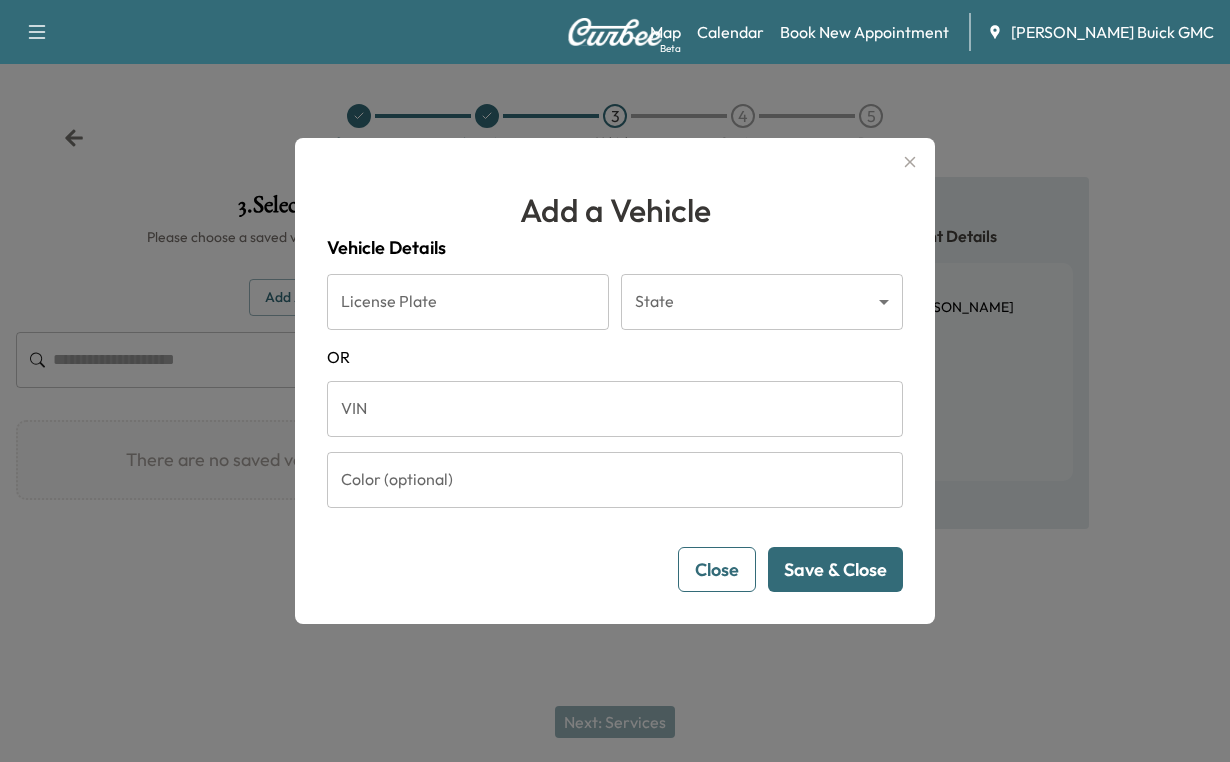 click on "Support Log Out Map Beta Calendar Book New Appointment [PERSON_NAME] Buick GMC Customer Location 3 Vehicle 4 Services 5 Date 3 .  Select Vehicle Please choose a saved vehicle or create a new one. Add a Vehicle ​ There are no saved vehicles for this customer Add a Vehicle Vehicle Details License Plate License Plate State ​ State [US_STATE] VIN VIN Color (optional) Color (optional) Close Save & Close No, Go Back Yes, I'm Sure Add a Vehicle Vehicle Details License Plate License Plate State ​ State [US_STATE] VIN VIN Color (optional) Color (optional) Delete Vehicle Close Save & Close Please Confirm That the following information is correct: Year :  Make :  Model :  License Plate :  State :  VIN :  Color :  No, Go Back Yes, I'm Sure Are you sure? That you want to delete this Vehicle? This action cannot be undone. No, Go Back Yes, I'm Sure Next: Services Appointment Details Customer [PERSON_NAME] [PHONE_NUMBER] Location [STREET_ADDRESS] Vehicle Please select" at bounding box center (615, 381) 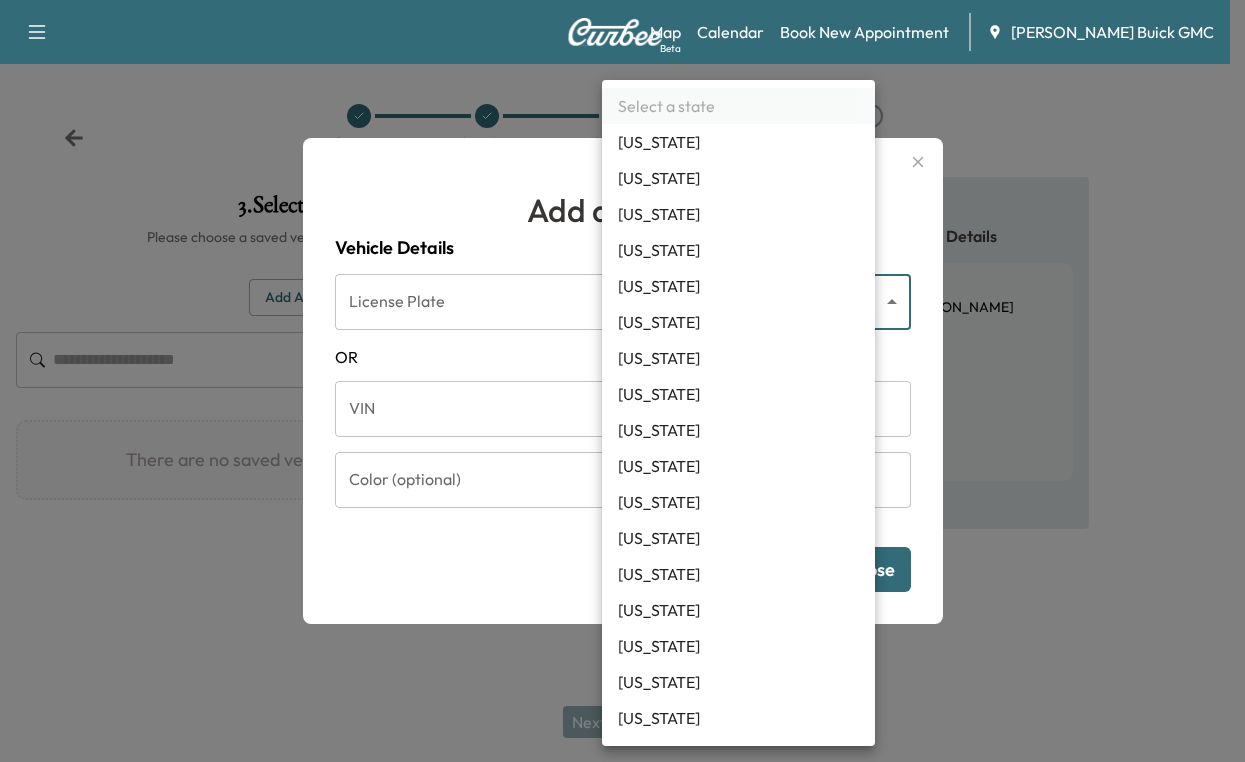 click on "[US_STATE]" at bounding box center [738, 538] 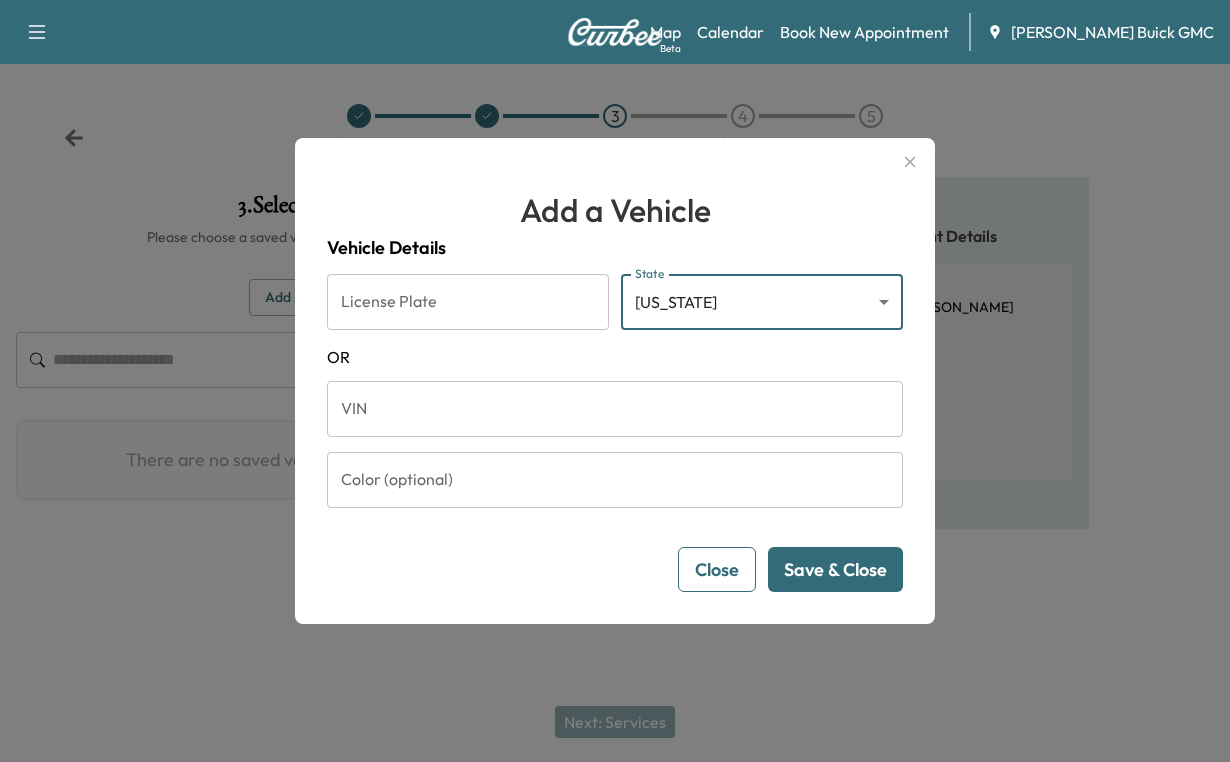 click on "VIN" at bounding box center [615, 409] 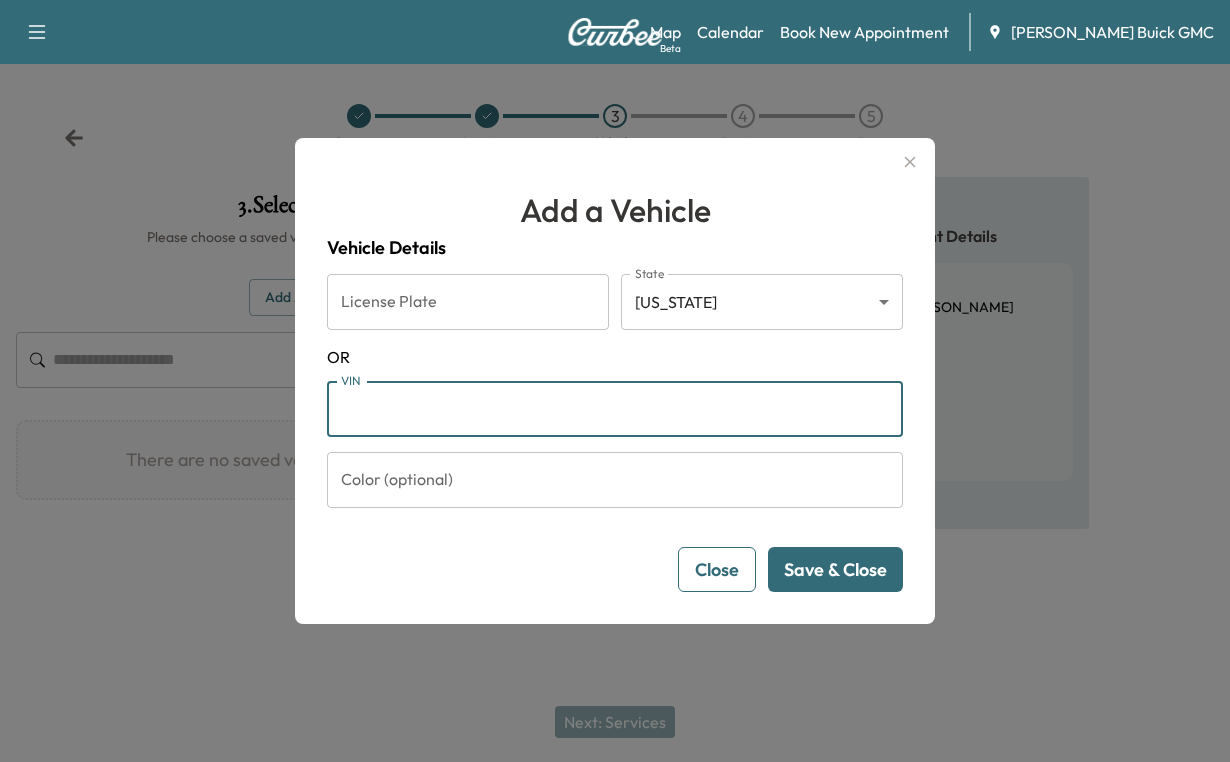 paste on "**********" 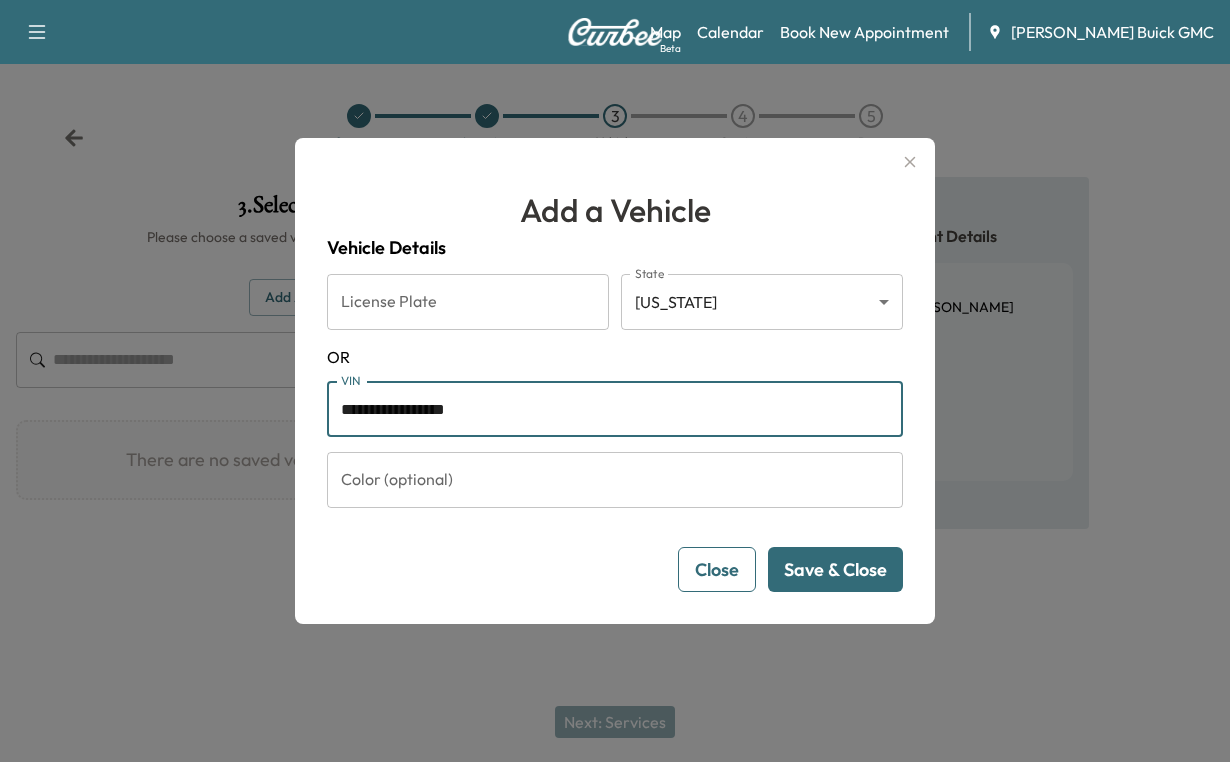 type on "**********" 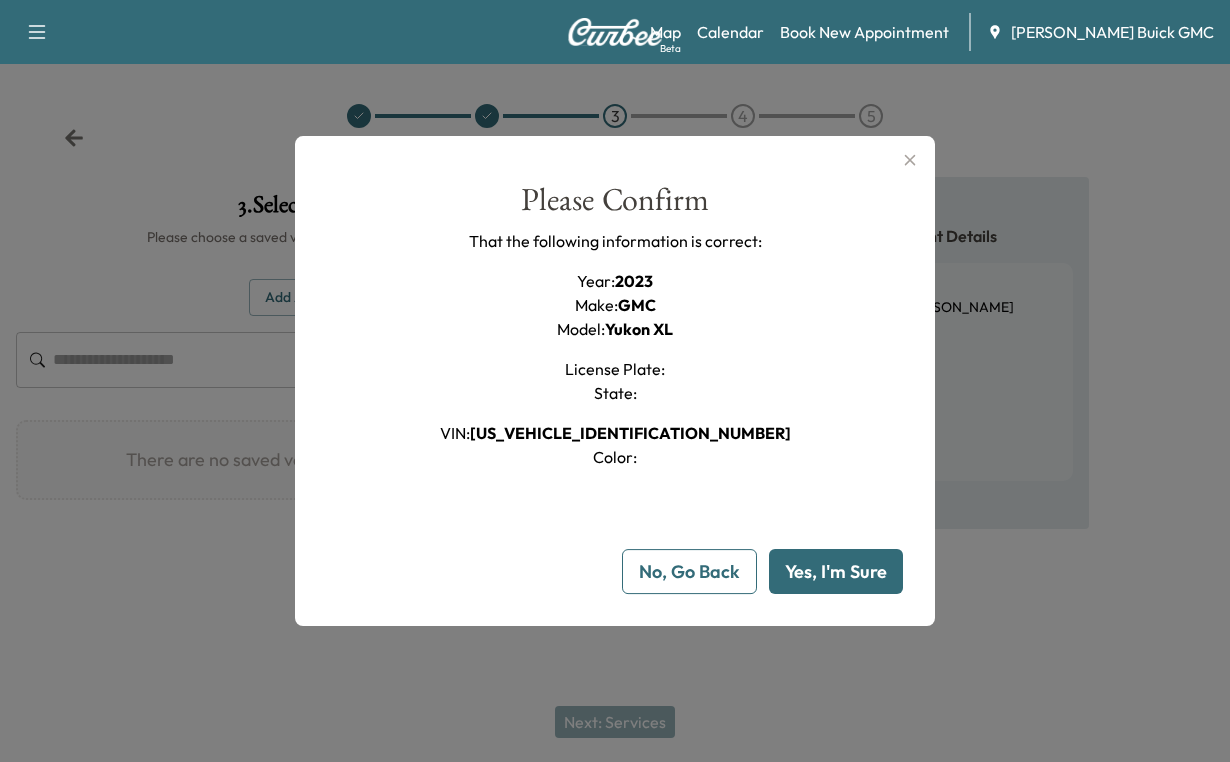 click on "Yes, I'm Sure" at bounding box center [836, 571] 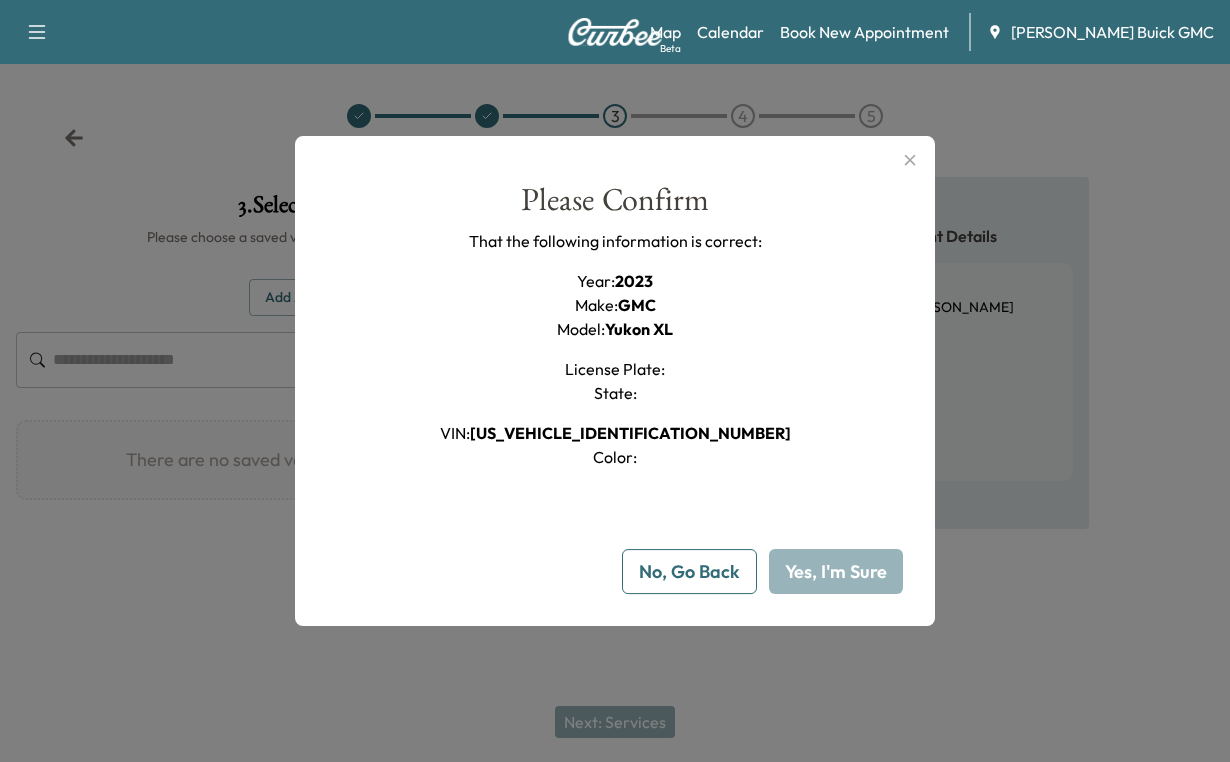 type on "**" 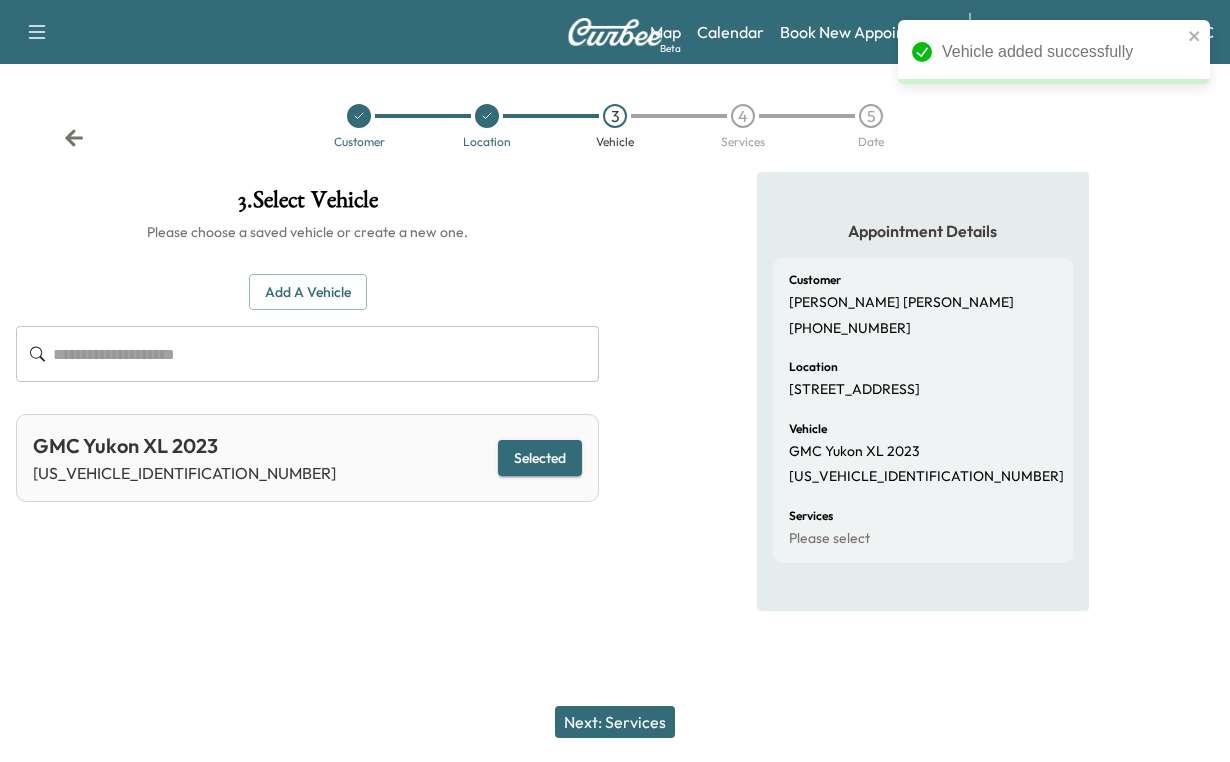 click on "Selected" at bounding box center [540, 458] 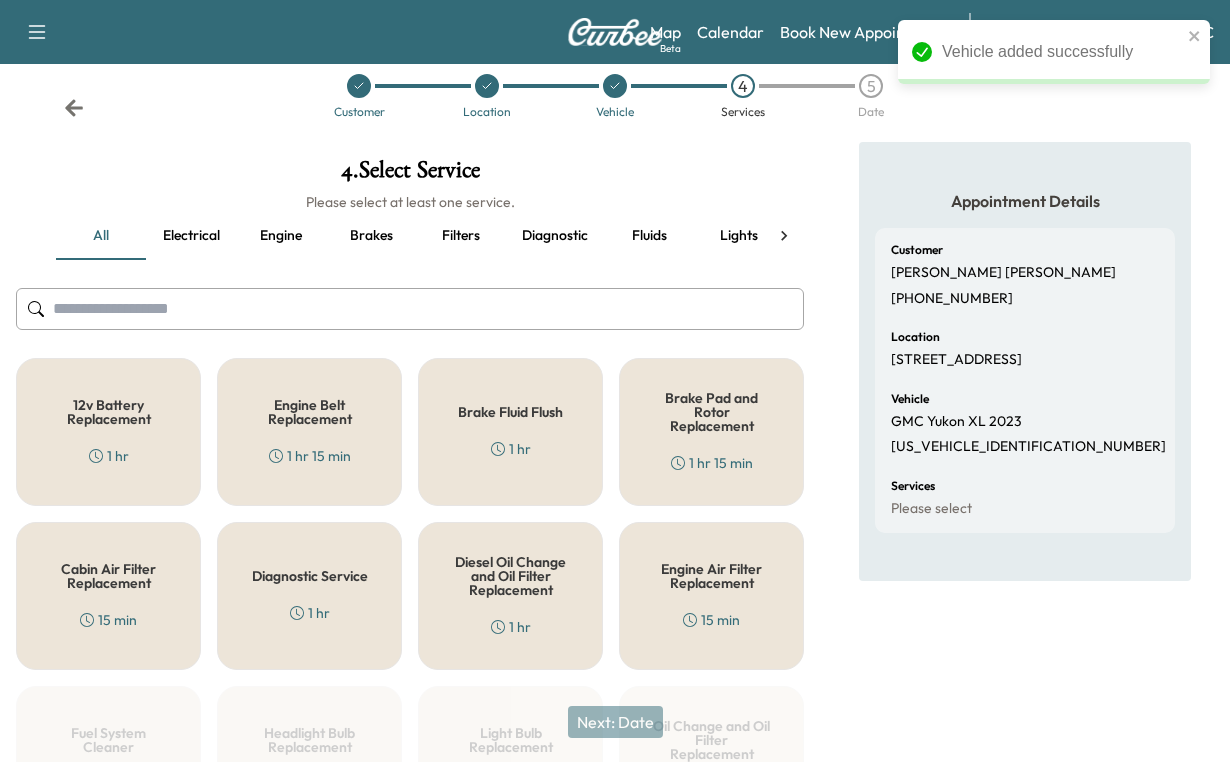 scroll, scrollTop: 0, scrollLeft: 0, axis: both 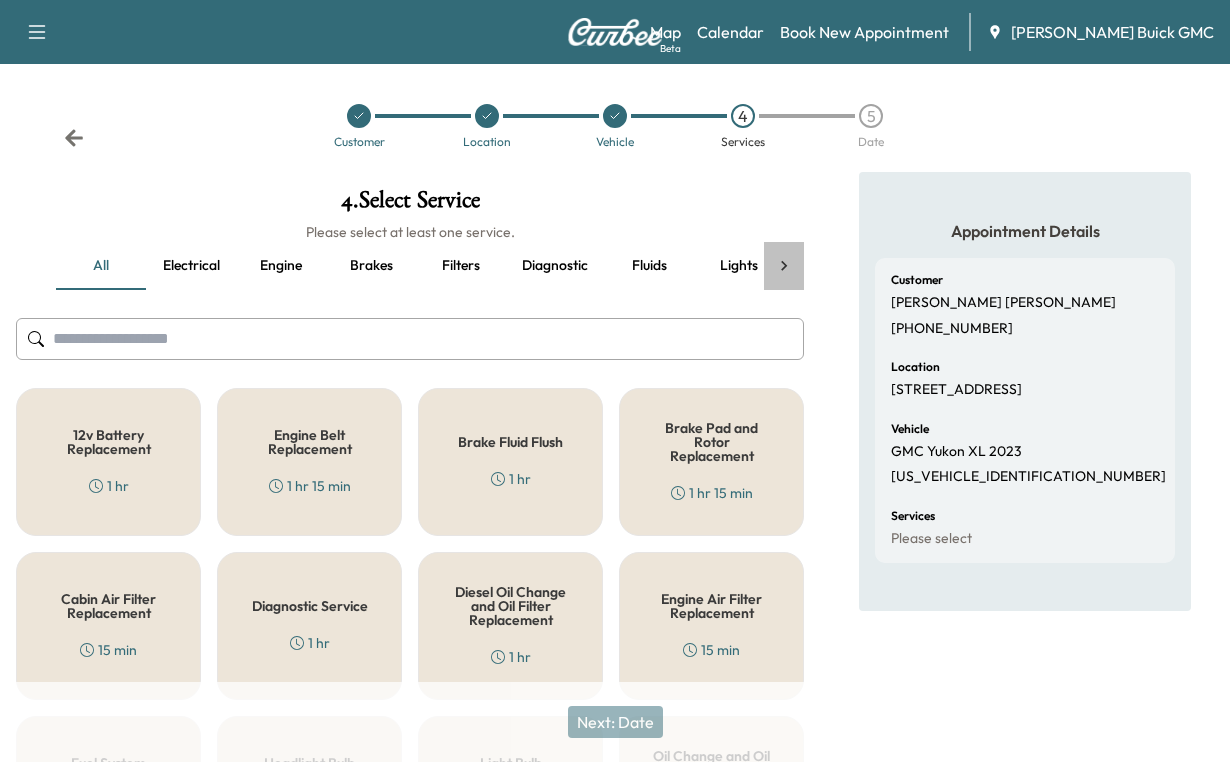 click 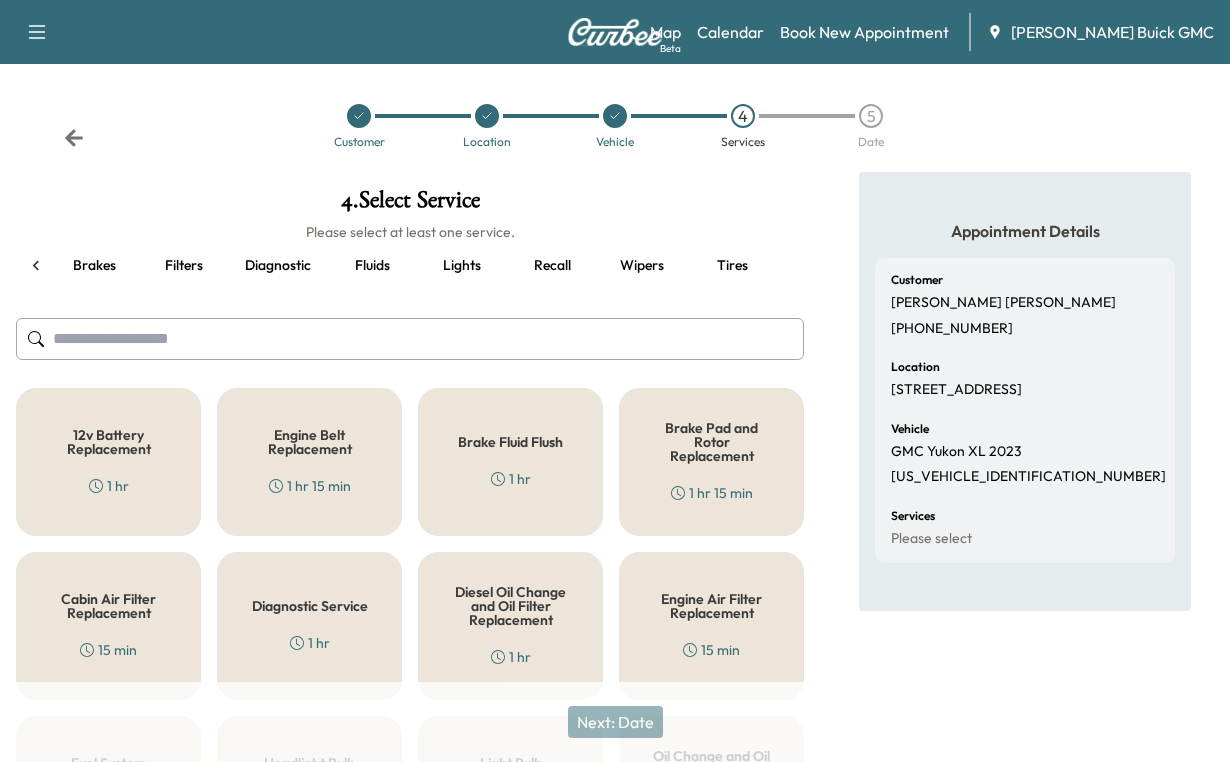 scroll, scrollTop: 0, scrollLeft: 330, axis: horizontal 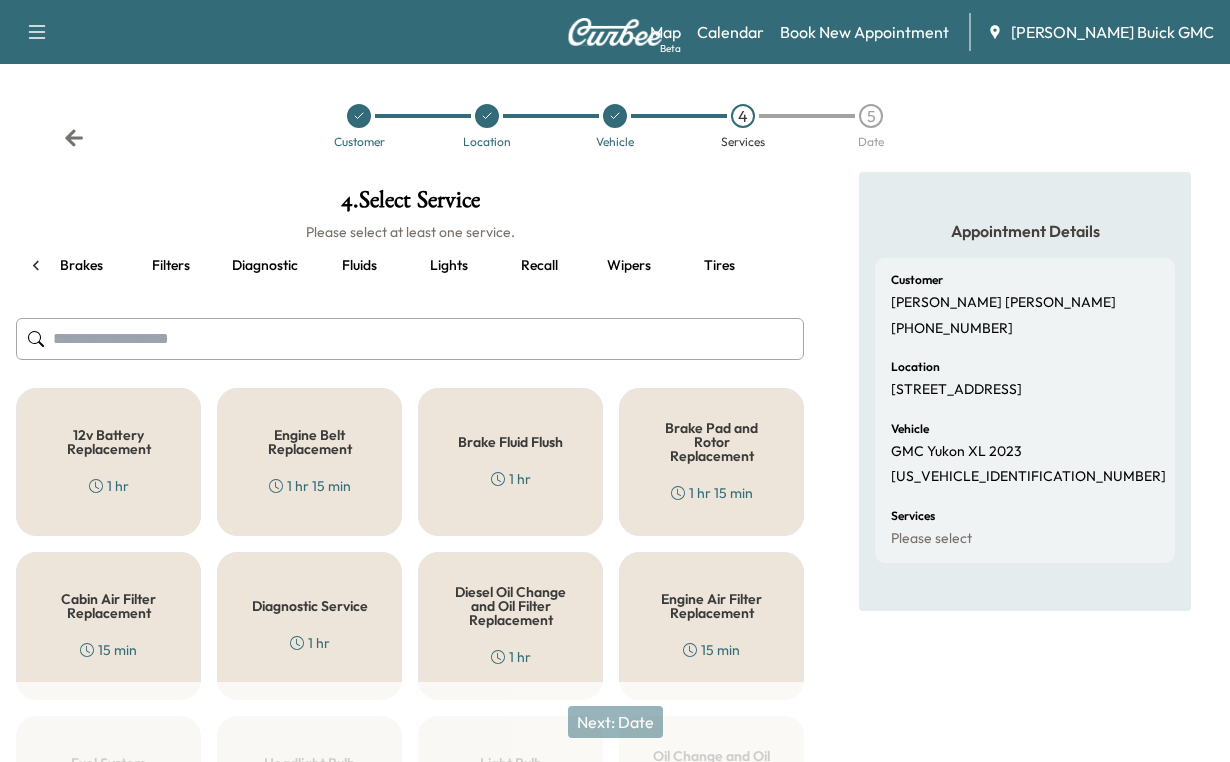 click on "Recall" at bounding box center [539, 266] 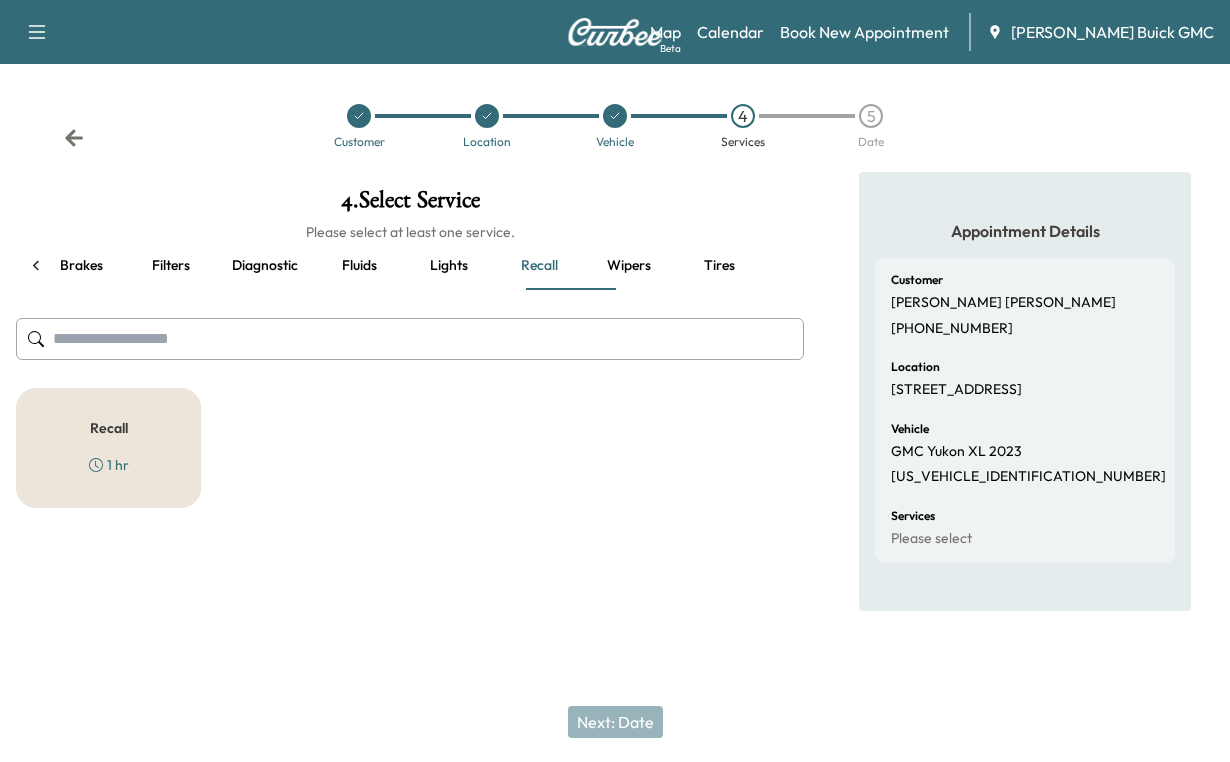 click on "Recall" at bounding box center (109, 428) 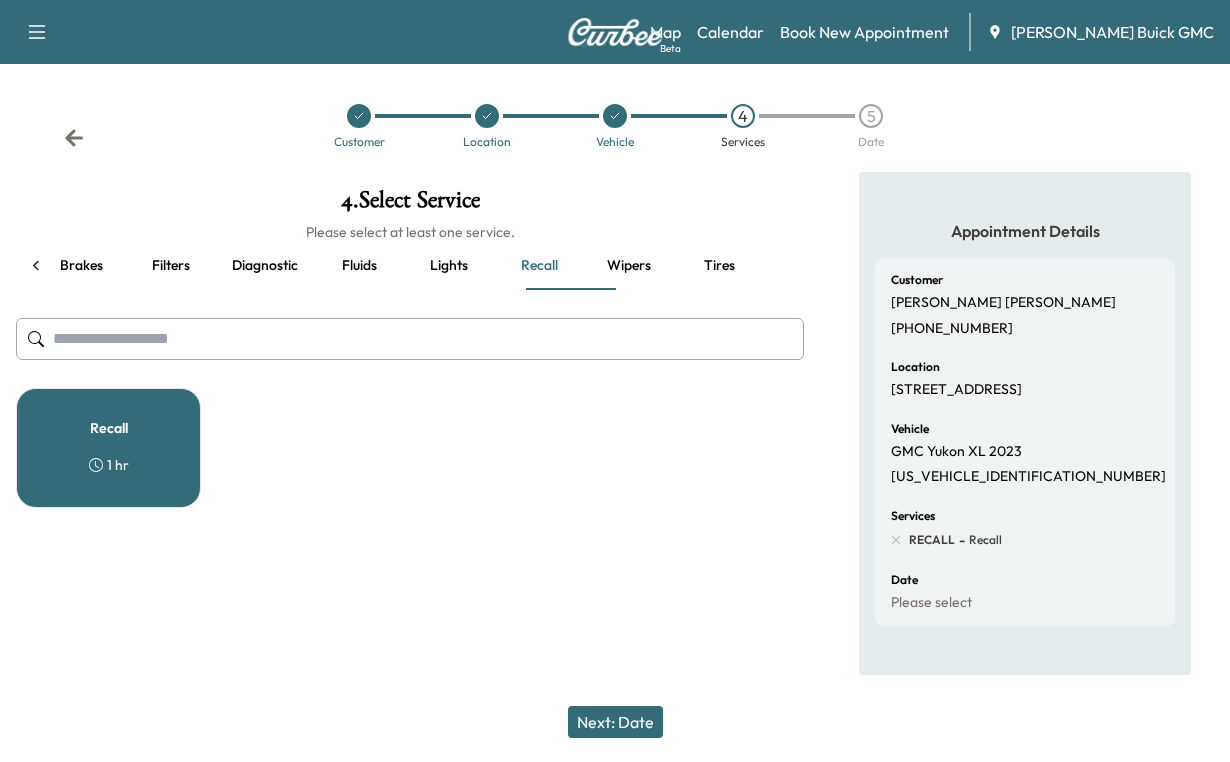 click on "Recall" at bounding box center [109, 428] 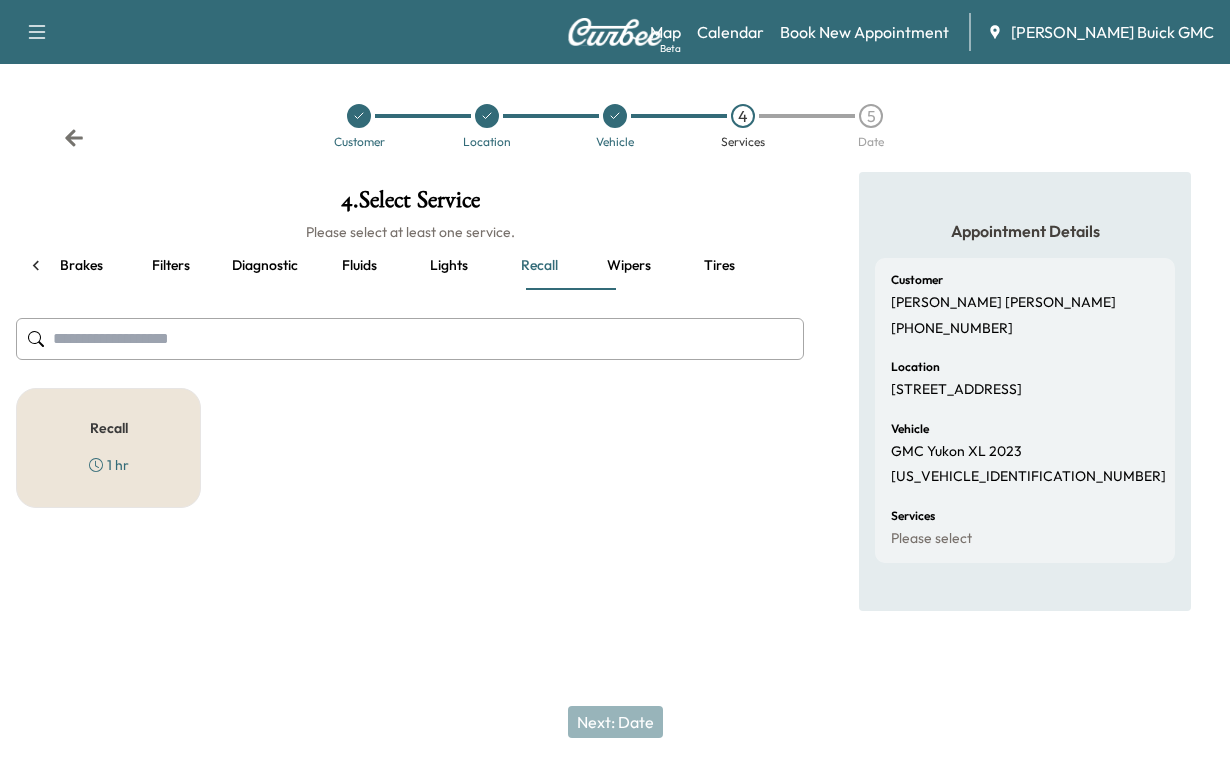click on "Recall" at bounding box center [109, 428] 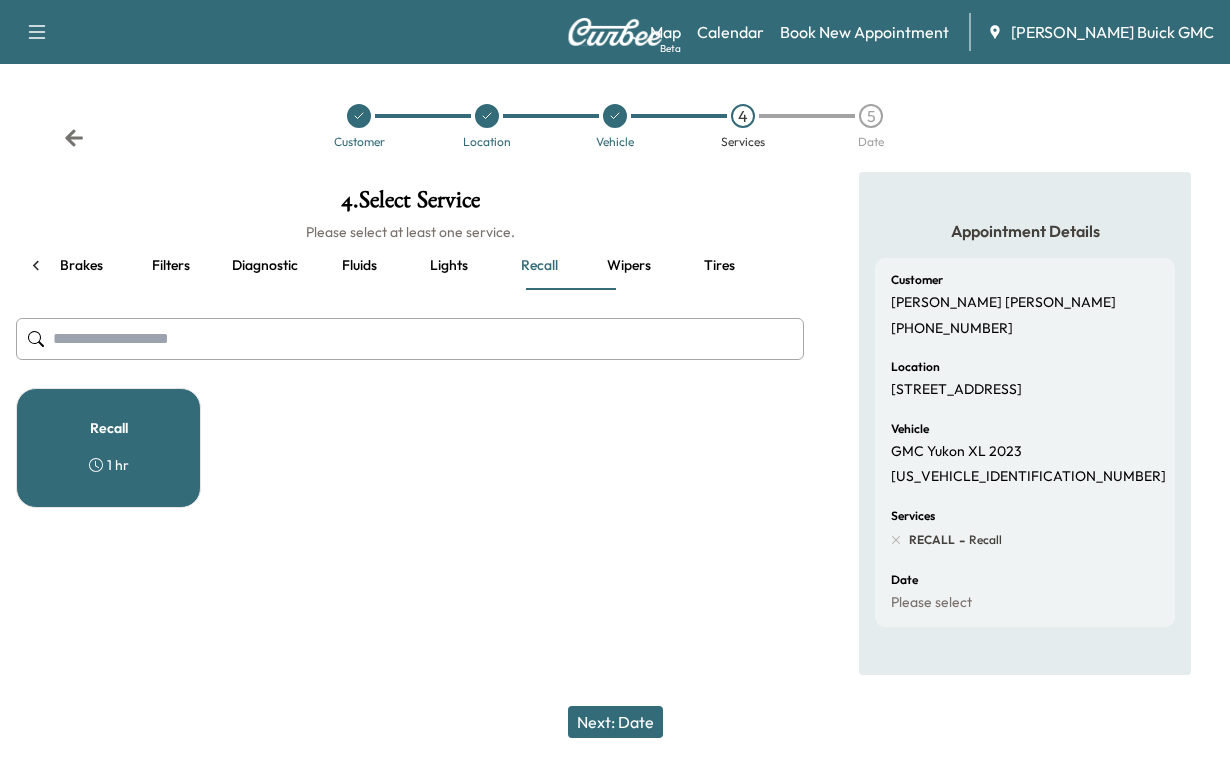 click on "Next: Date" at bounding box center (615, 722) 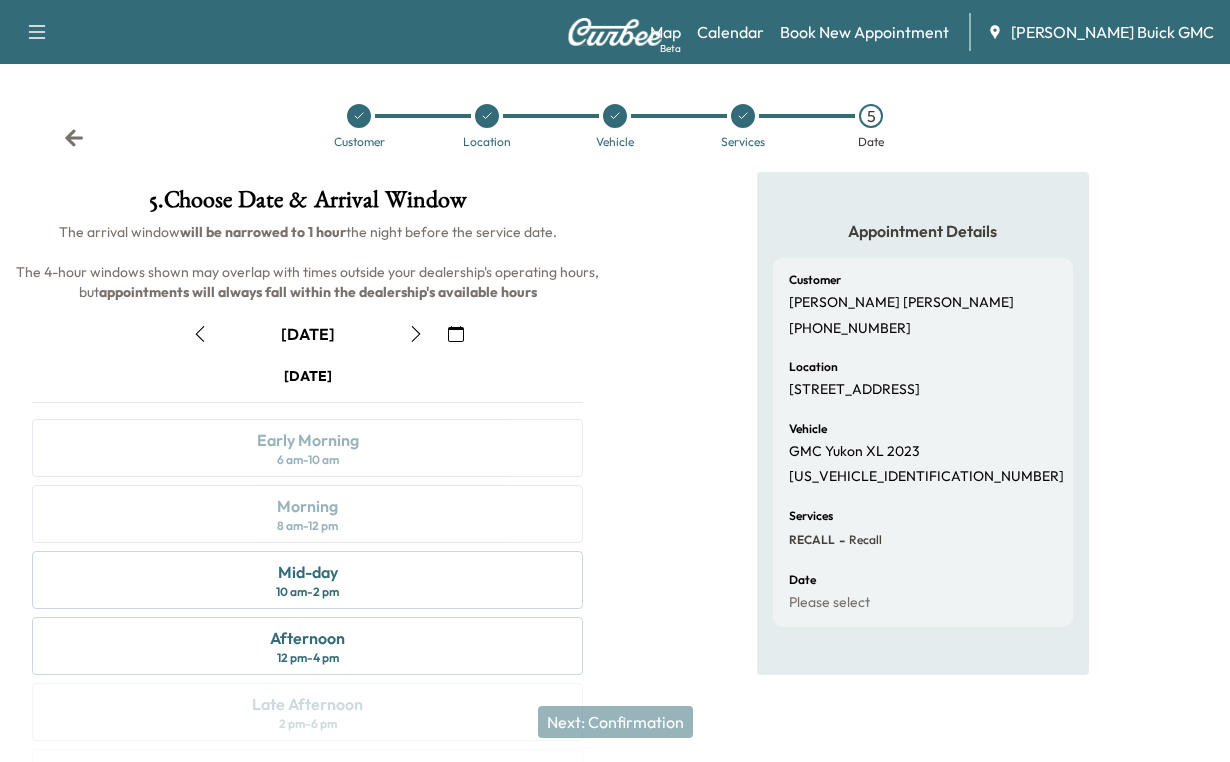 click 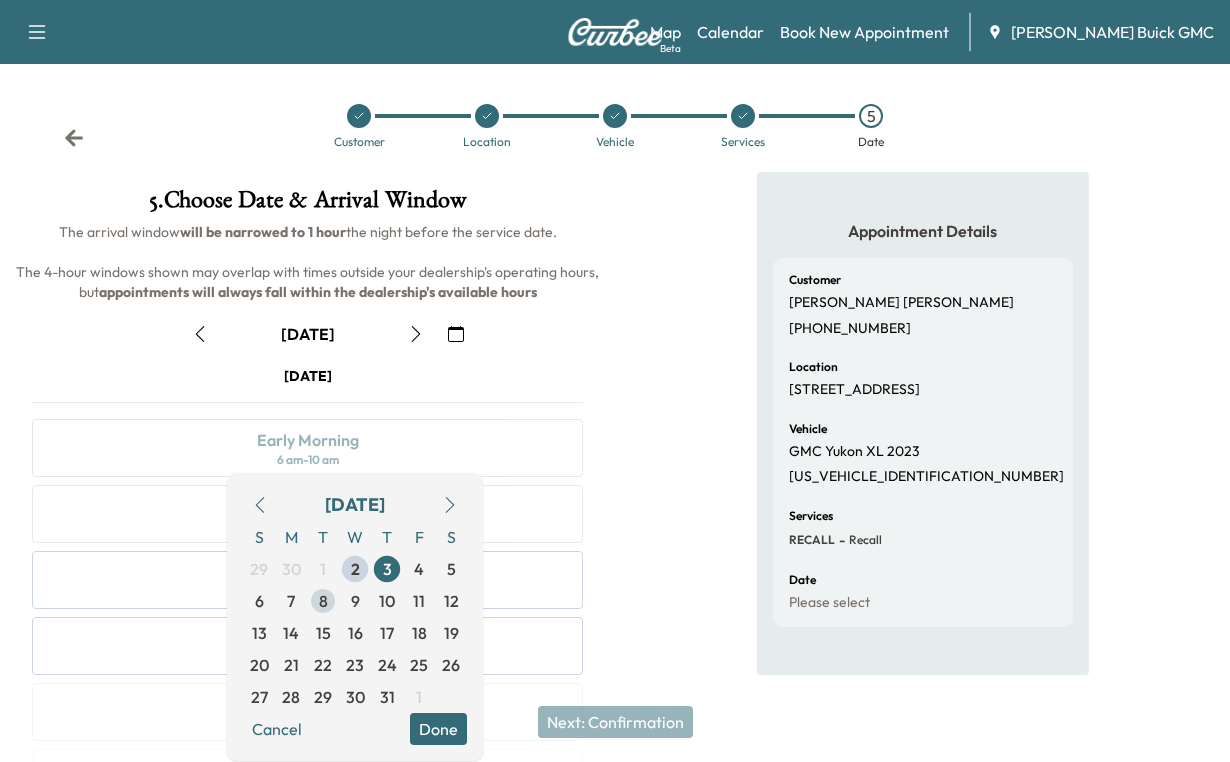 click on "8" at bounding box center [323, 601] 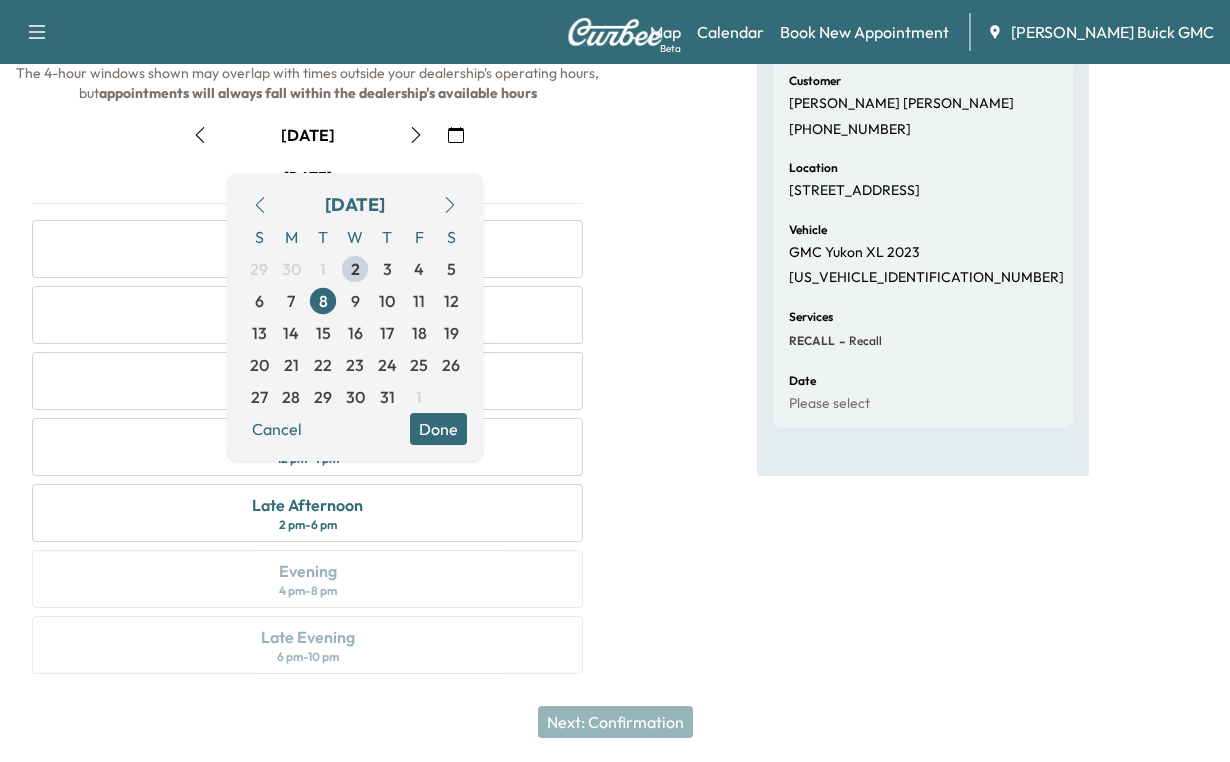 scroll, scrollTop: 300, scrollLeft: 0, axis: vertical 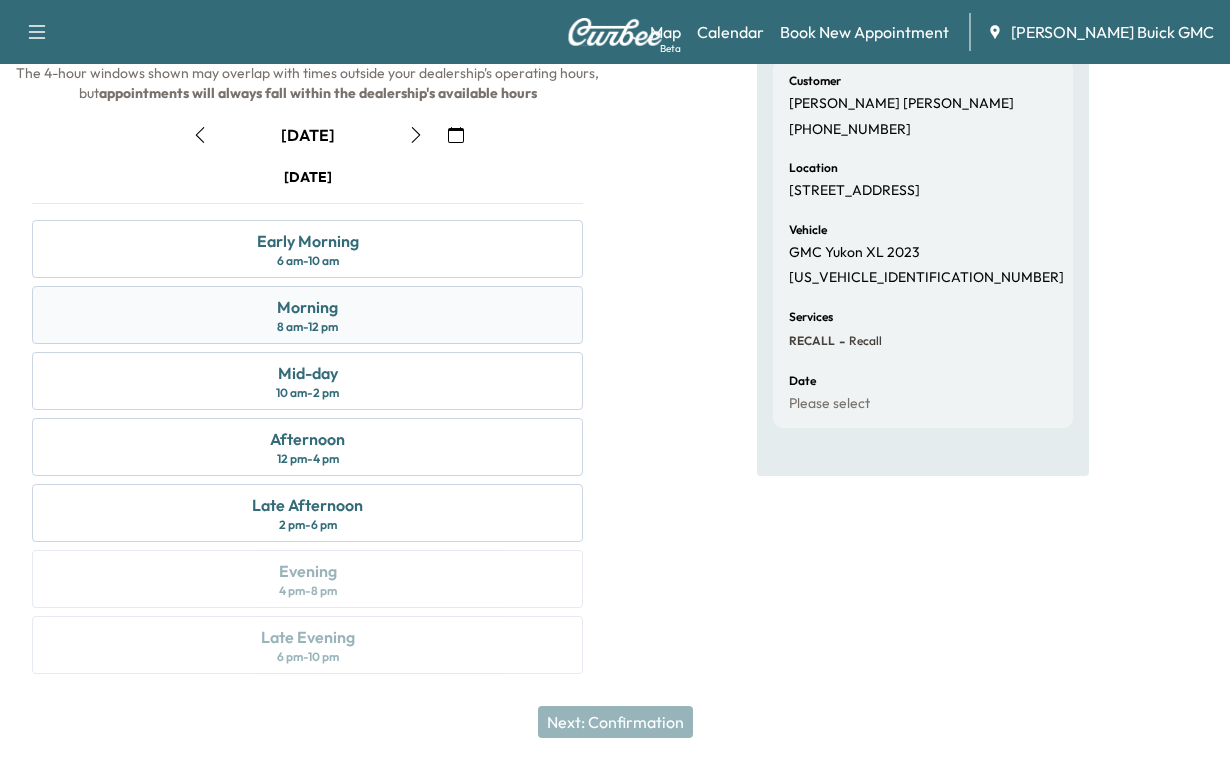 click on "Morning" at bounding box center (307, 307) 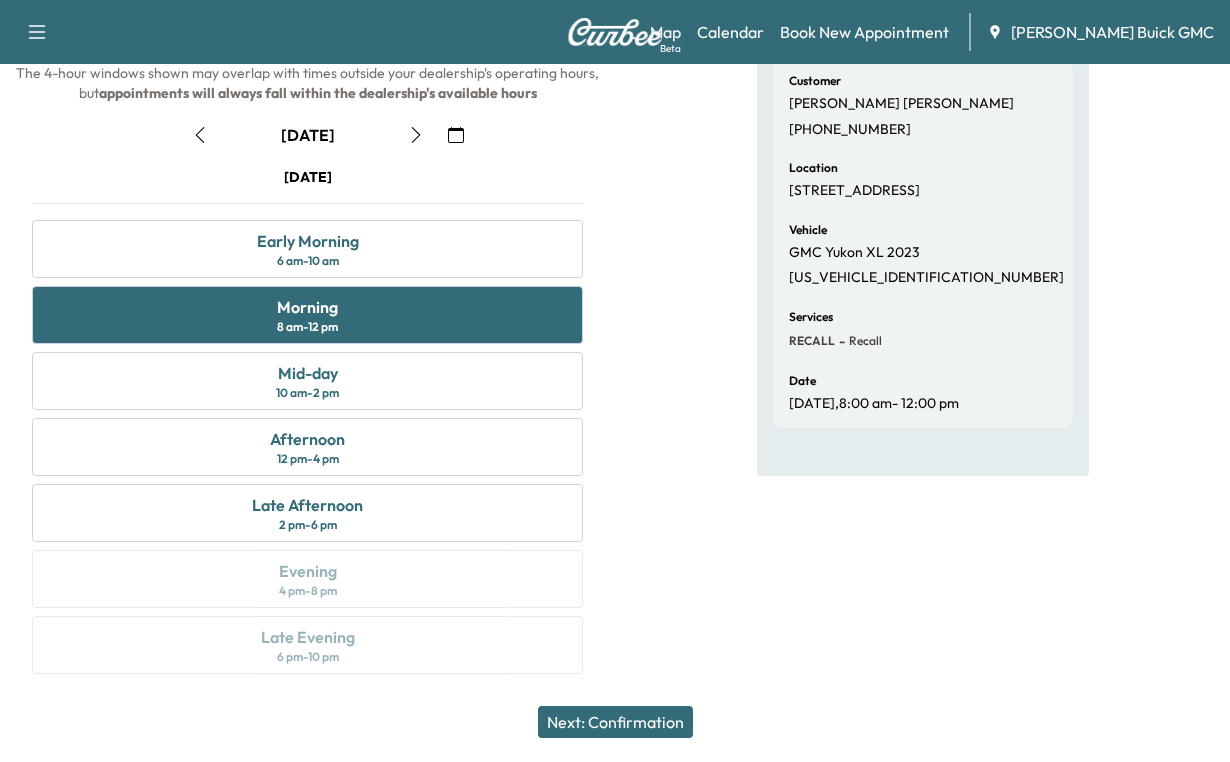 click on "Next: Confirmation" at bounding box center (615, 722) 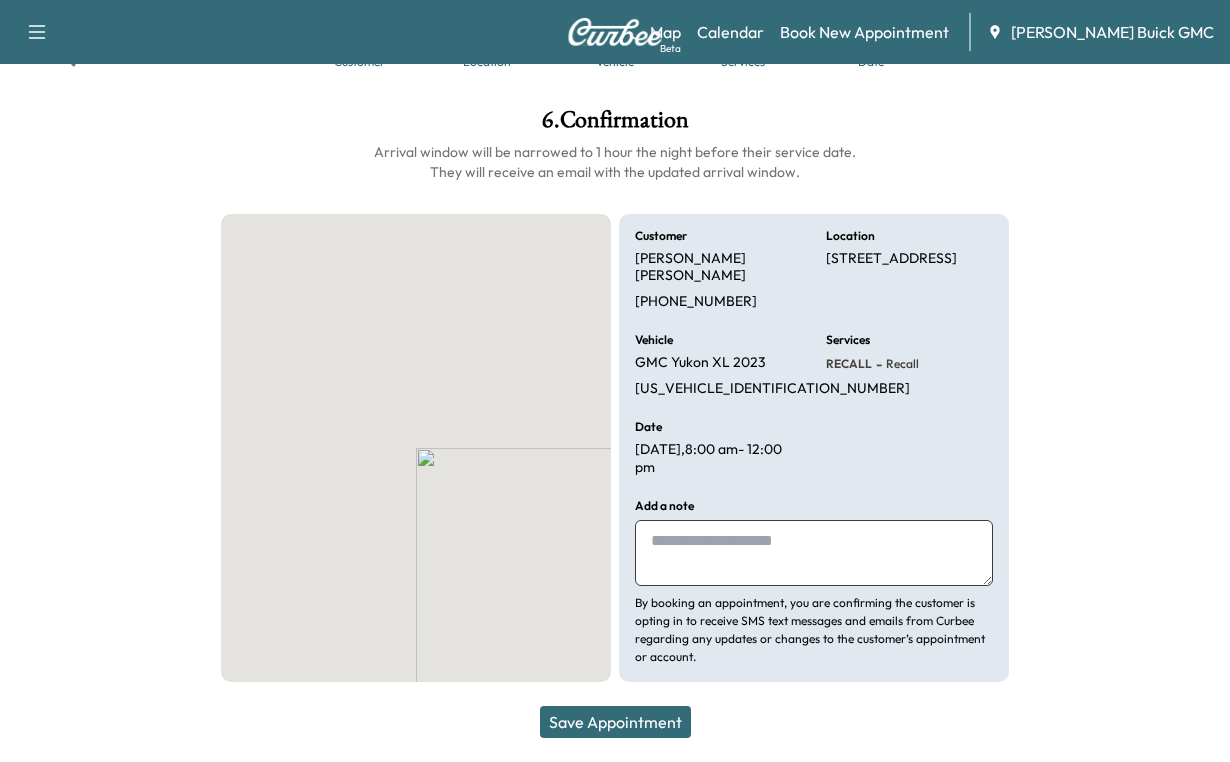 scroll, scrollTop: 276, scrollLeft: 0, axis: vertical 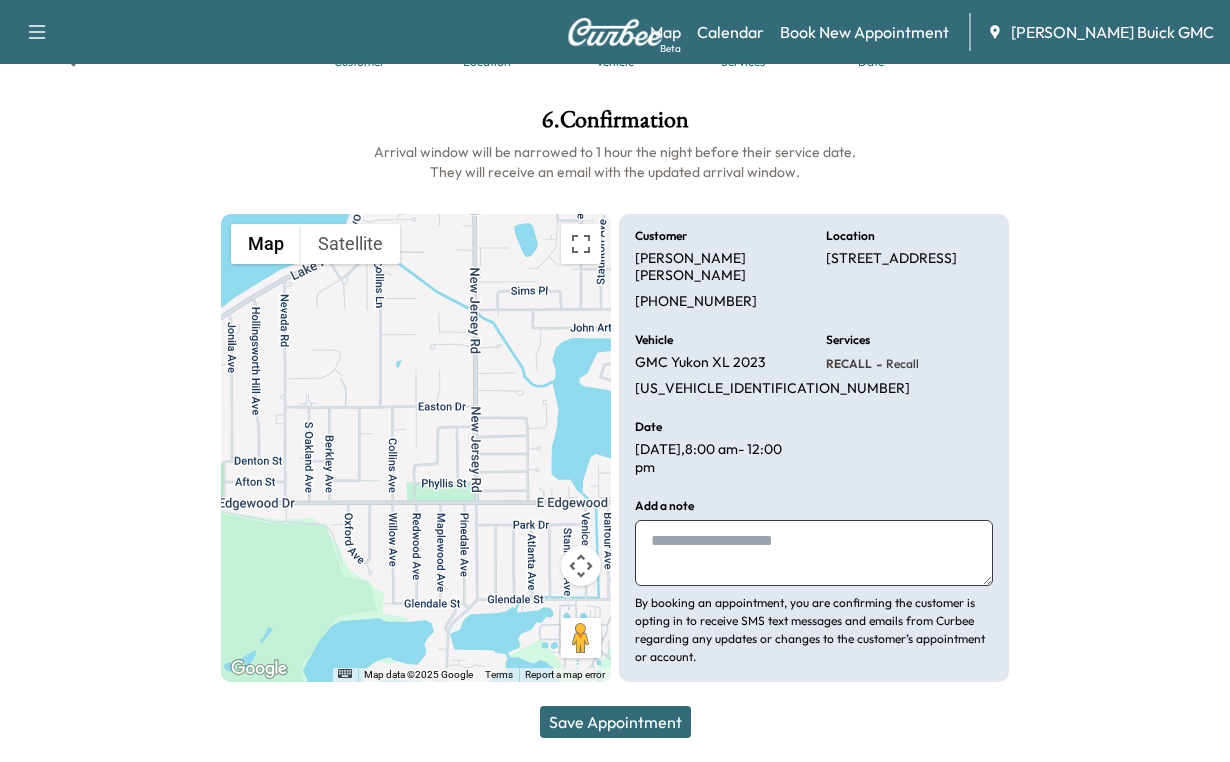 click at bounding box center (814, 553) 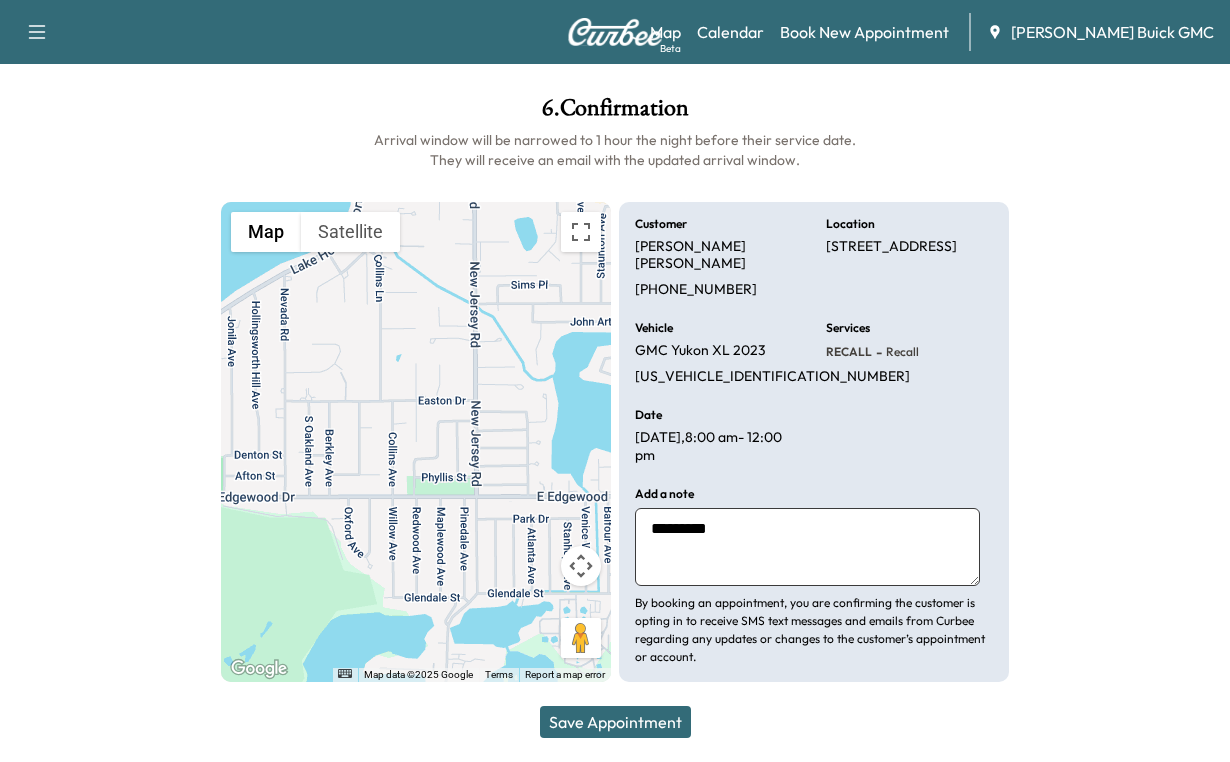 type on "*********" 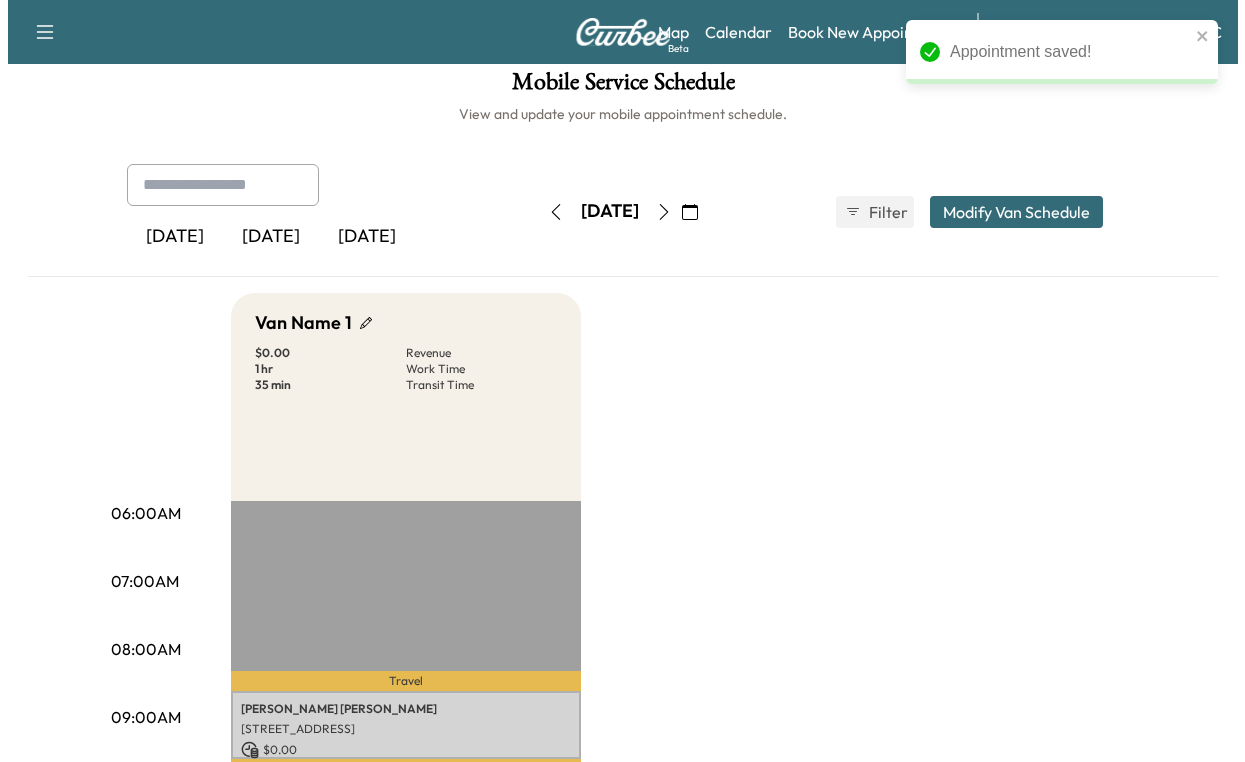 scroll, scrollTop: 276, scrollLeft: 0, axis: vertical 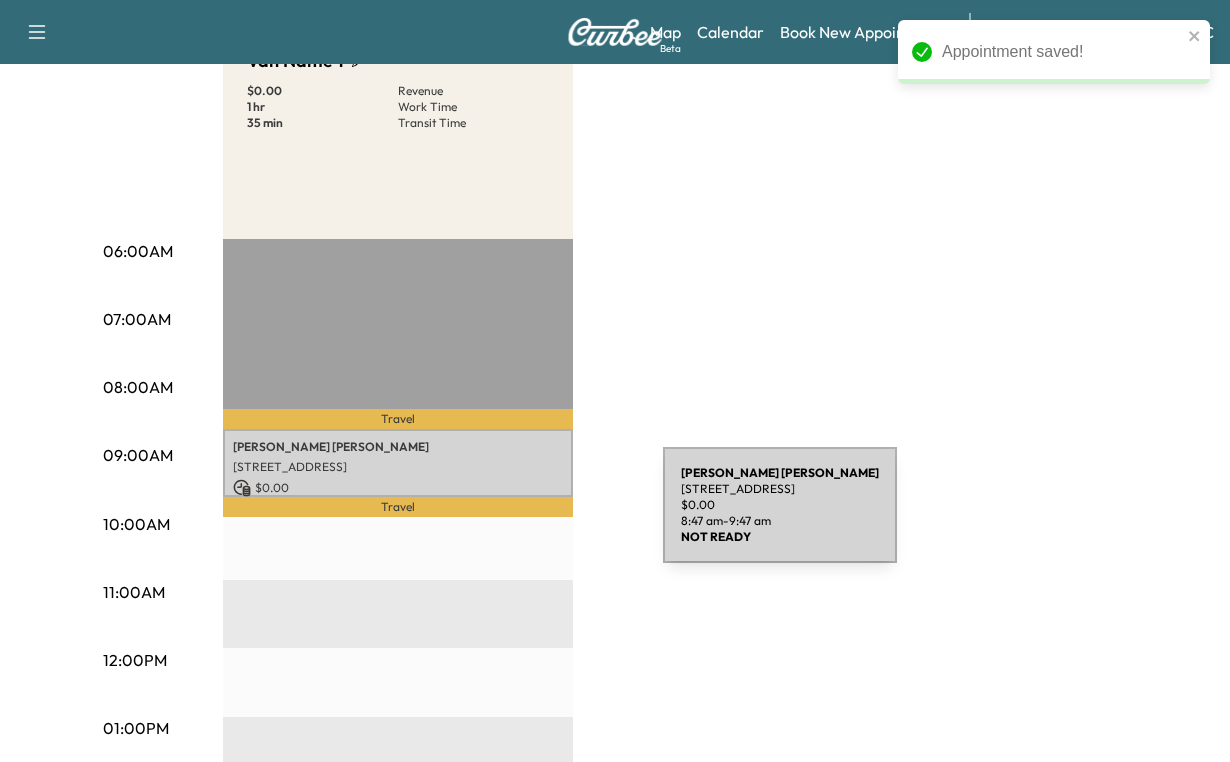 click on "[PERSON_NAME]" at bounding box center (398, 447) 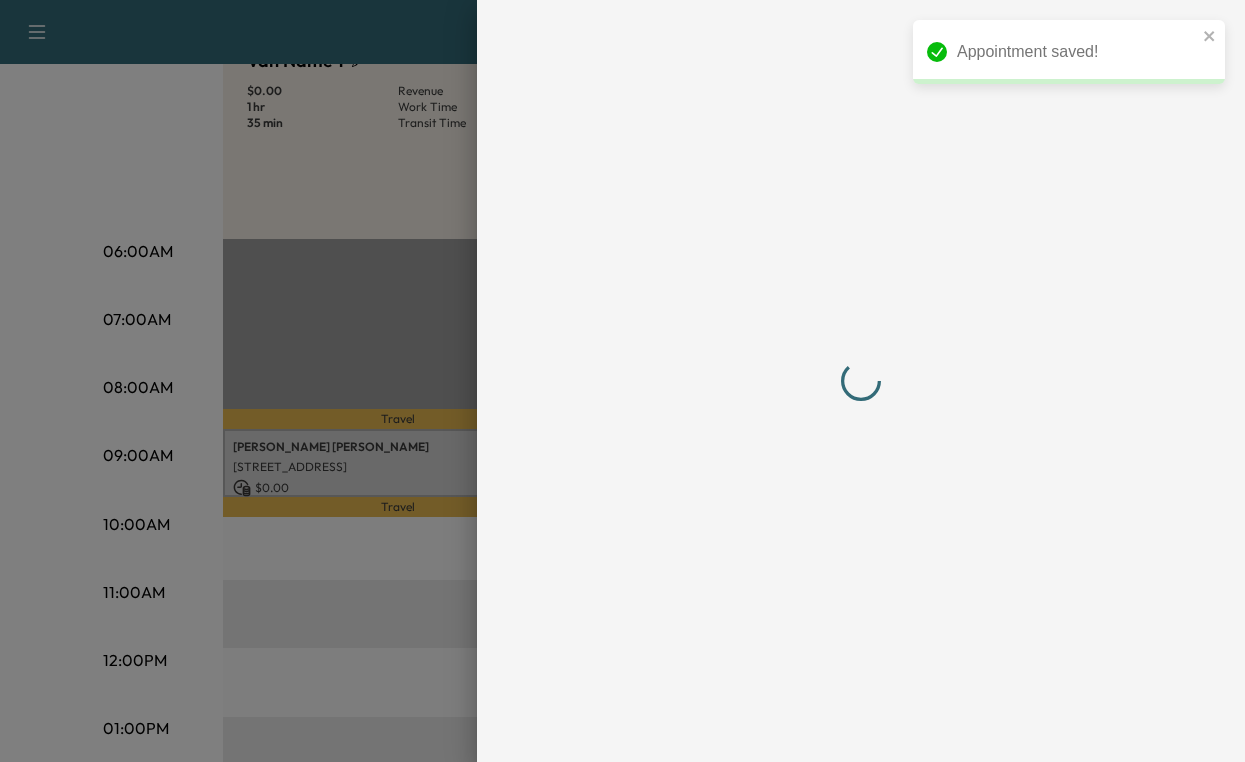 click at bounding box center [861, 381] 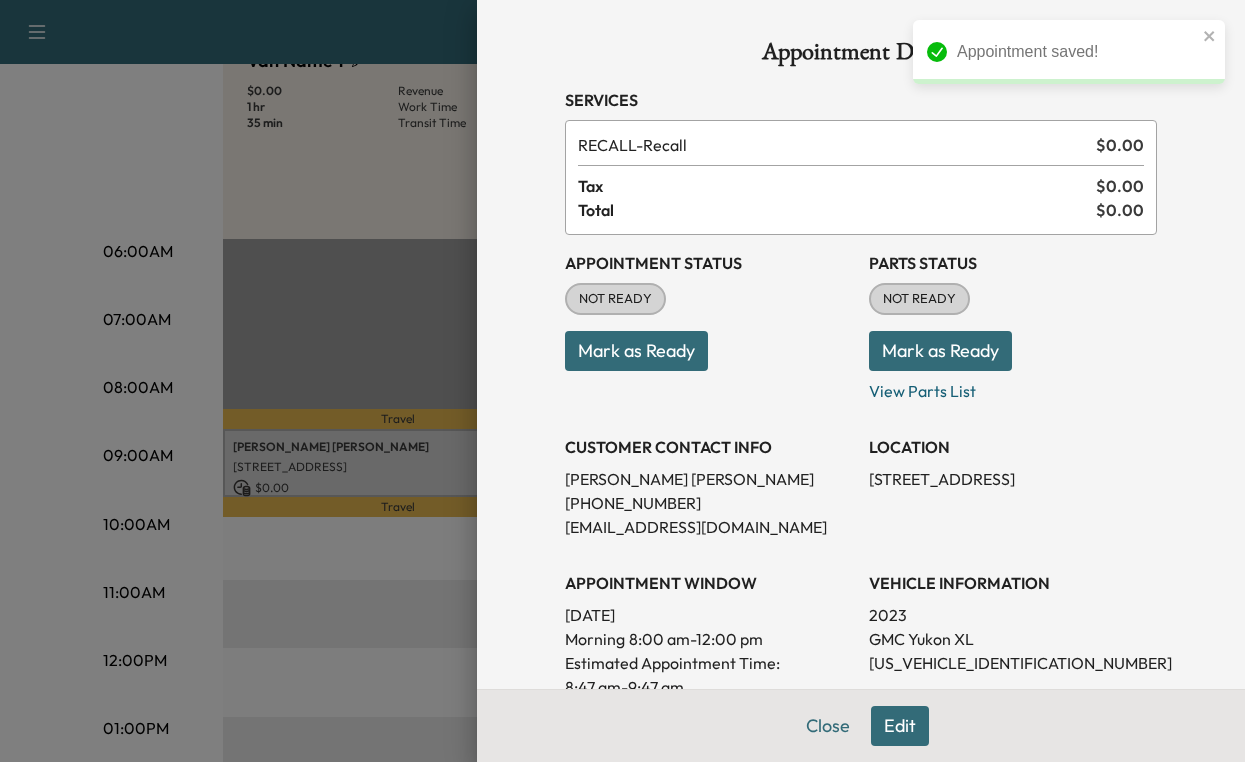 click on "Mark as Ready" at bounding box center (636, 351) 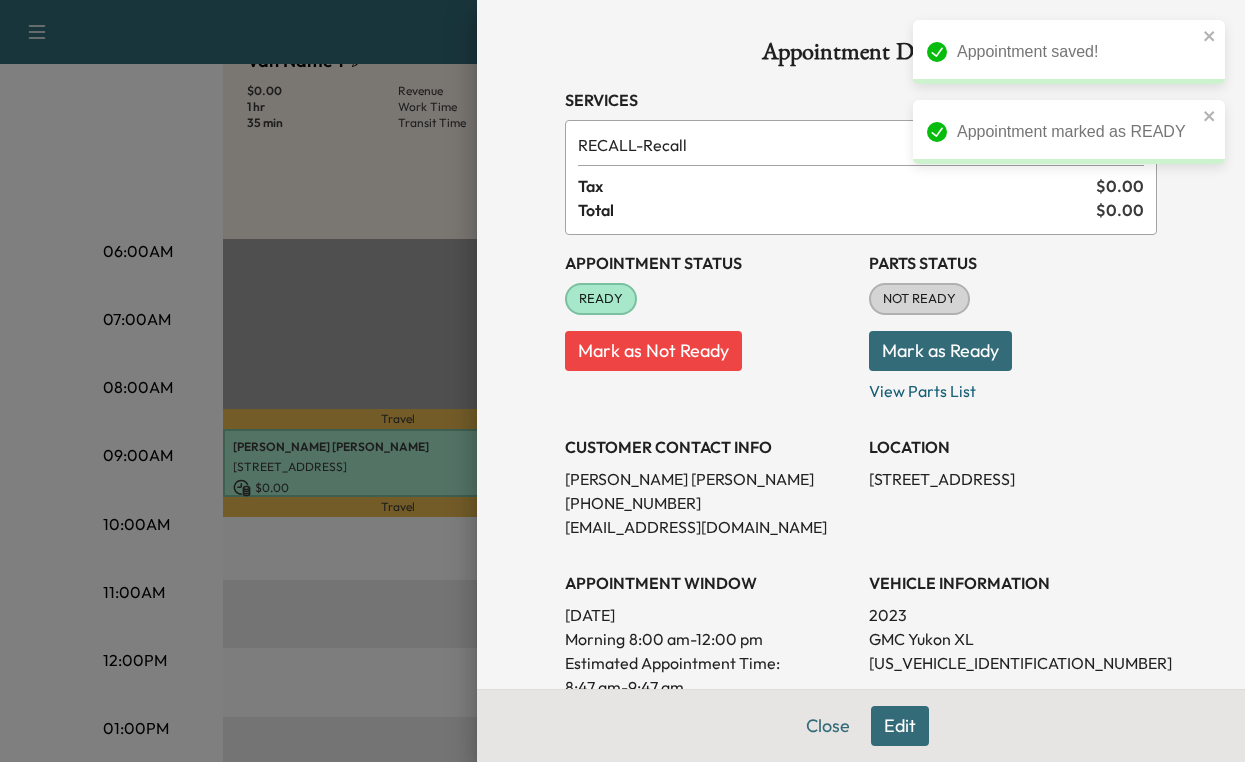 click on "Mark as Ready" at bounding box center (940, 351) 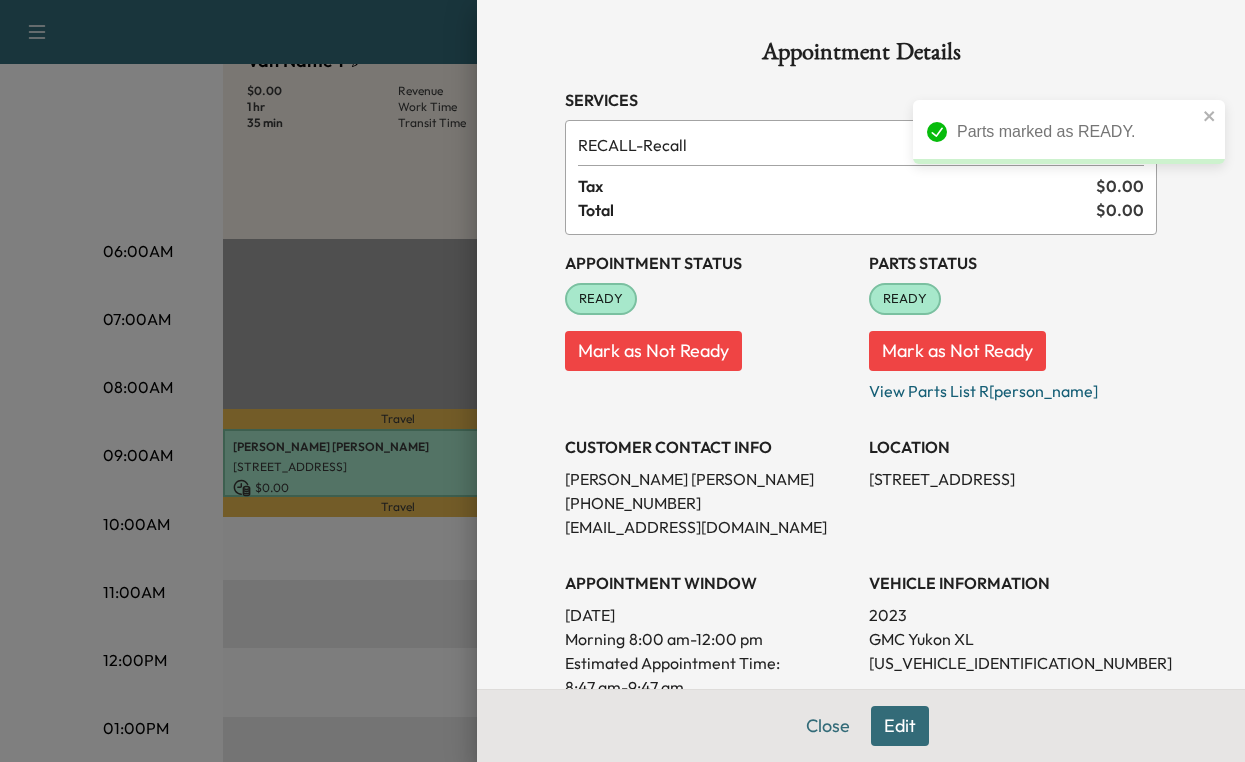 click on "Edit" at bounding box center (900, 726) 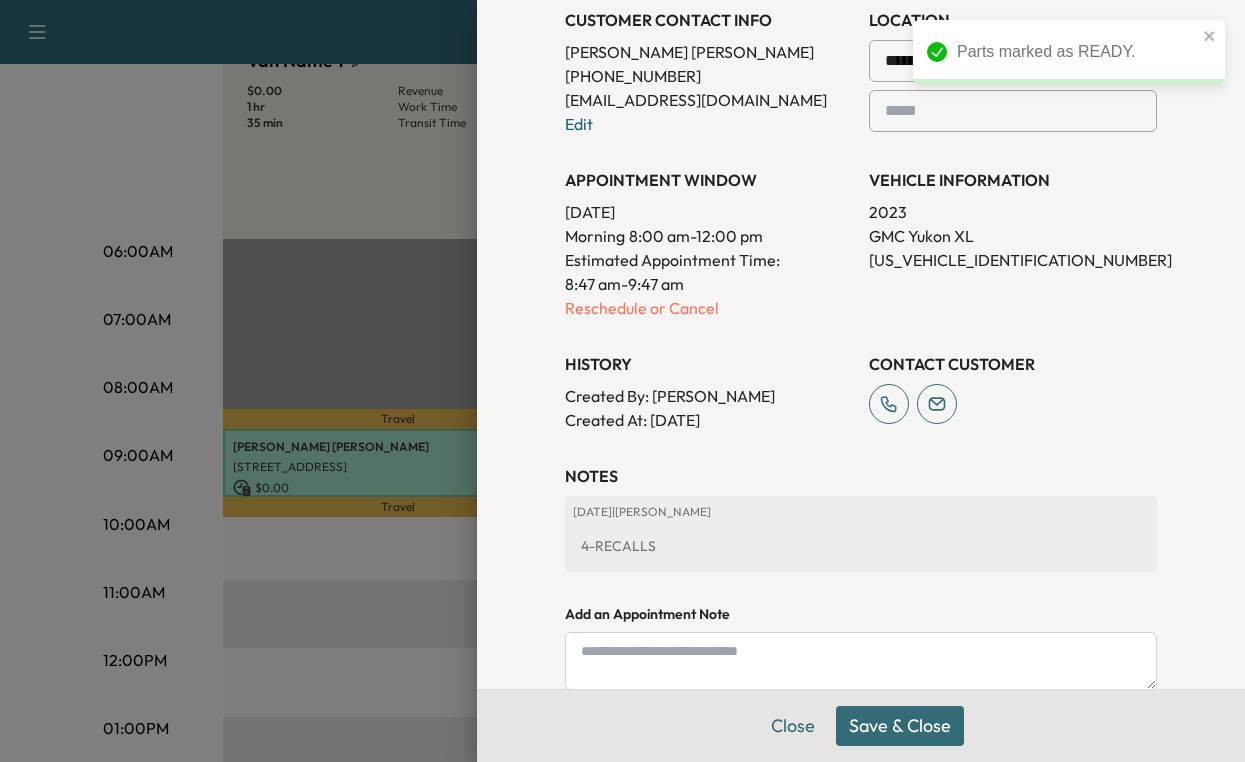 scroll, scrollTop: 500, scrollLeft: 0, axis: vertical 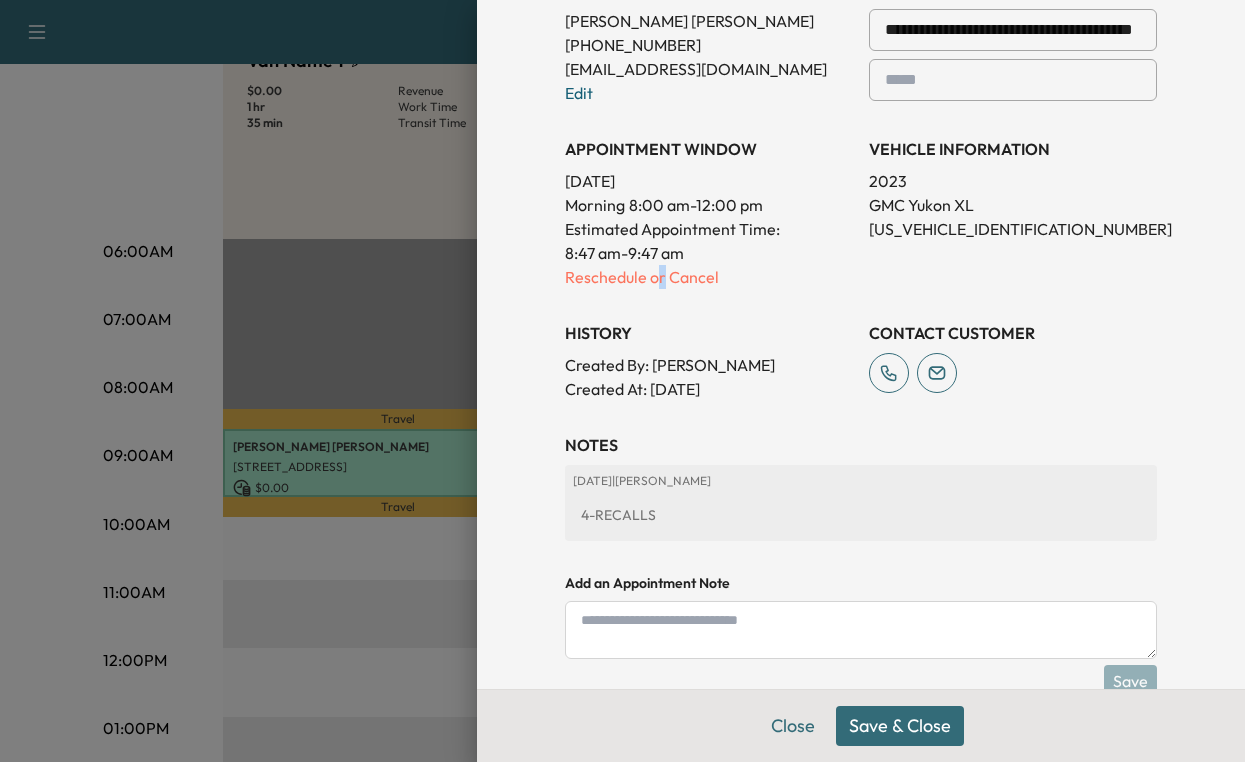 click on "Reschedule or Cancel" at bounding box center (709, 277) 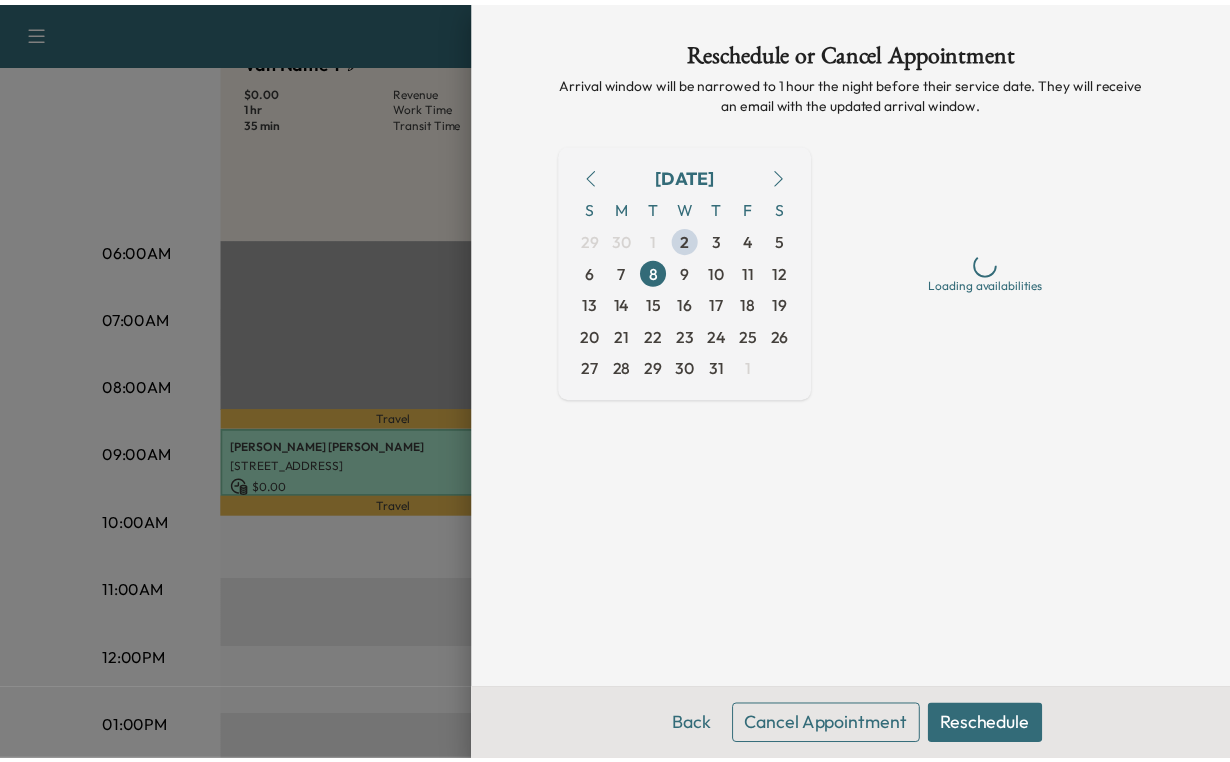 scroll, scrollTop: 0, scrollLeft: 0, axis: both 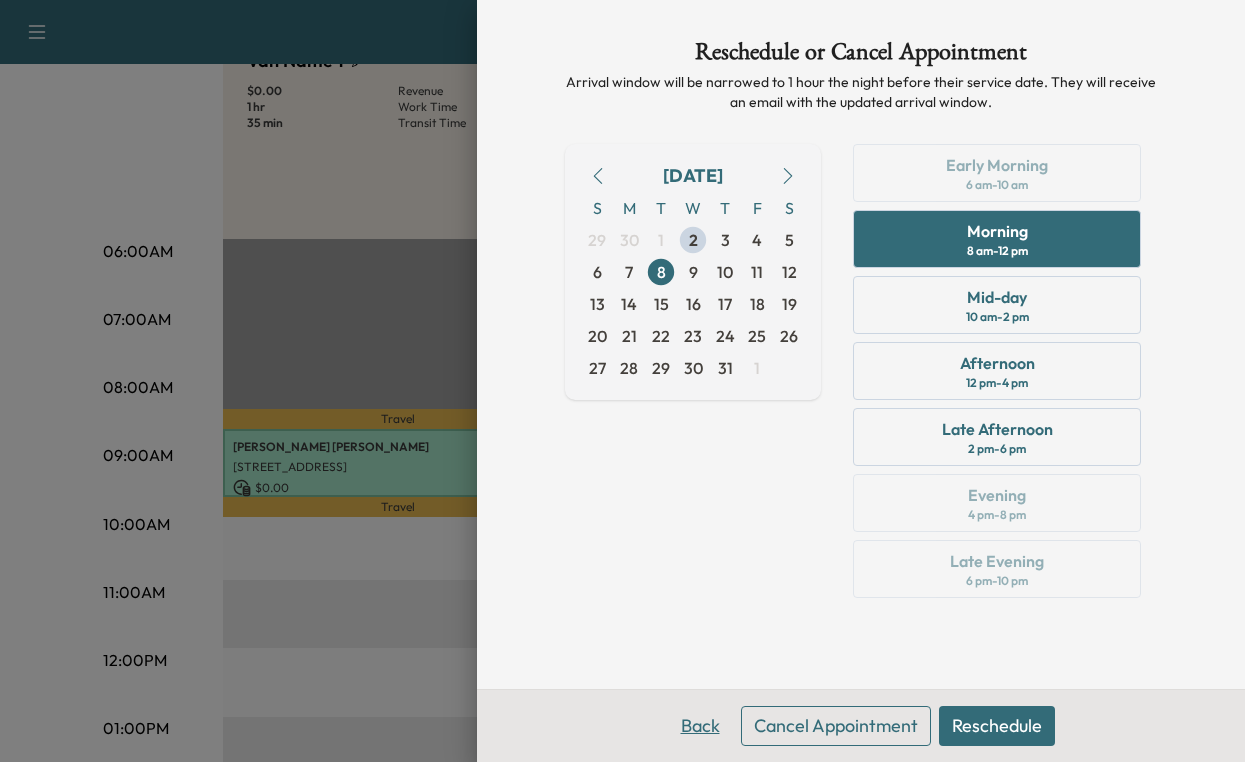 click on "Back" at bounding box center (700, 726) 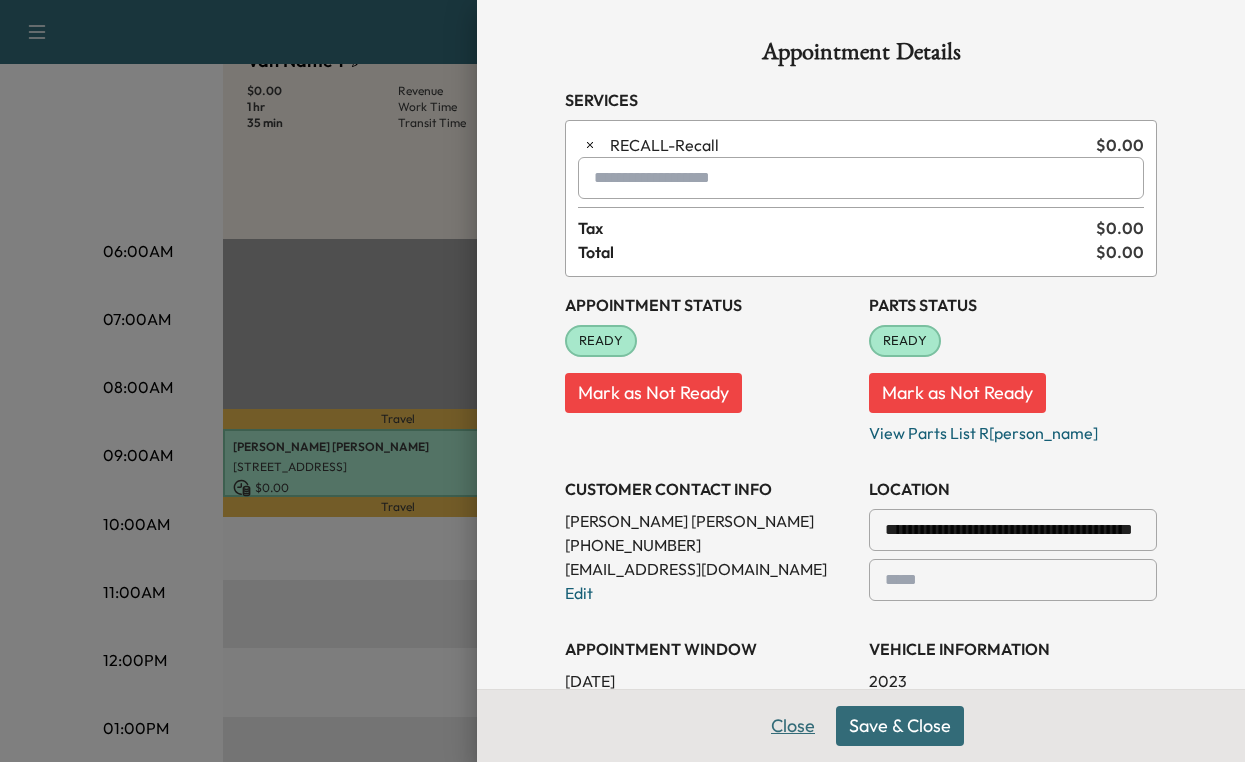 click on "Close" at bounding box center [793, 726] 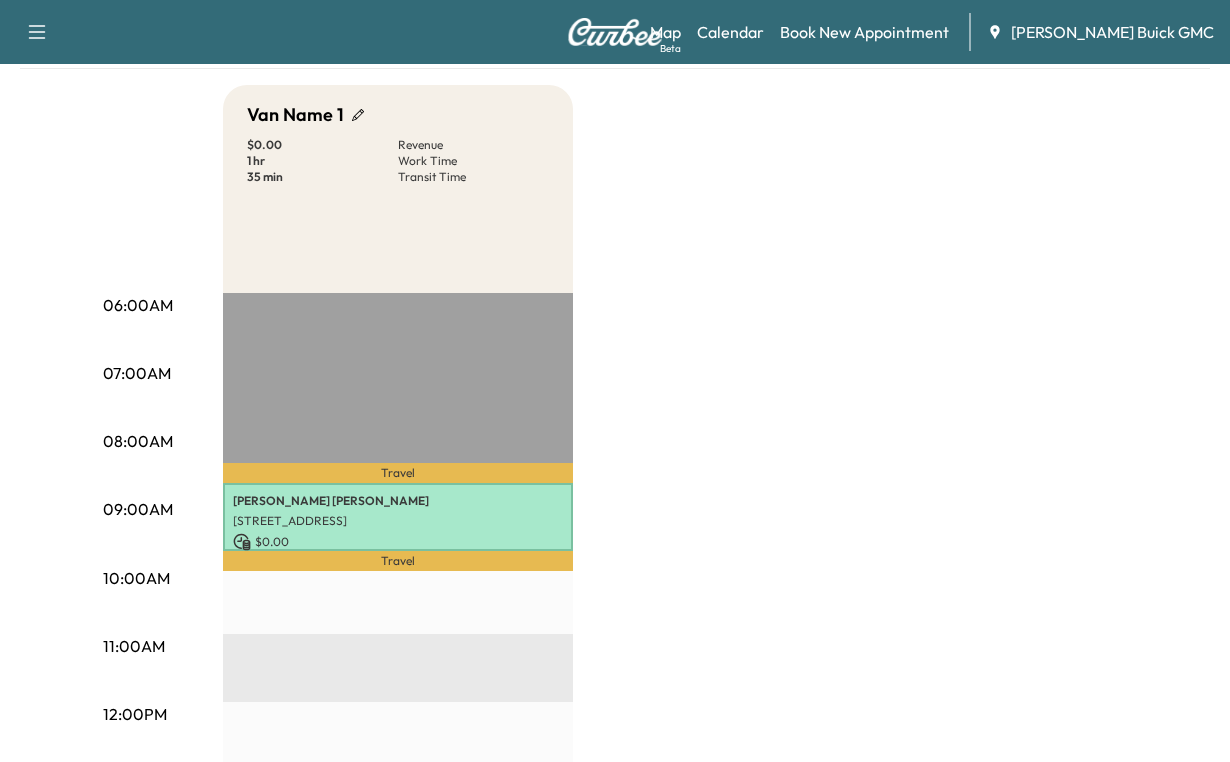 scroll, scrollTop: 0, scrollLeft: 0, axis: both 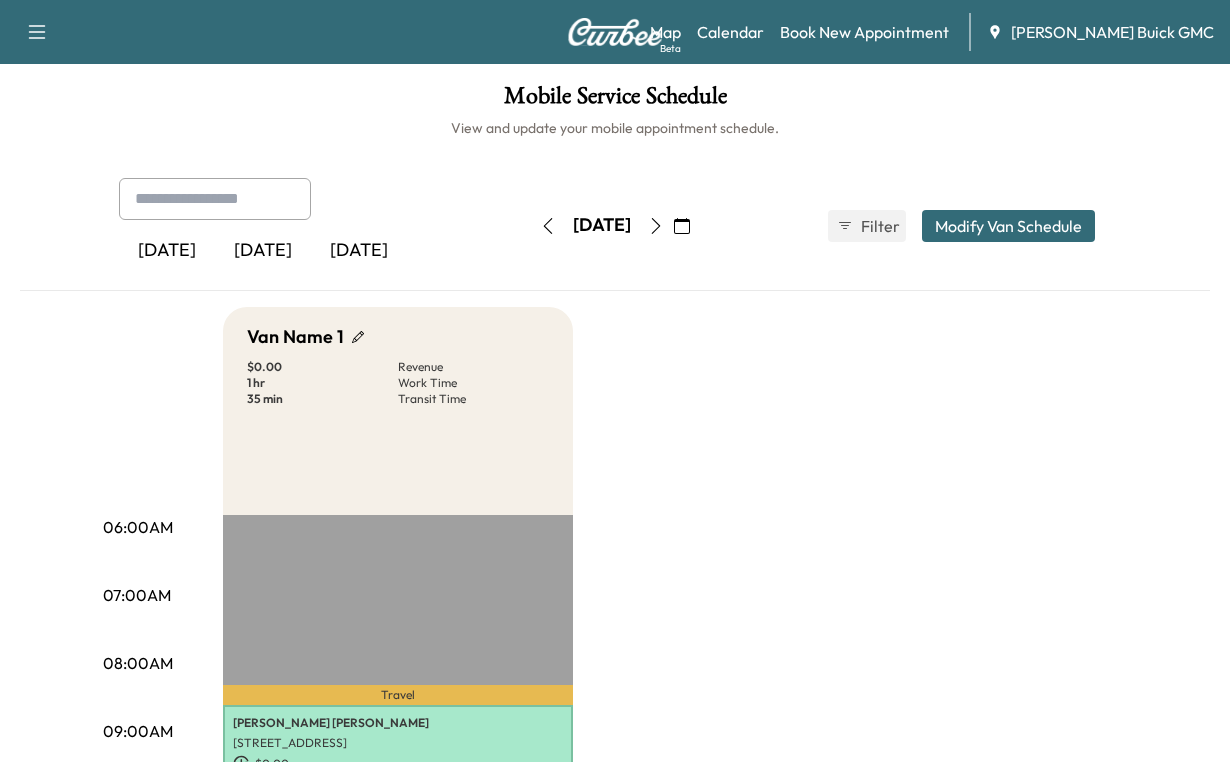 click on "[DATE]" at bounding box center (359, 251) 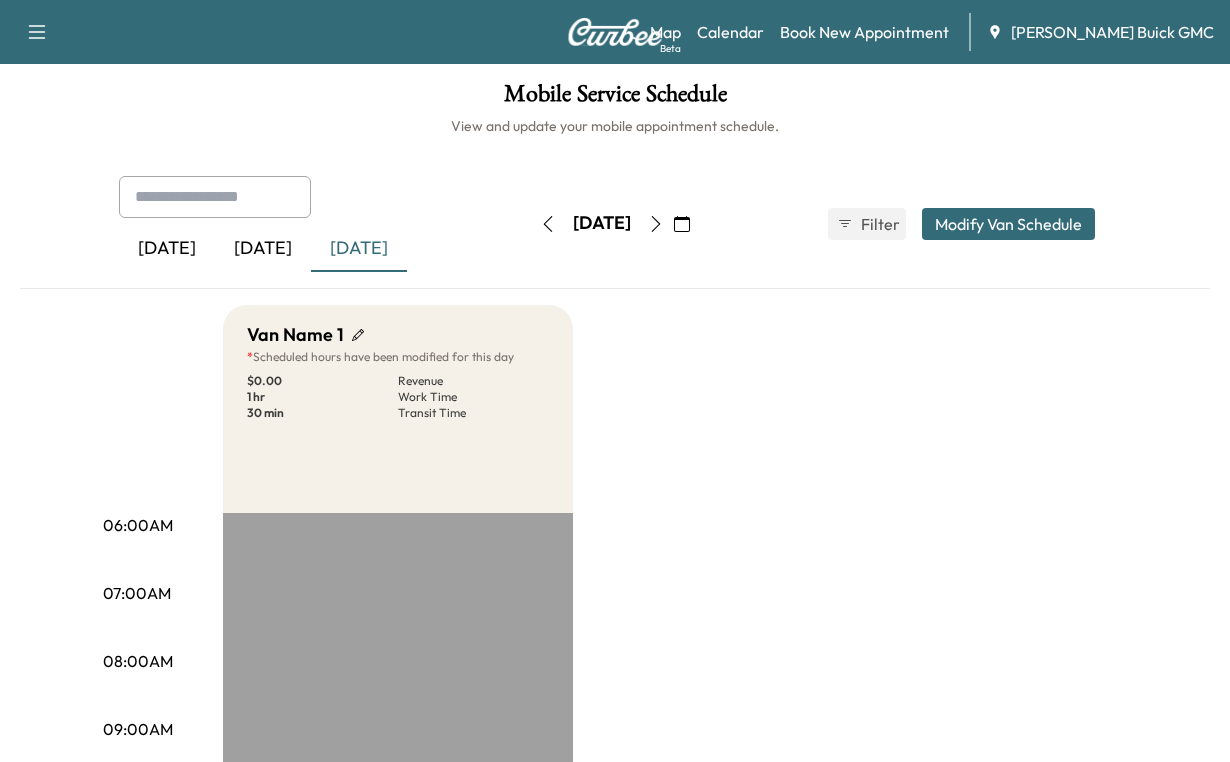 scroll, scrollTop: 0, scrollLeft: 0, axis: both 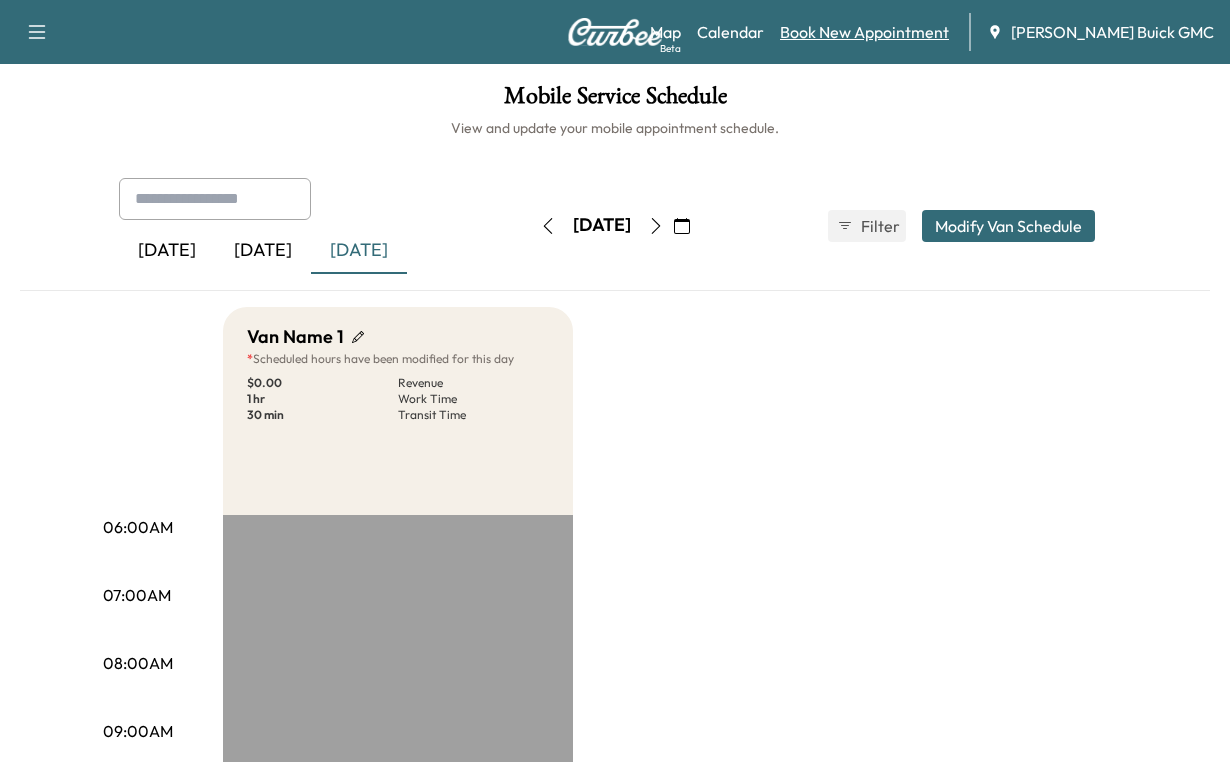 click on "Book New Appointment" at bounding box center (864, 32) 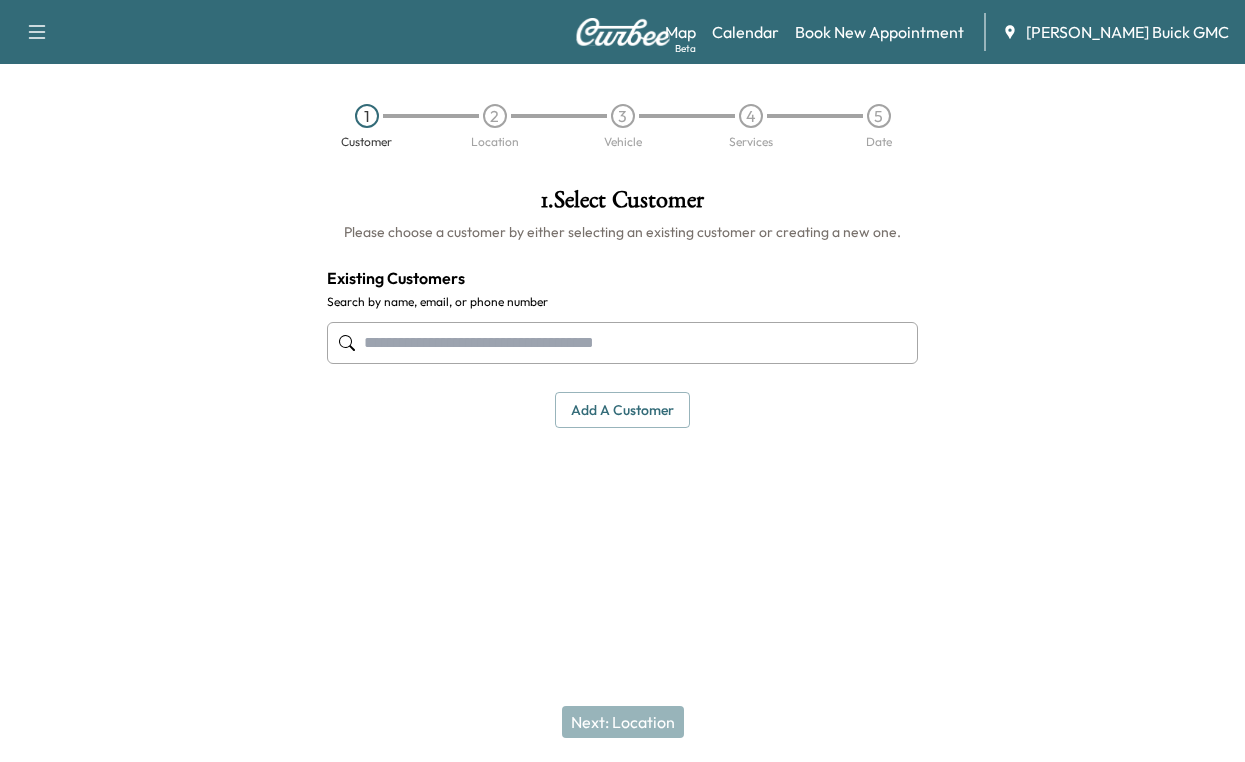 click at bounding box center [622, 343] 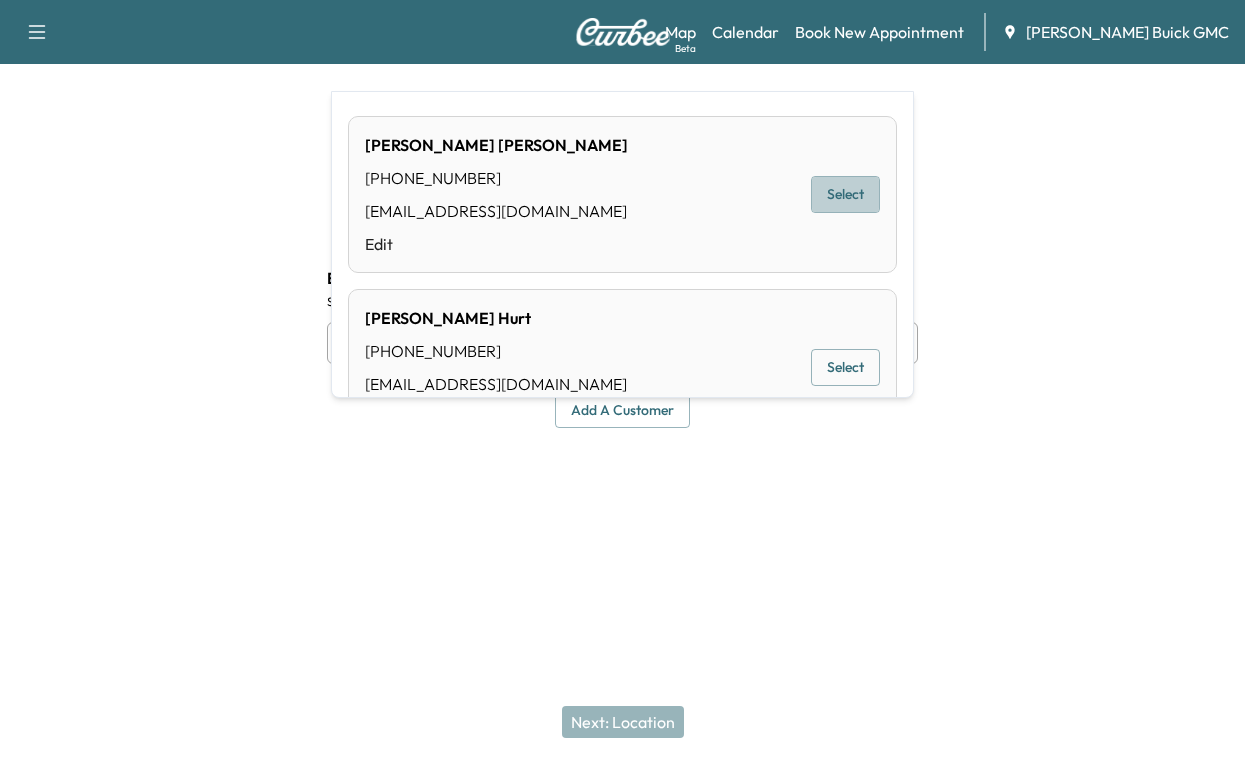 click on "Select" at bounding box center [845, 194] 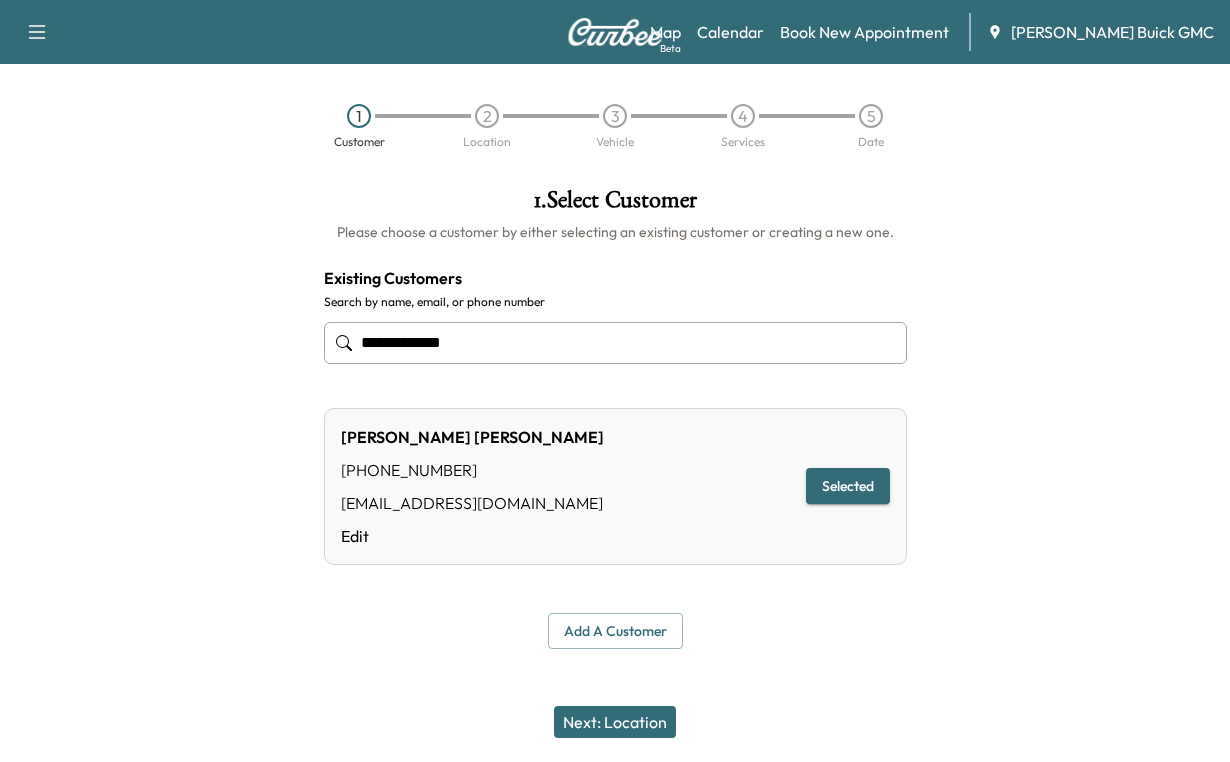click on "Selected" at bounding box center [848, 486] 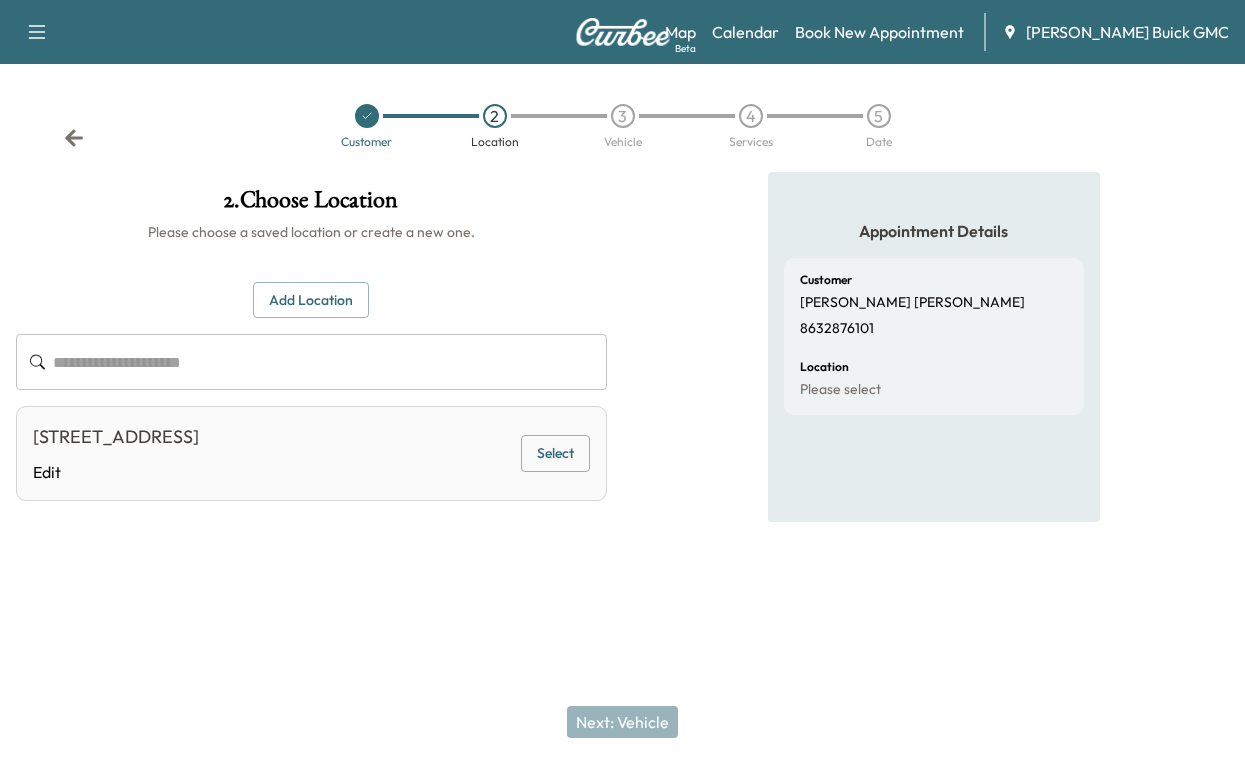 click on "Select" at bounding box center [555, 453] 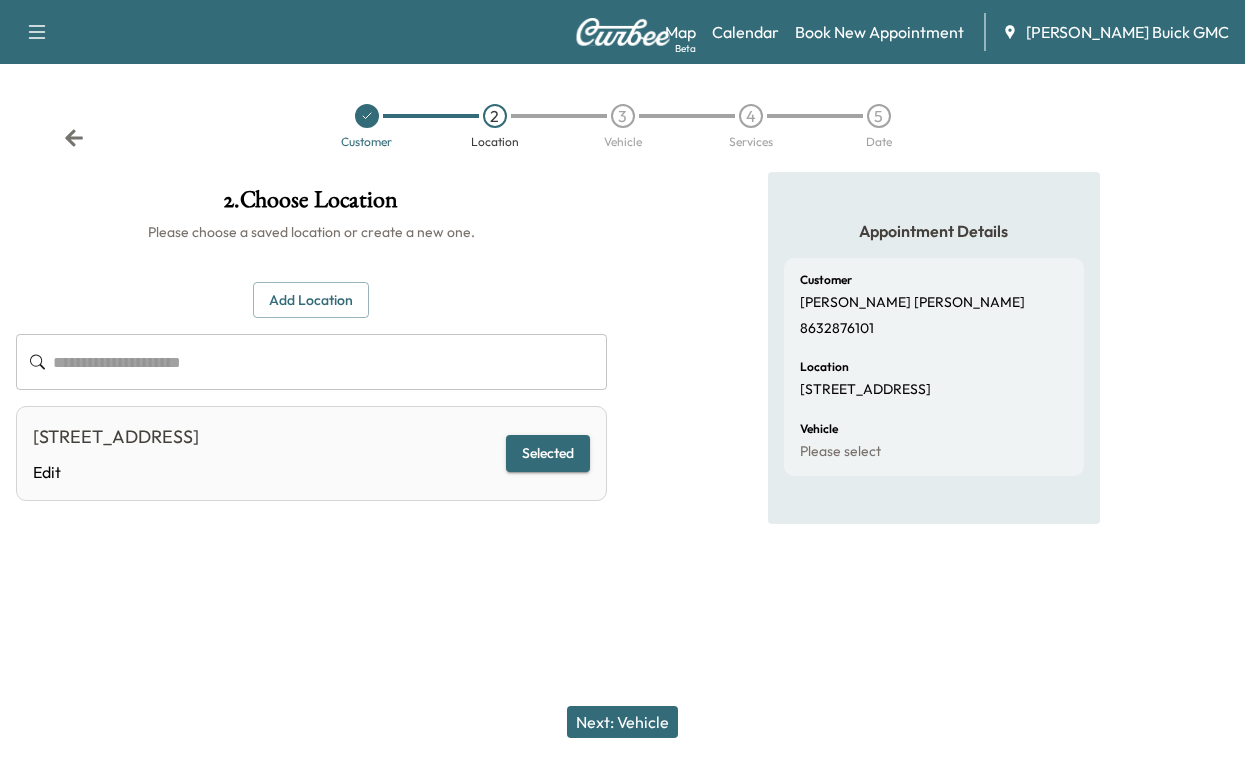 click on "Next: Vehicle" at bounding box center [622, 722] 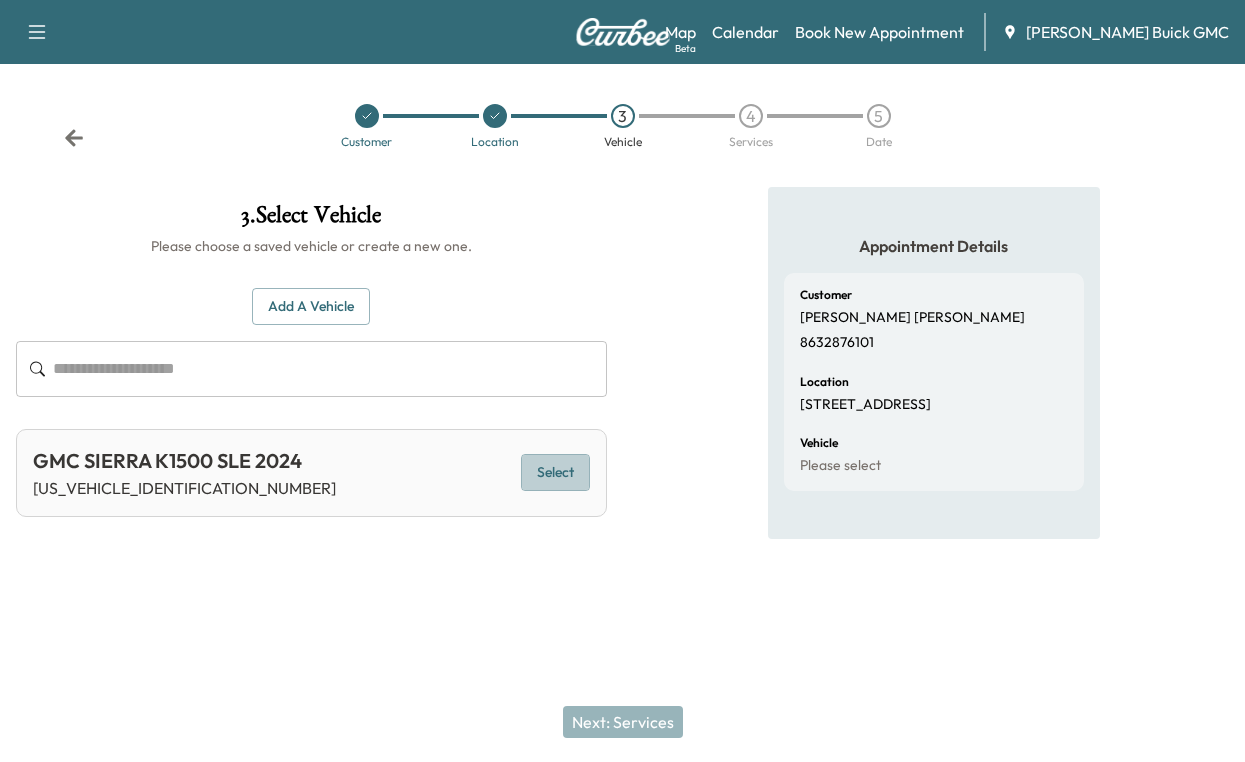 click on "Select" at bounding box center (555, 472) 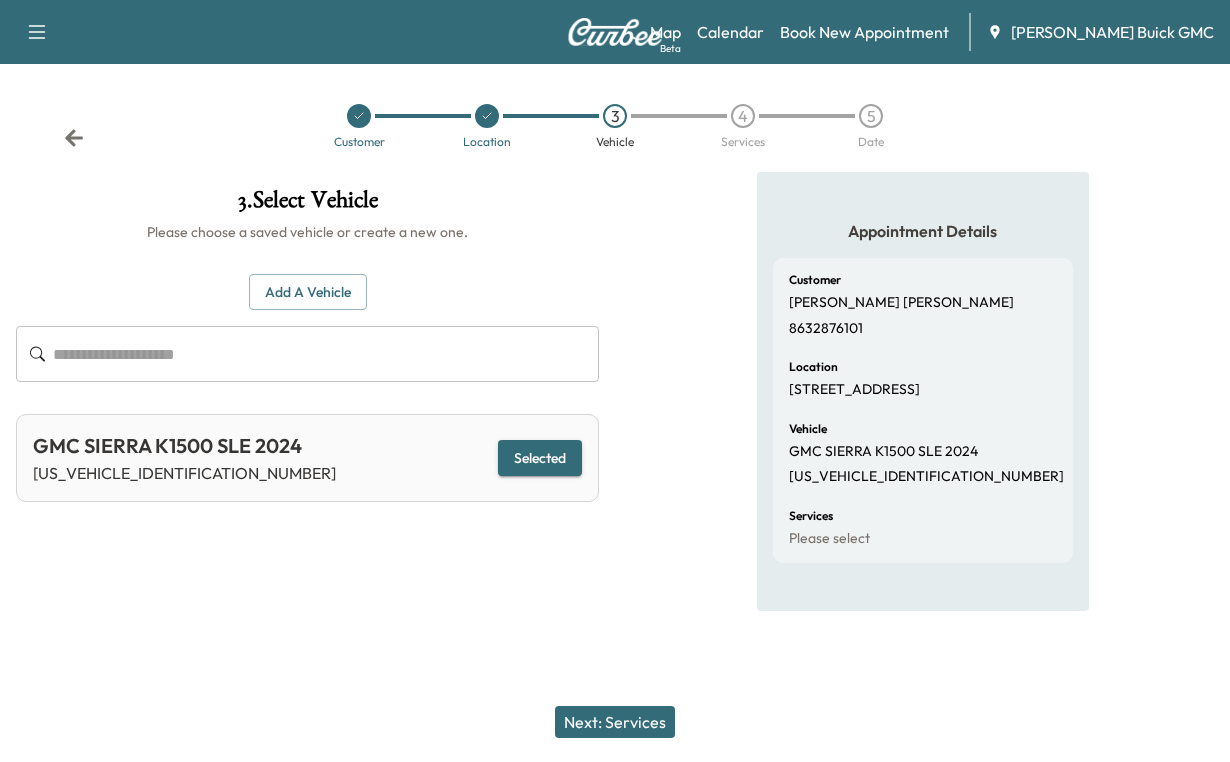 click on "Next: Services" at bounding box center (615, 722) 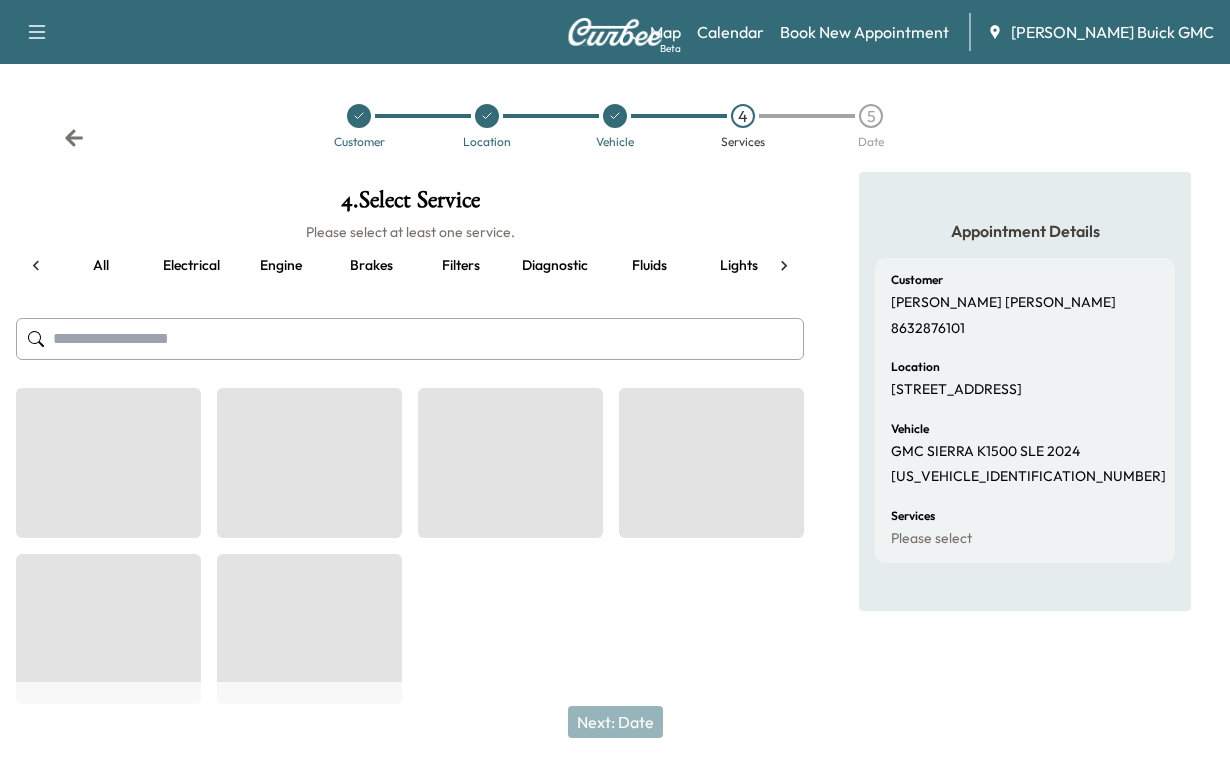 scroll, scrollTop: 0, scrollLeft: 70, axis: horizontal 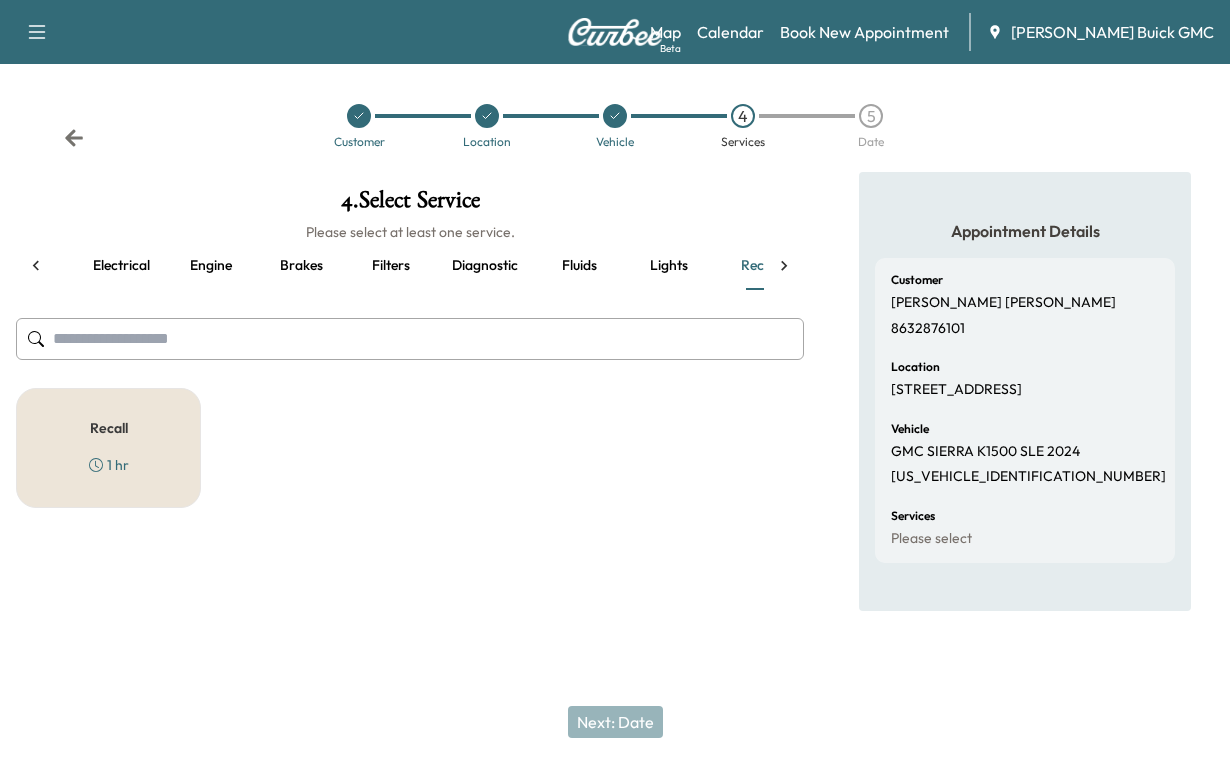 click on "Recall 1 hr" at bounding box center (108, 448) 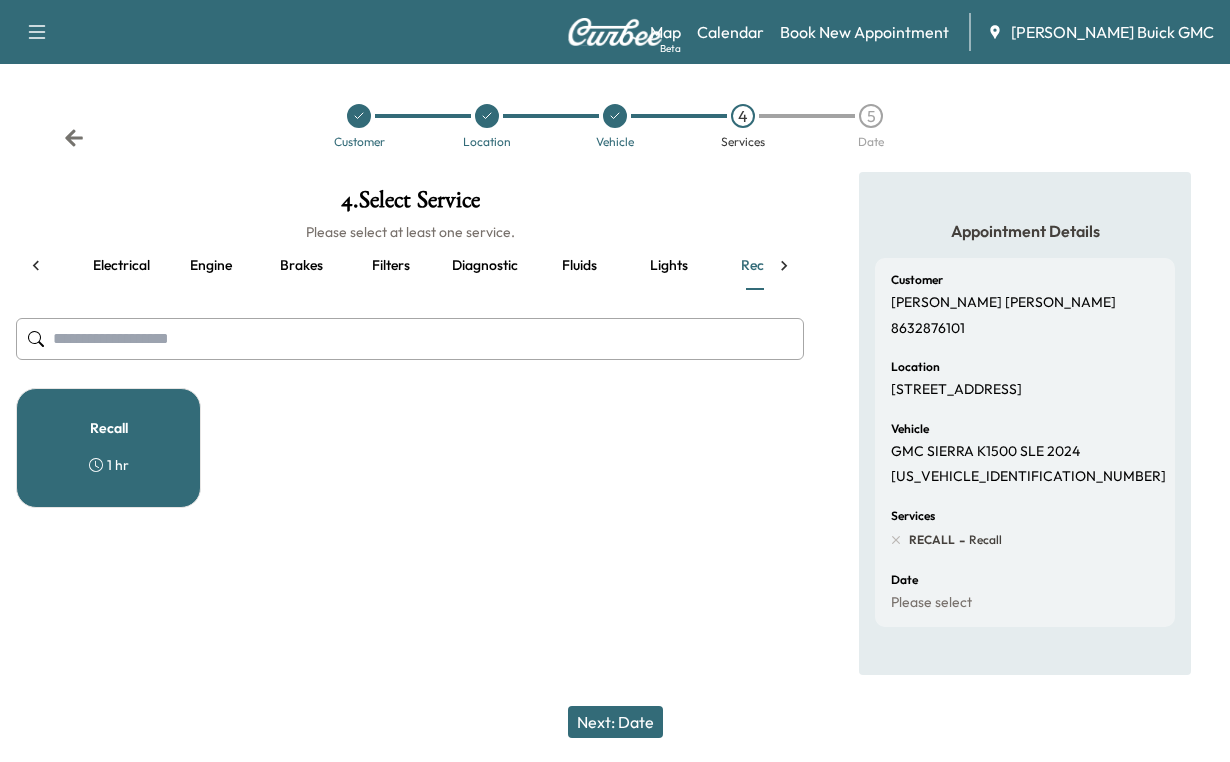 click on "Next: Date" at bounding box center (615, 722) 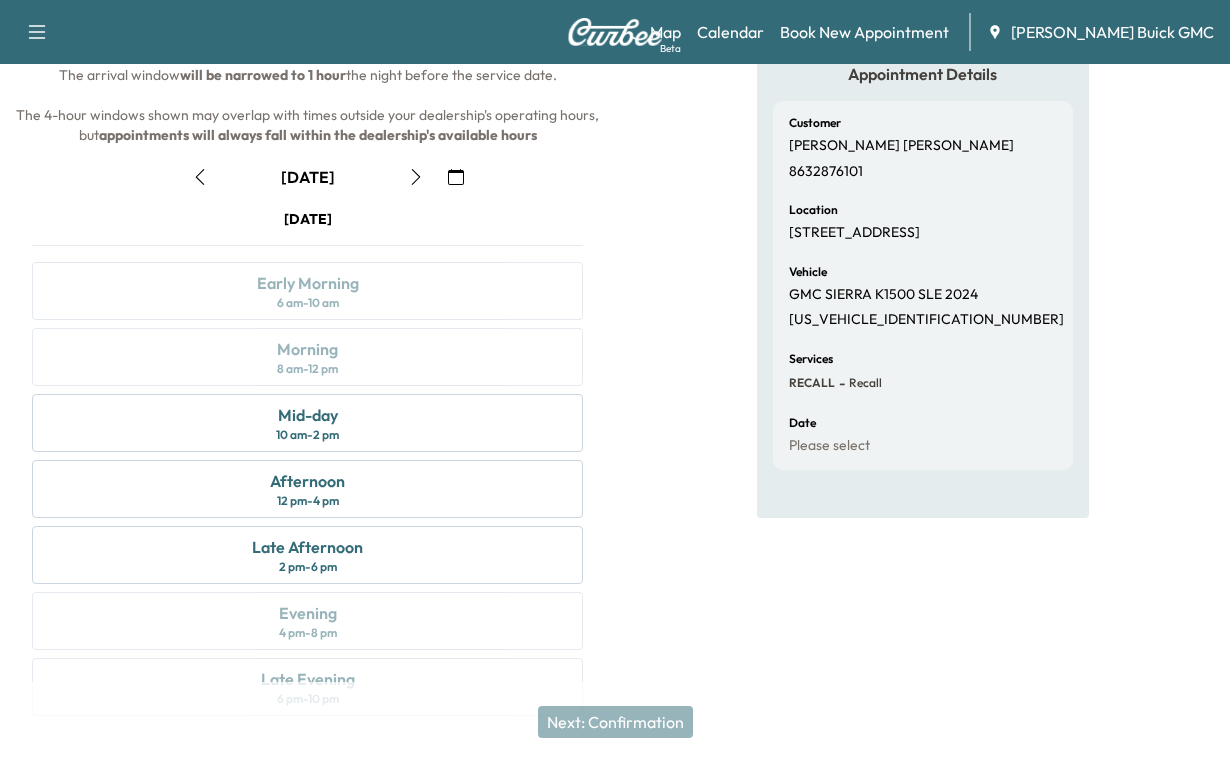 scroll, scrollTop: 300, scrollLeft: 0, axis: vertical 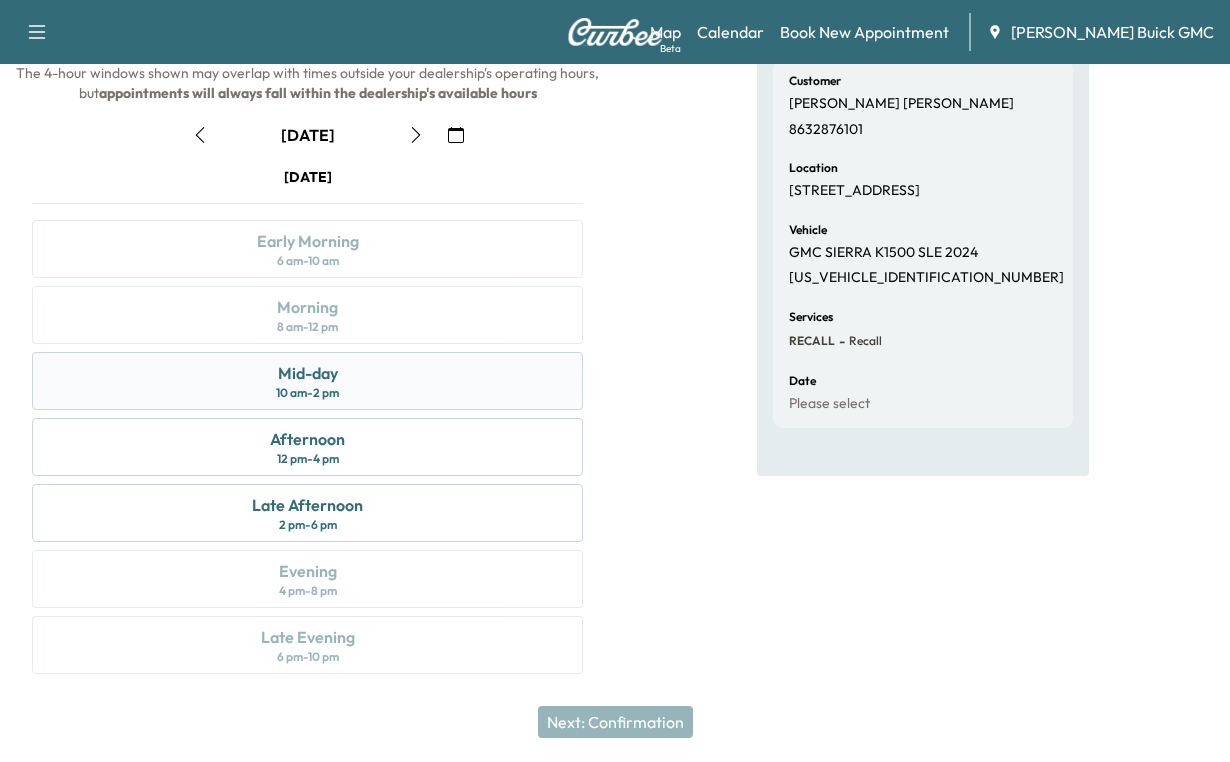 click on "10 am  -  2 pm" at bounding box center [307, 393] 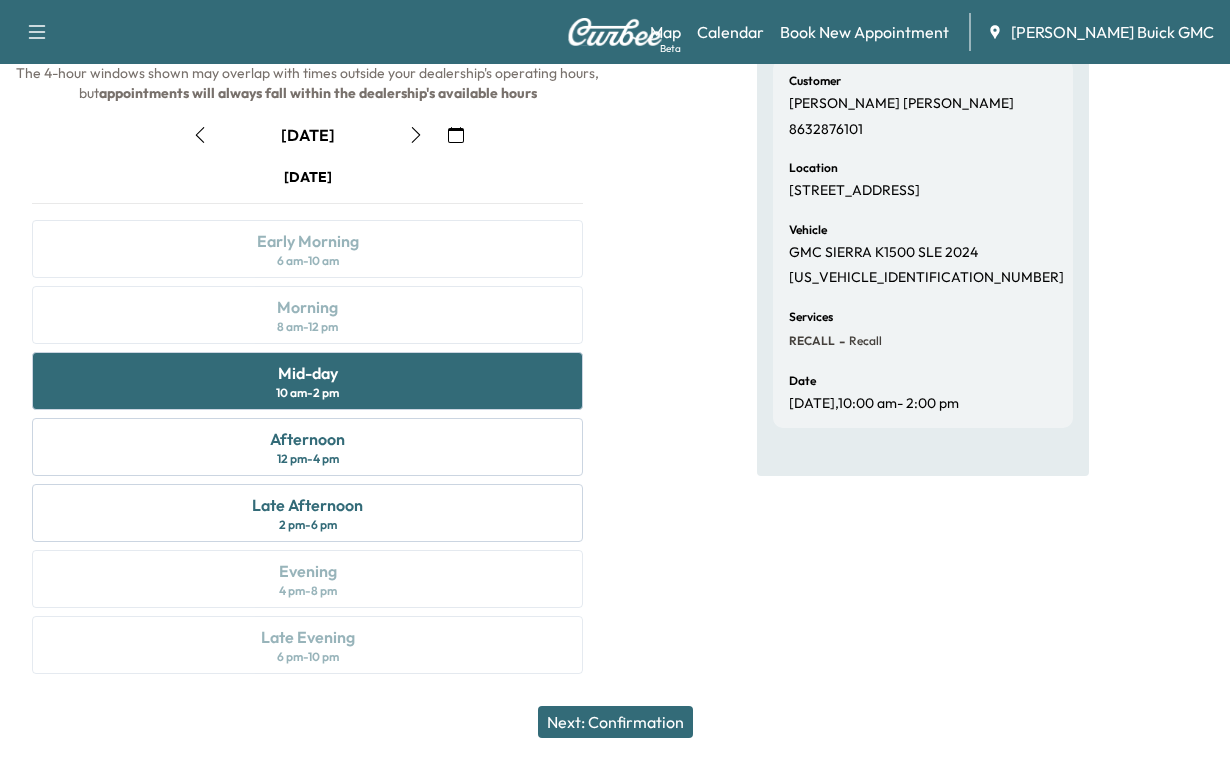 click on "Next: Confirmation" at bounding box center [615, 722] 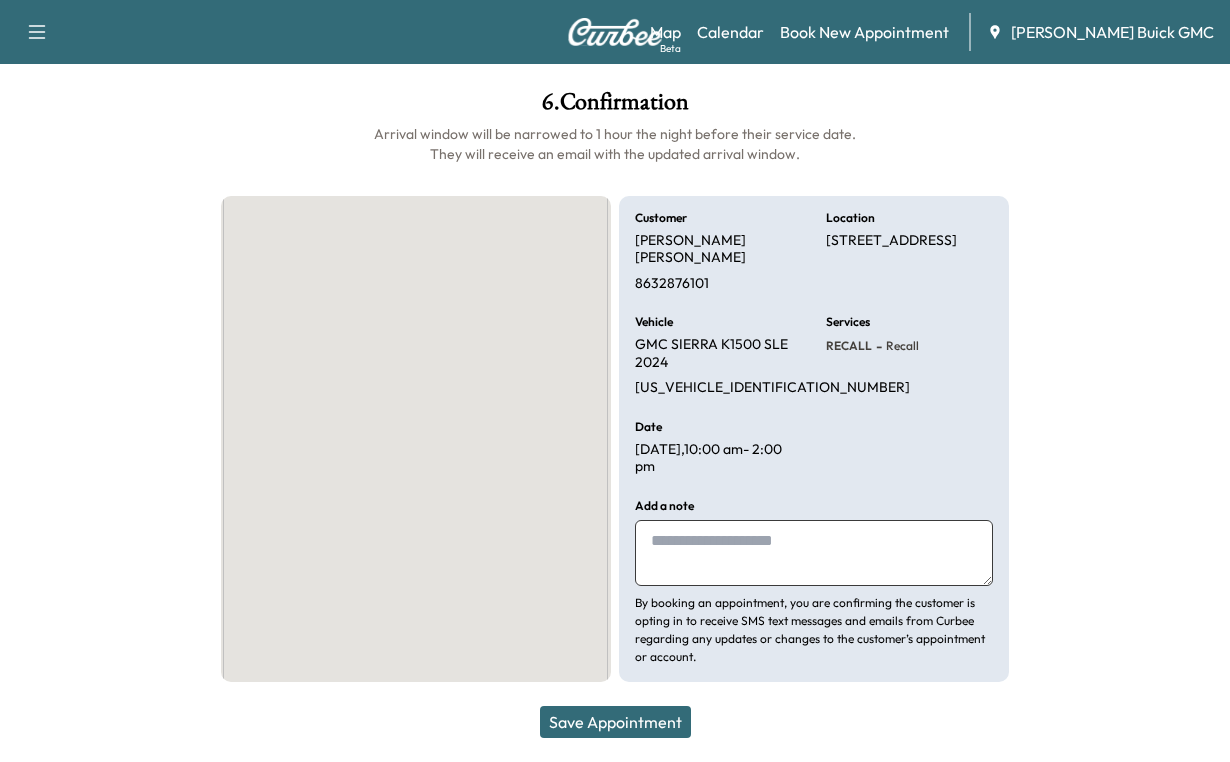 scroll, scrollTop: 266, scrollLeft: 0, axis: vertical 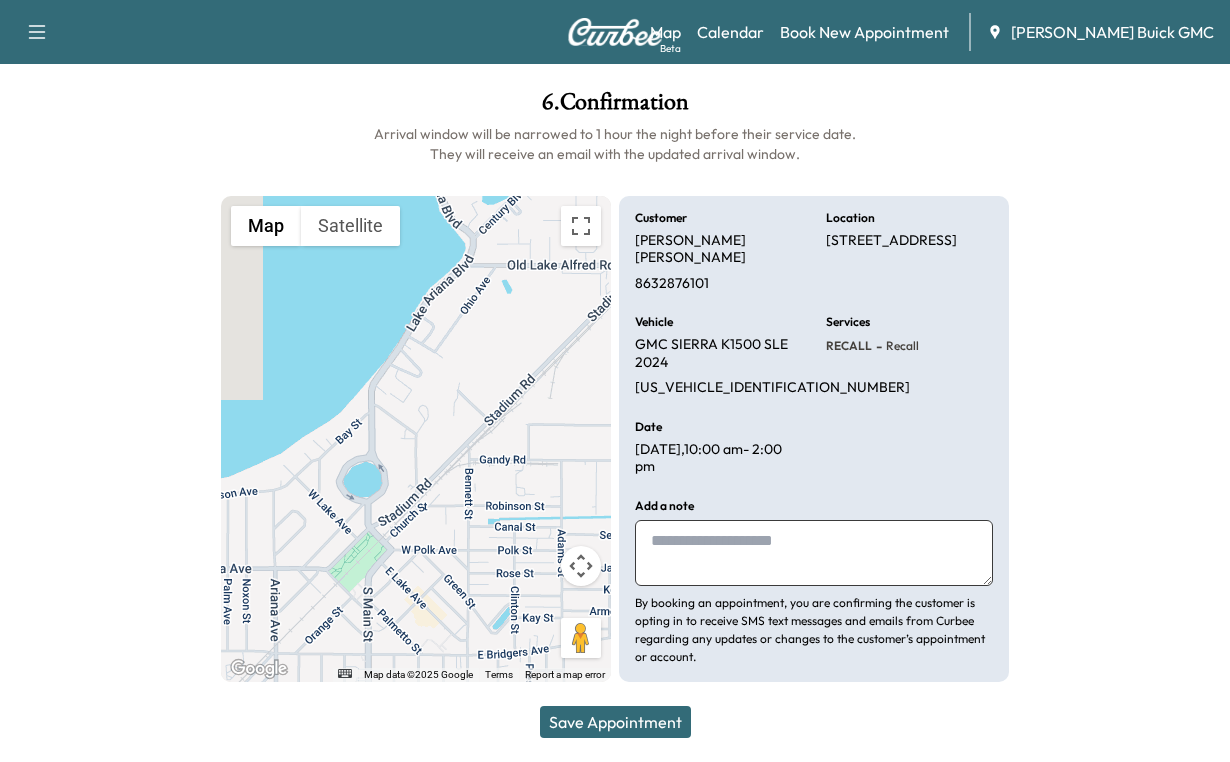 click at bounding box center [814, 553] 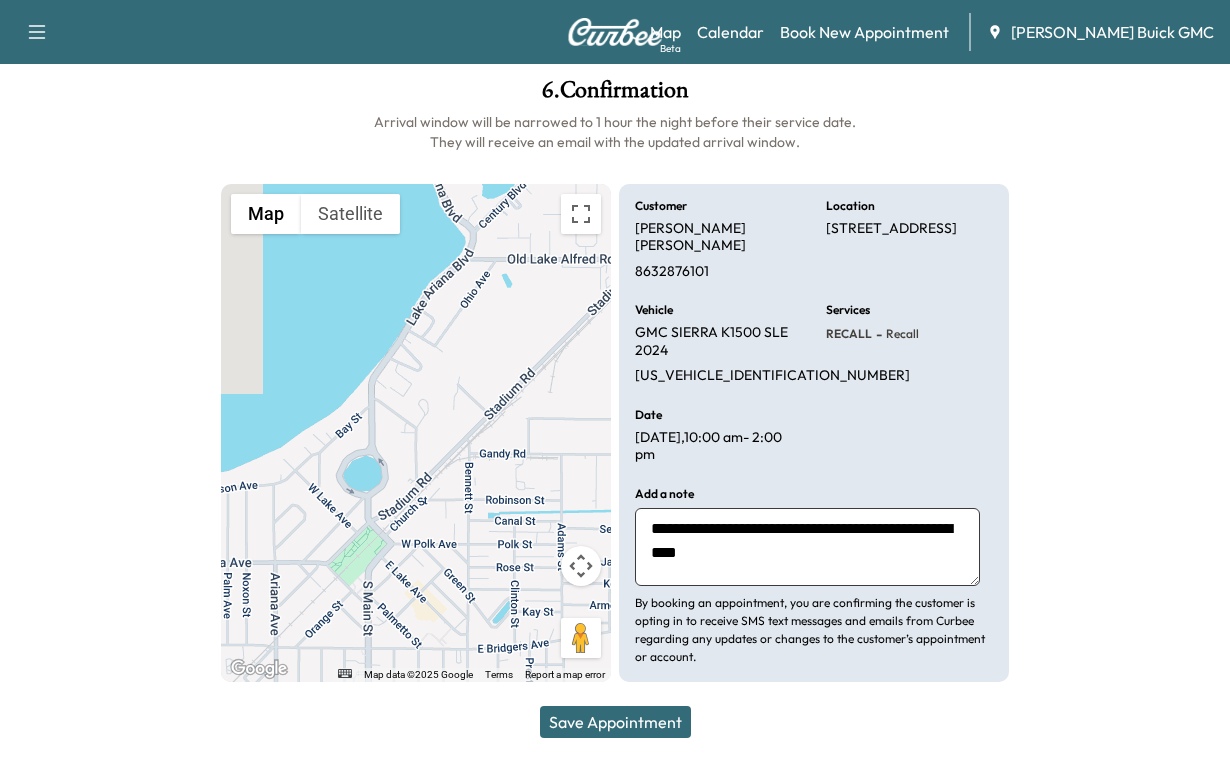 scroll, scrollTop: 19, scrollLeft: 0, axis: vertical 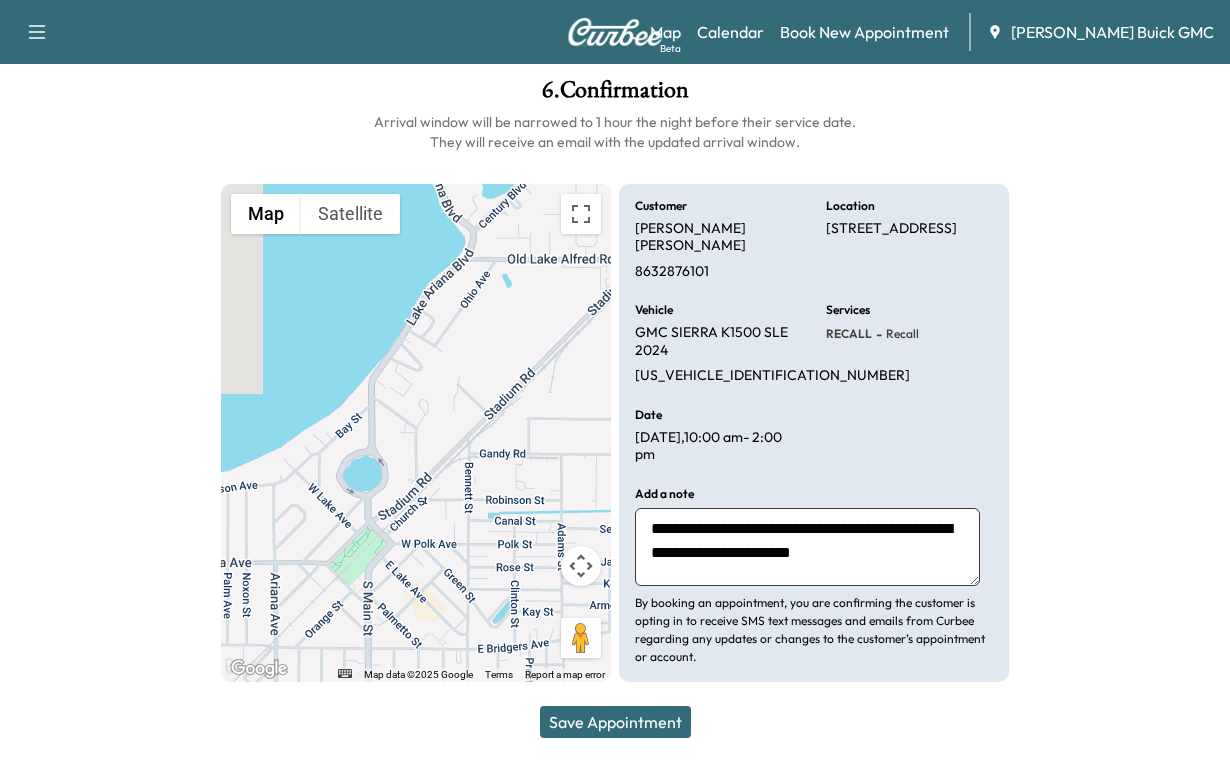 type on "**********" 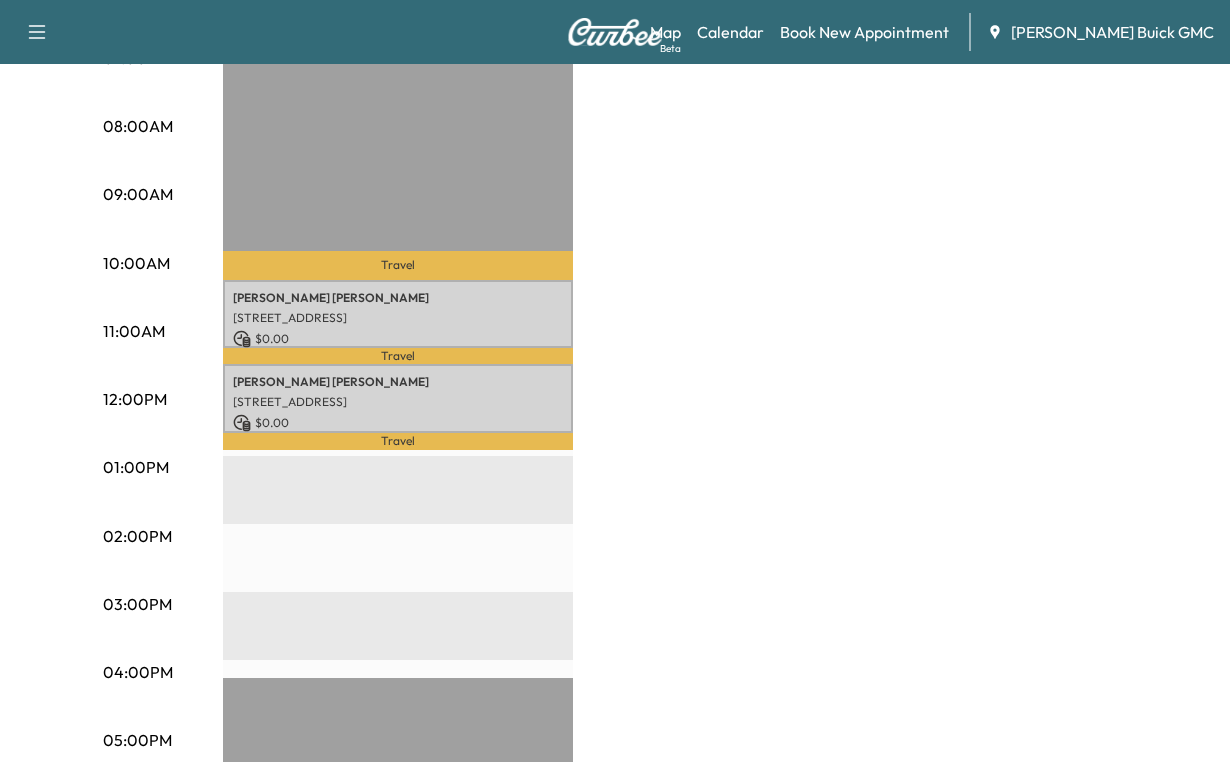 scroll, scrollTop: 566, scrollLeft: 0, axis: vertical 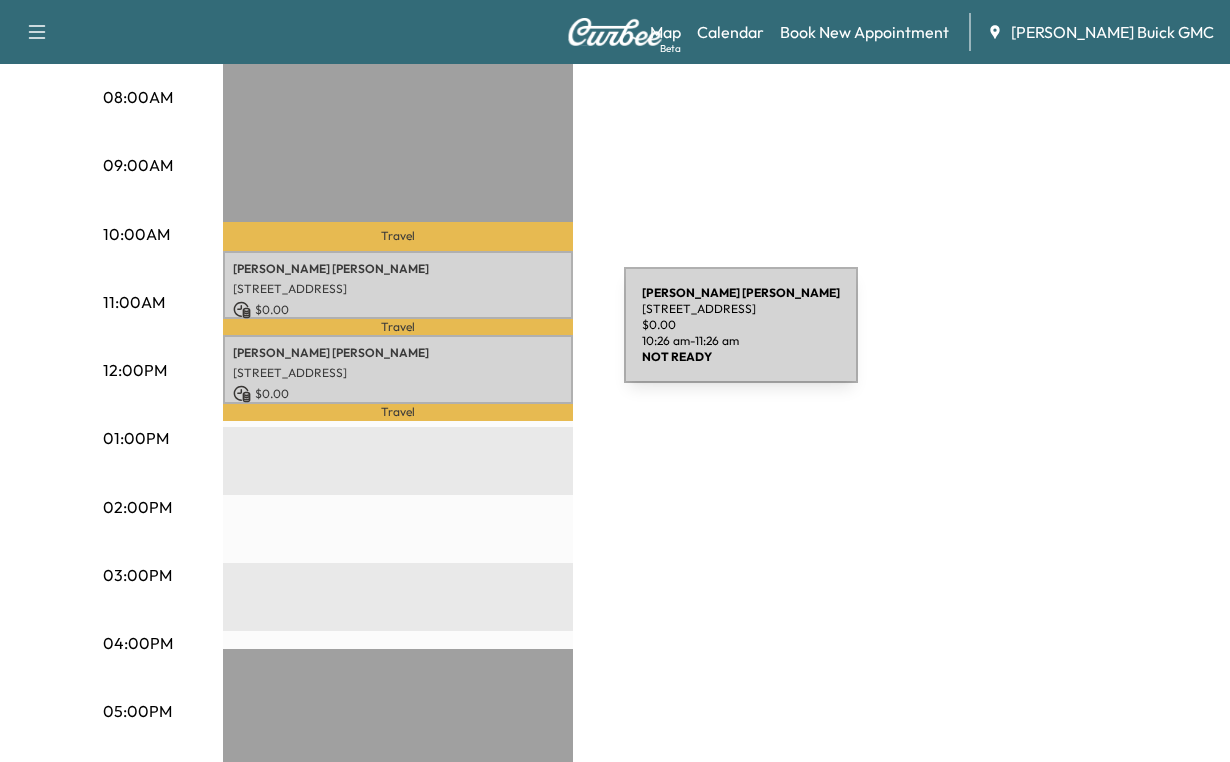 click on "[PERSON_NAME]" at bounding box center (398, 269) 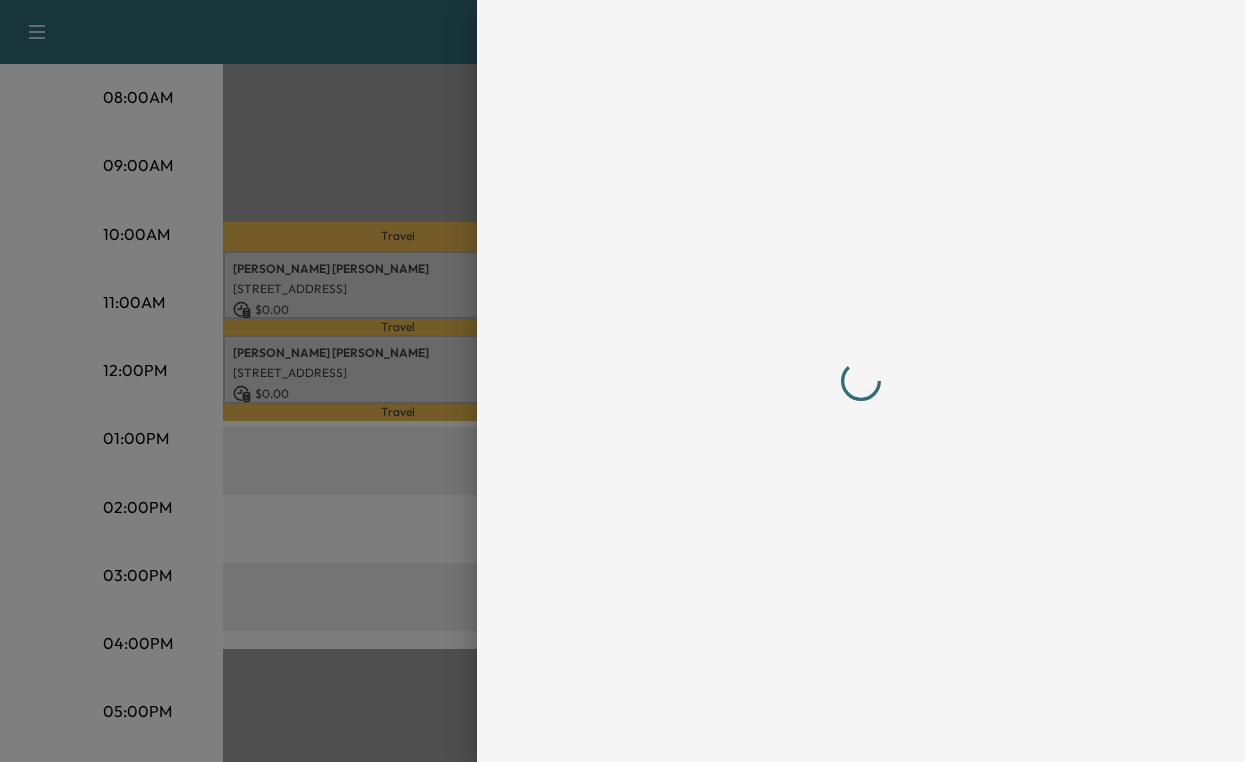 click at bounding box center [861, 381] 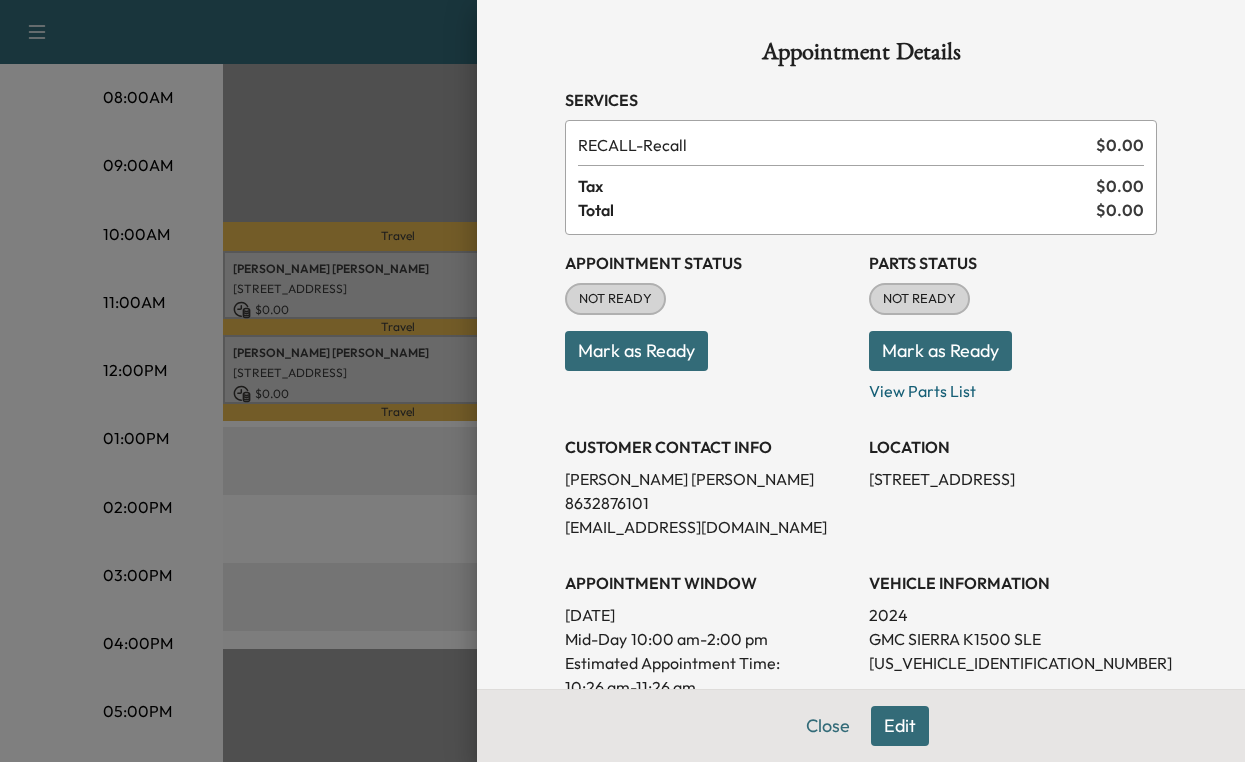 click on "Mark as Ready" at bounding box center [636, 351] 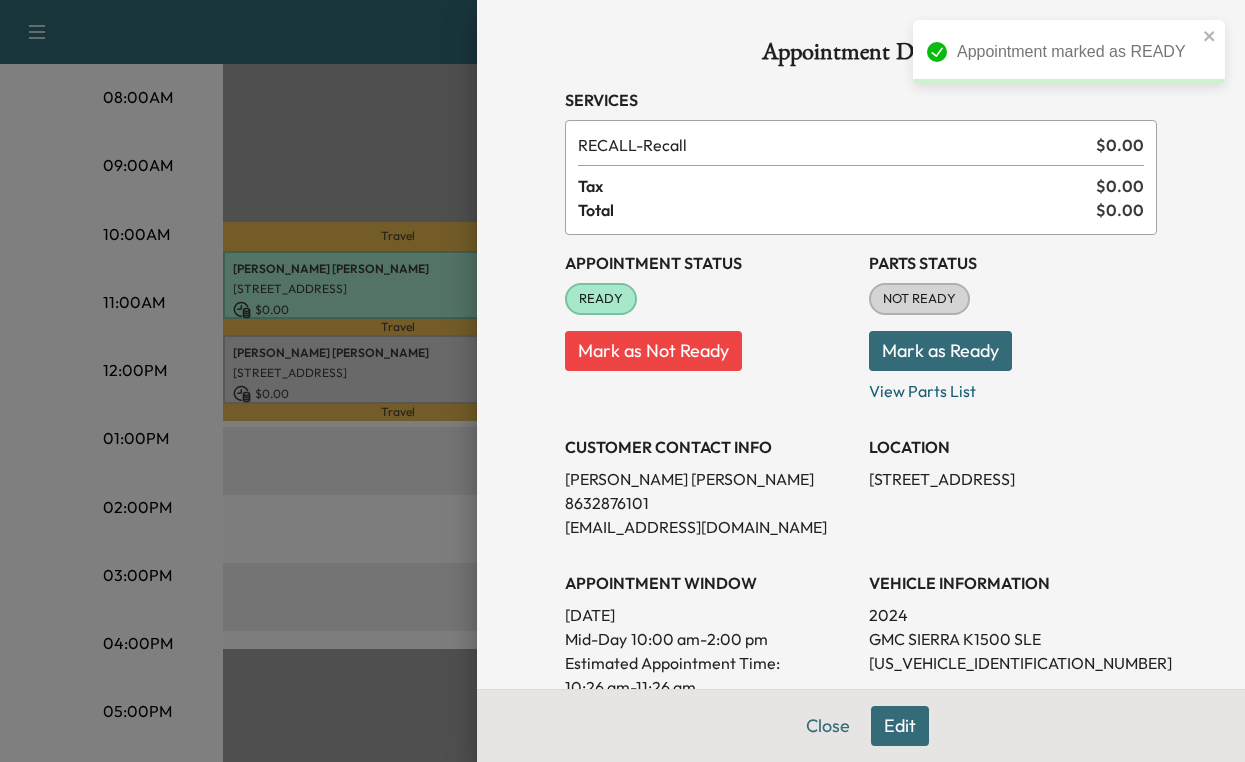 click on "Mark as Ready" at bounding box center (940, 351) 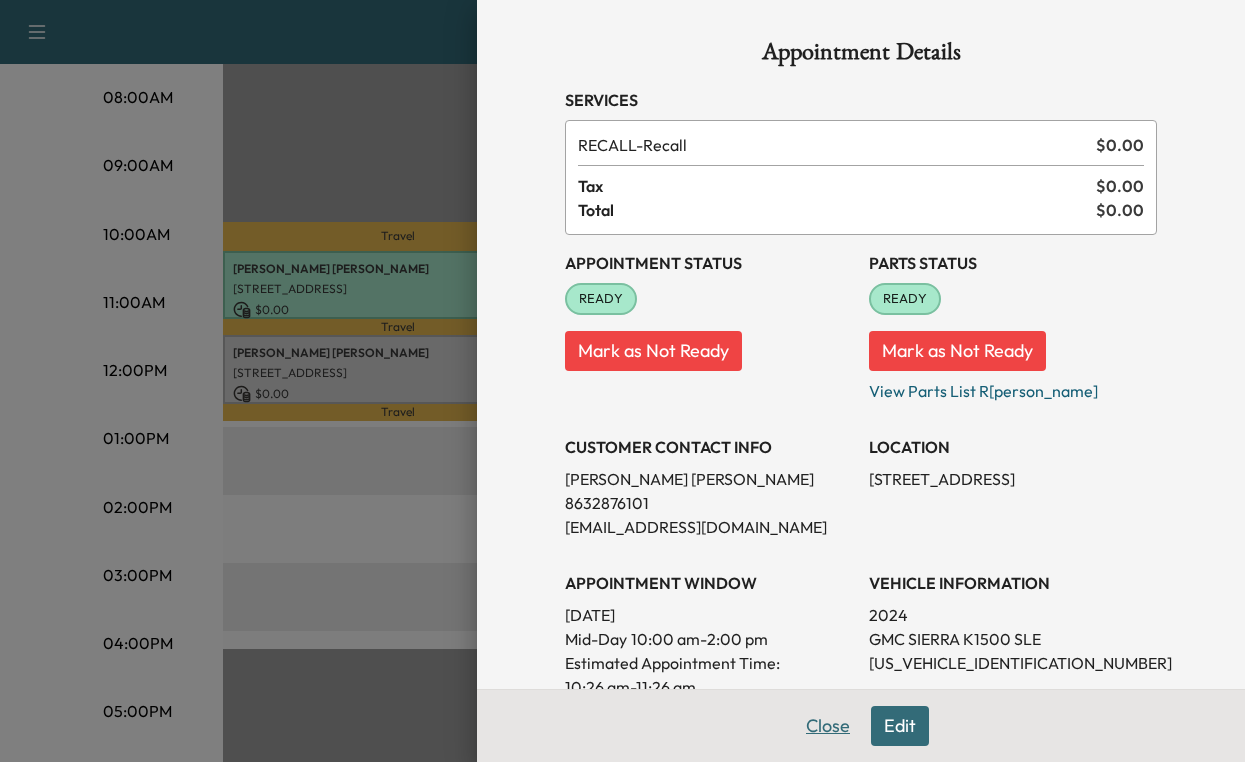 click on "Close" at bounding box center [828, 726] 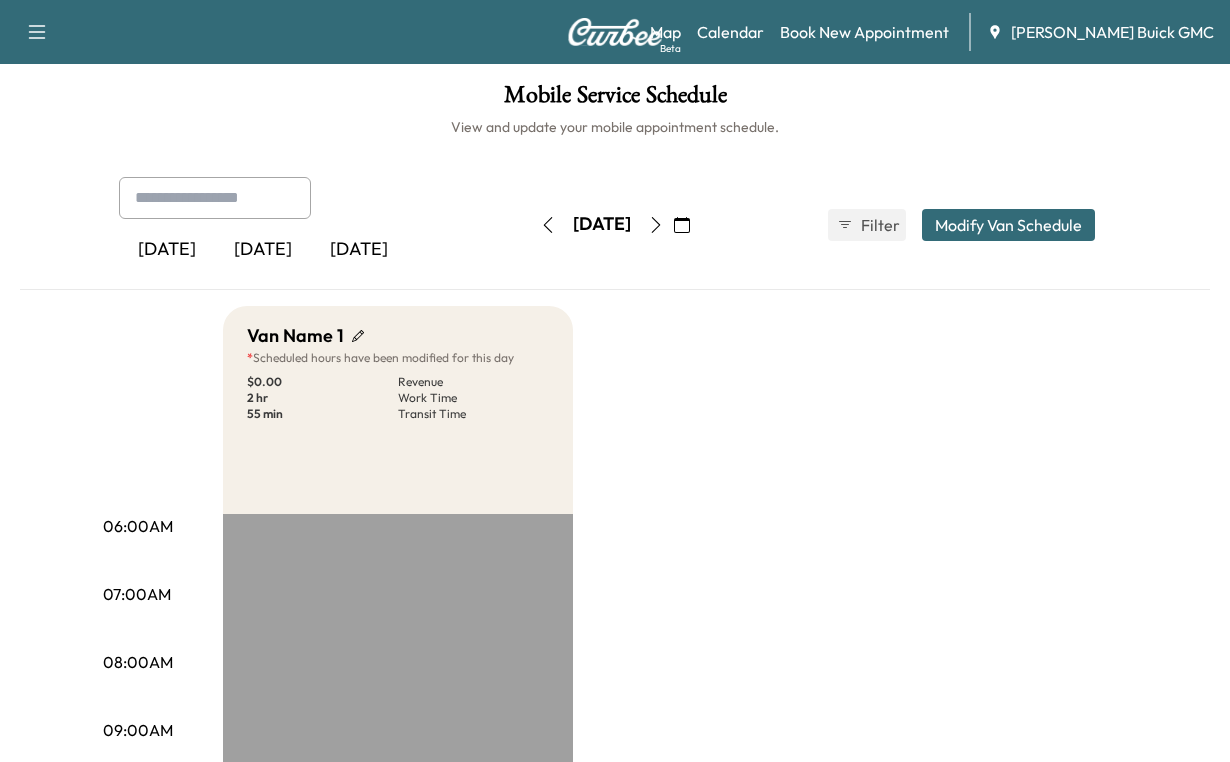 scroll, scrollTop: 0, scrollLeft: 0, axis: both 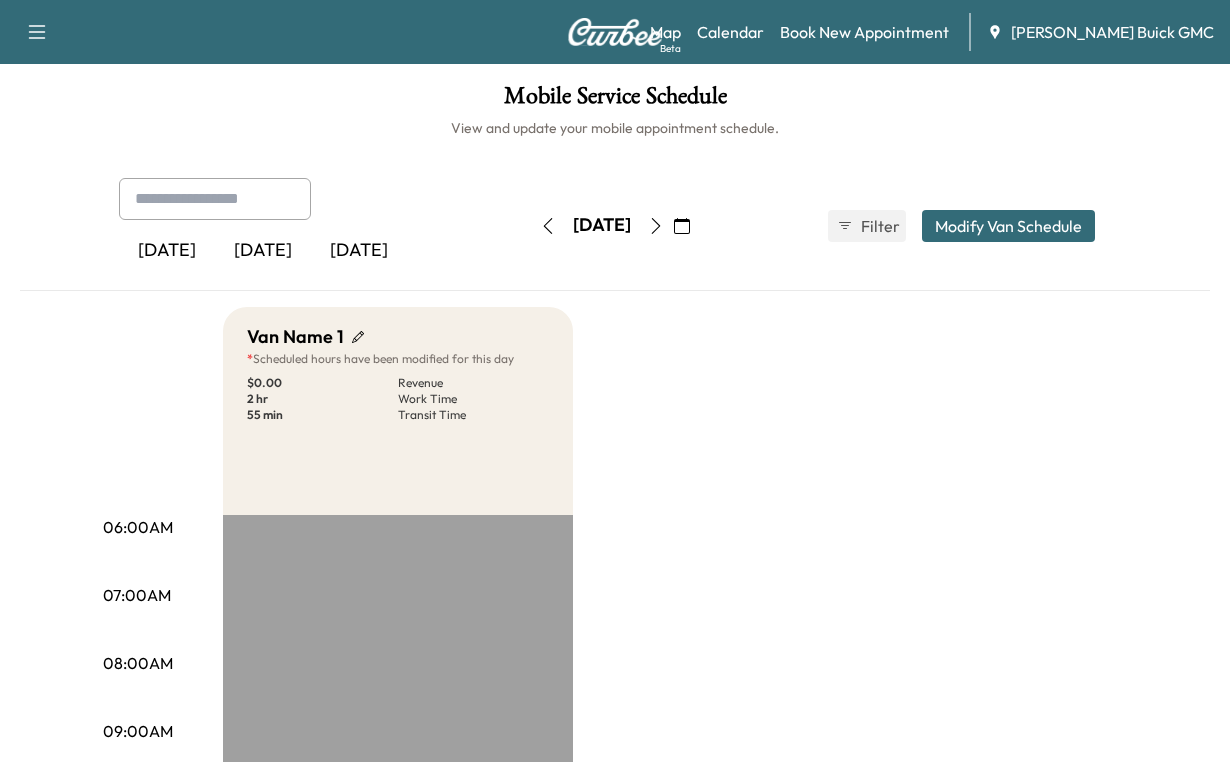 click on "[DATE]" at bounding box center [359, 251] 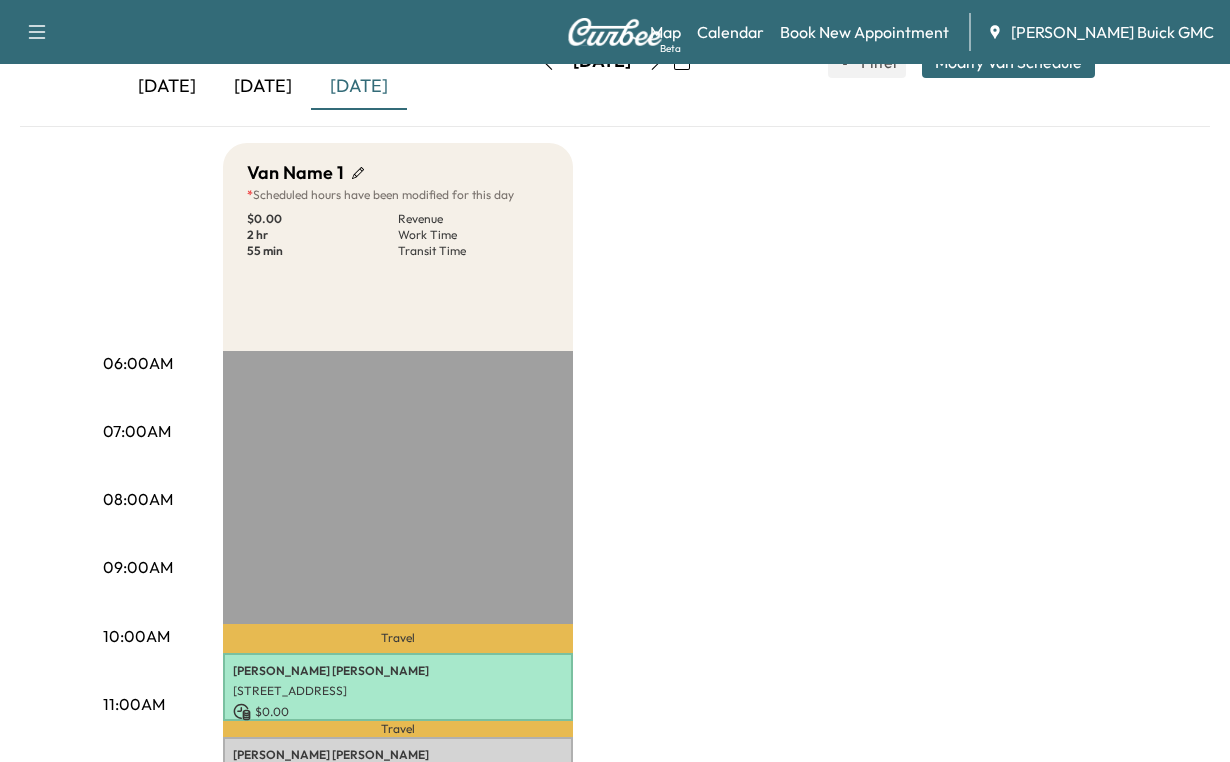 scroll, scrollTop: 100, scrollLeft: 0, axis: vertical 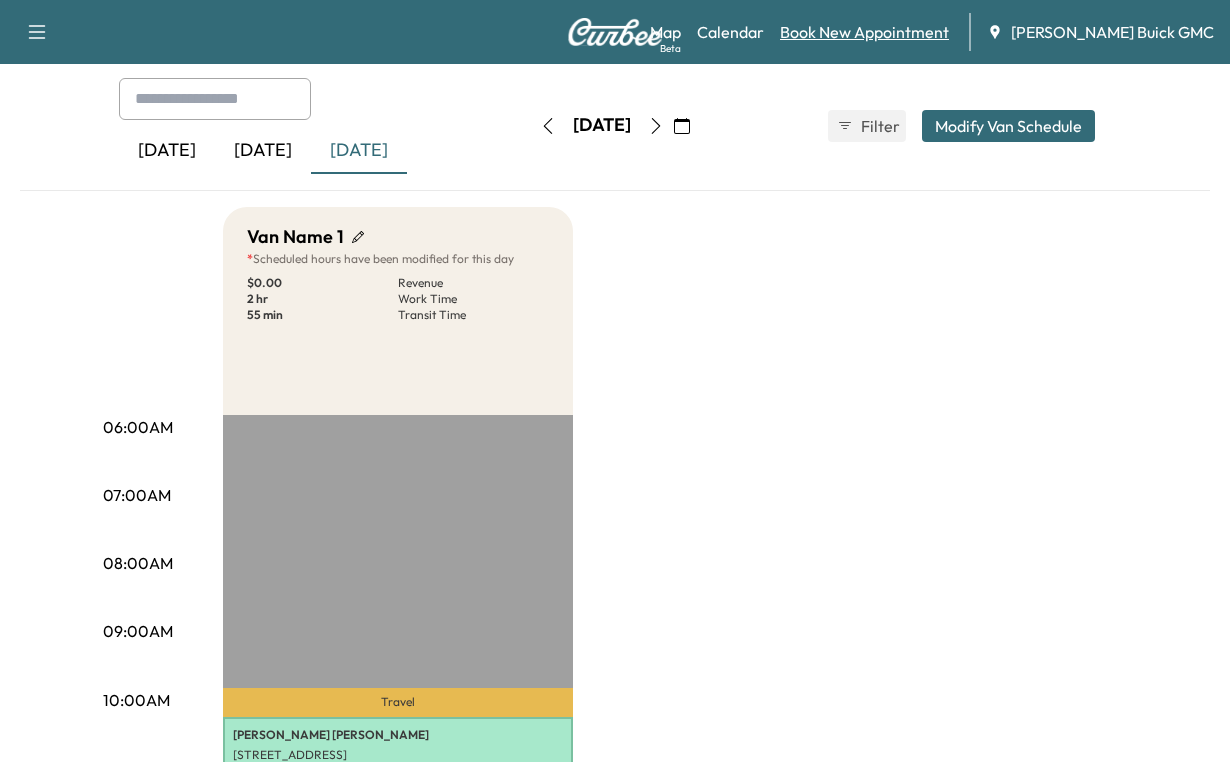 click on "Book New Appointment" at bounding box center (864, 32) 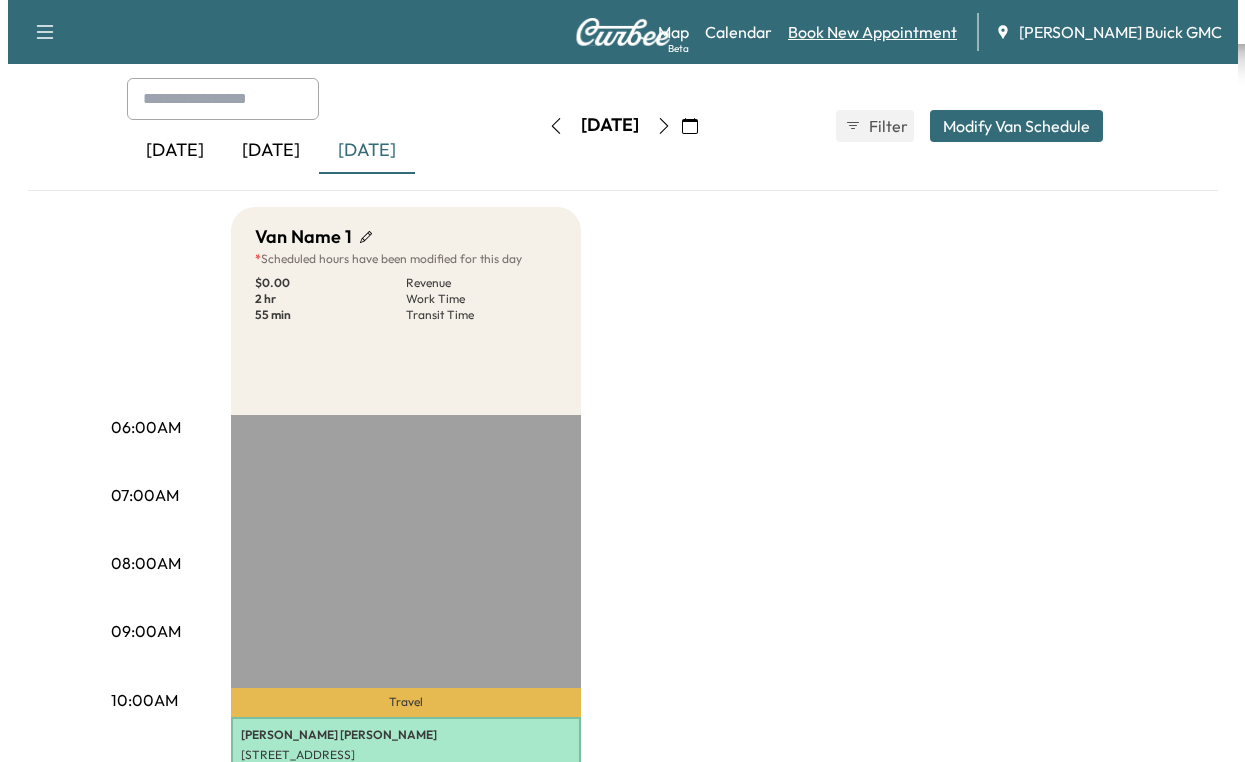 scroll, scrollTop: 0, scrollLeft: 0, axis: both 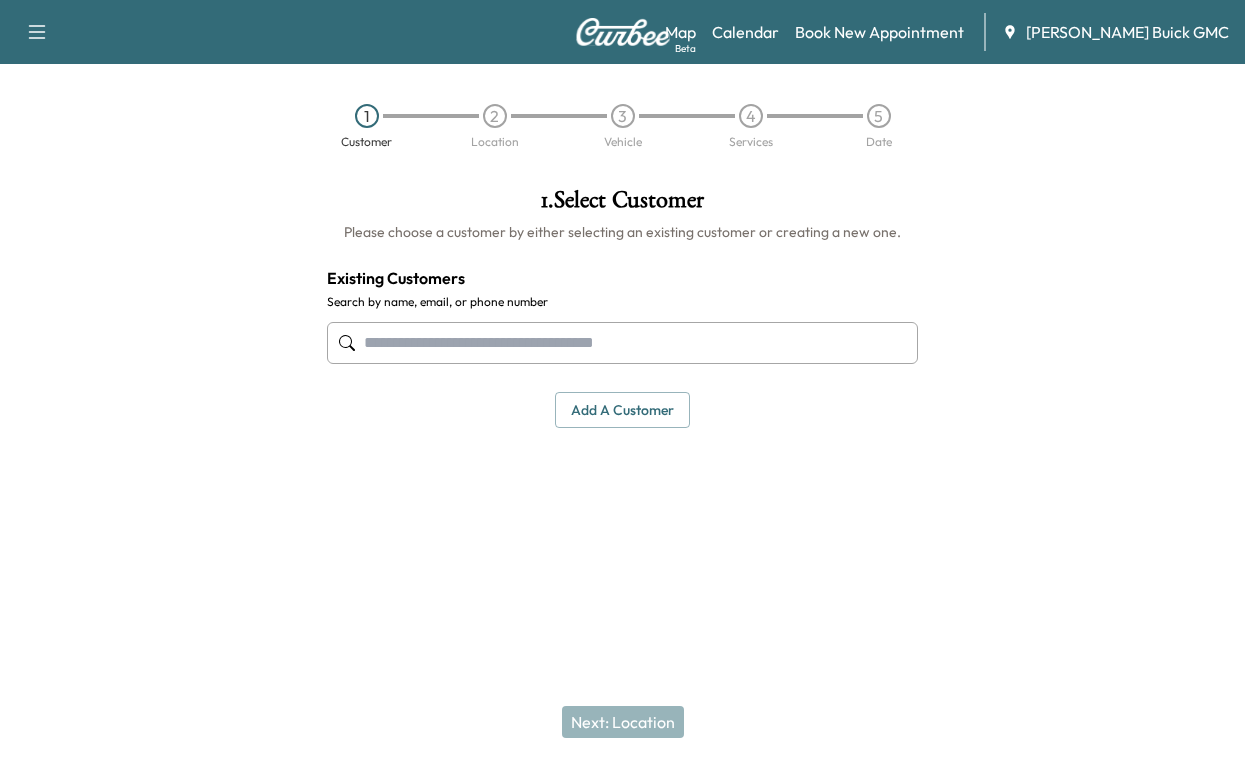 click at bounding box center (622, 343) 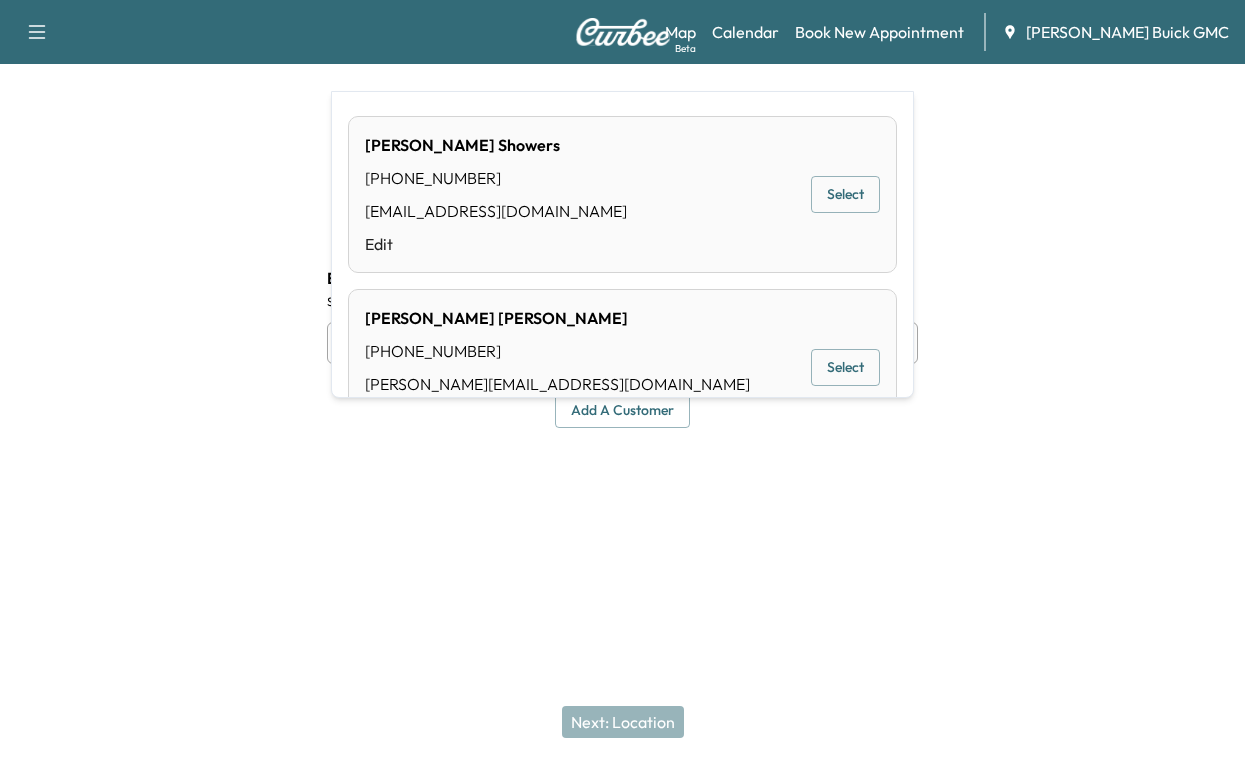 type on "**********" 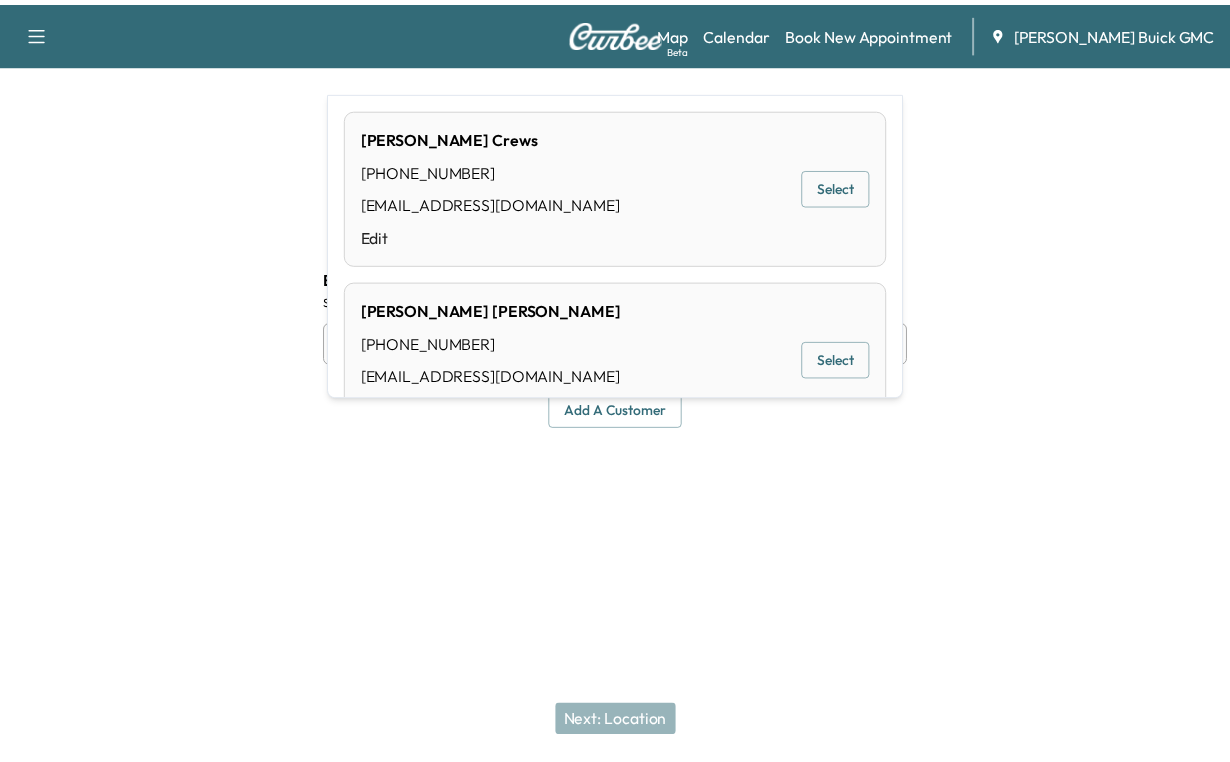 scroll, scrollTop: 0, scrollLeft: 0, axis: both 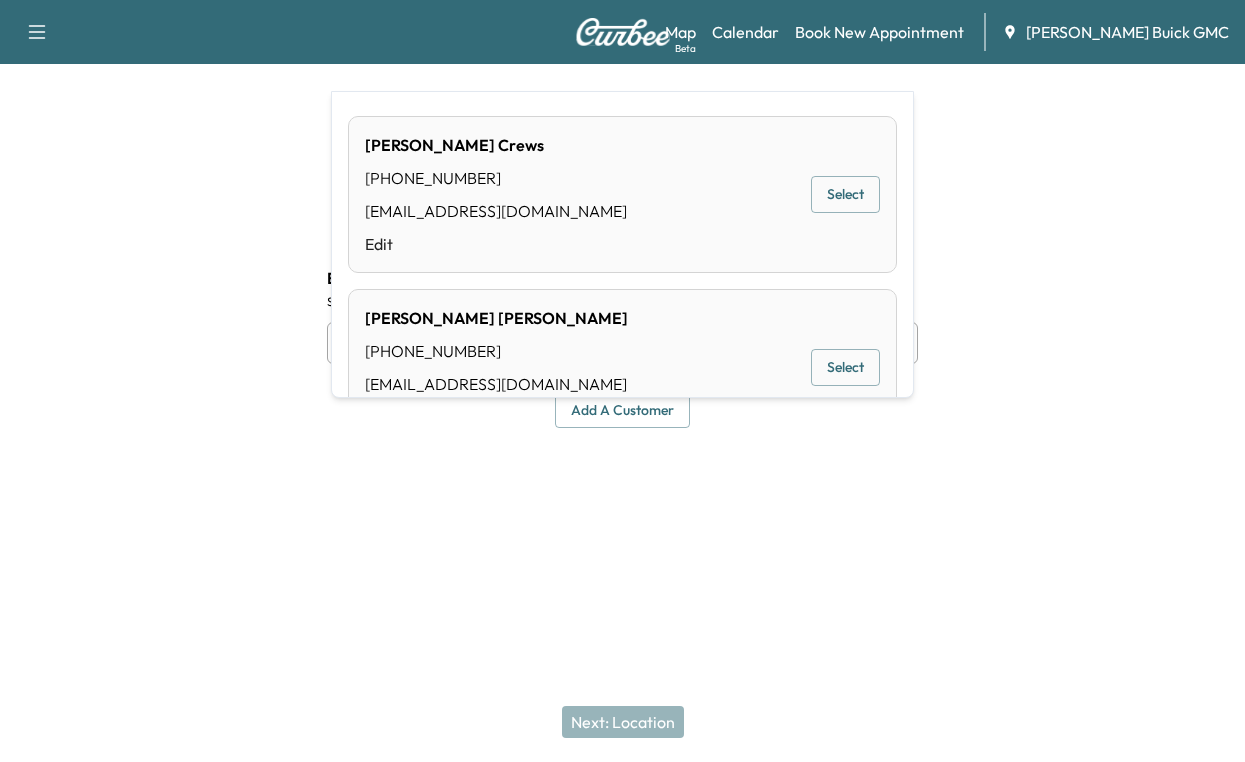 type 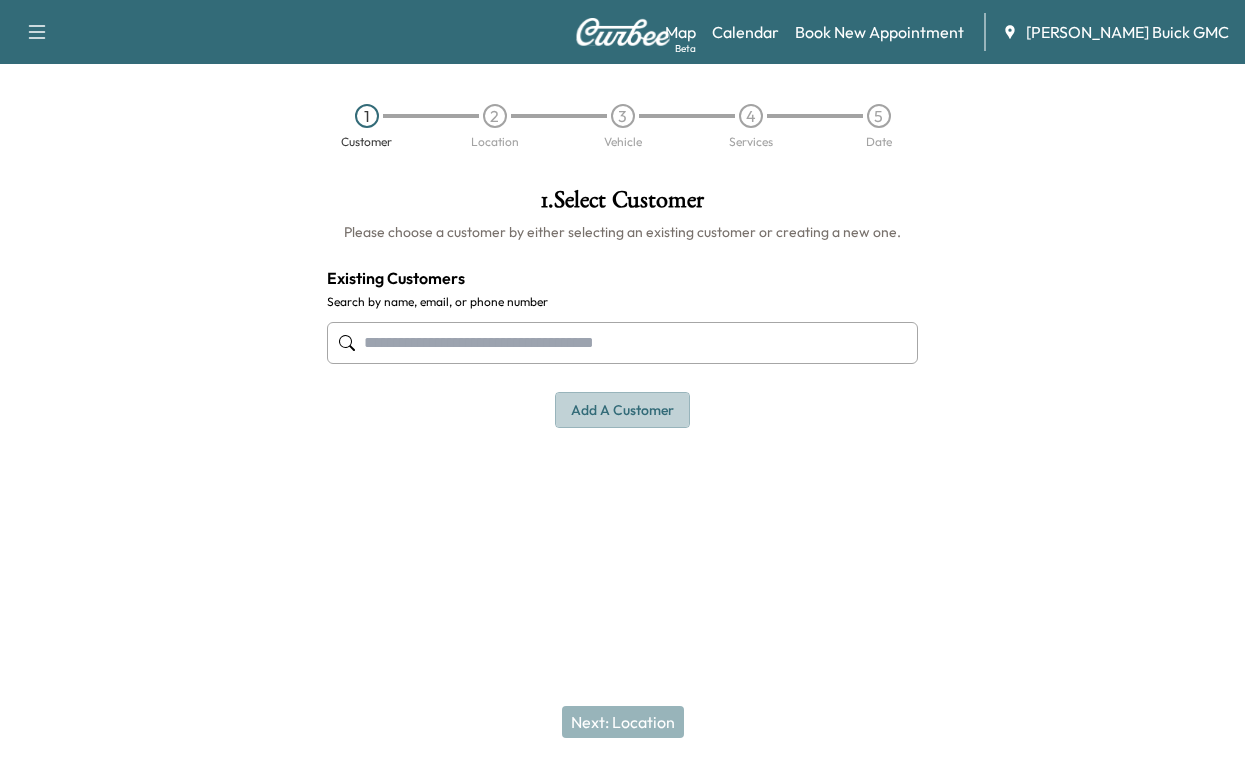 click on "Add a customer" at bounding box center [622, 410] 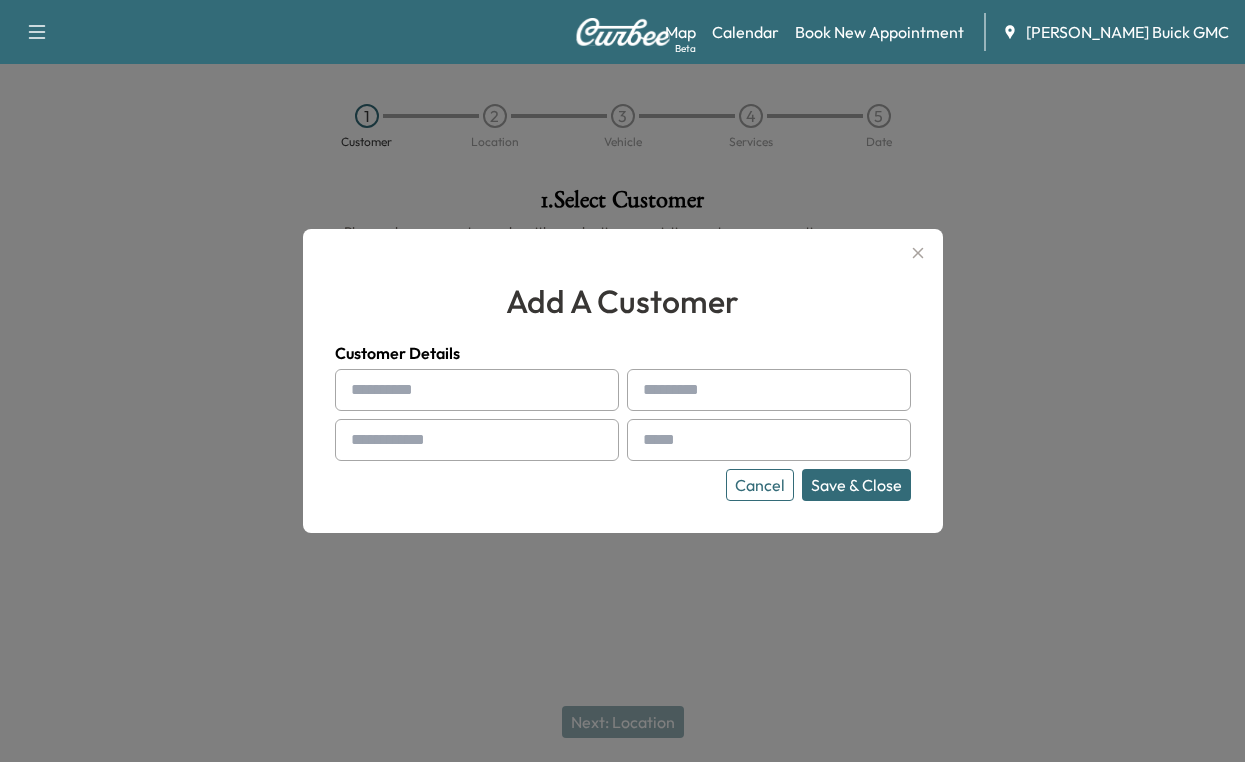 click at bounding box center (477, 390) 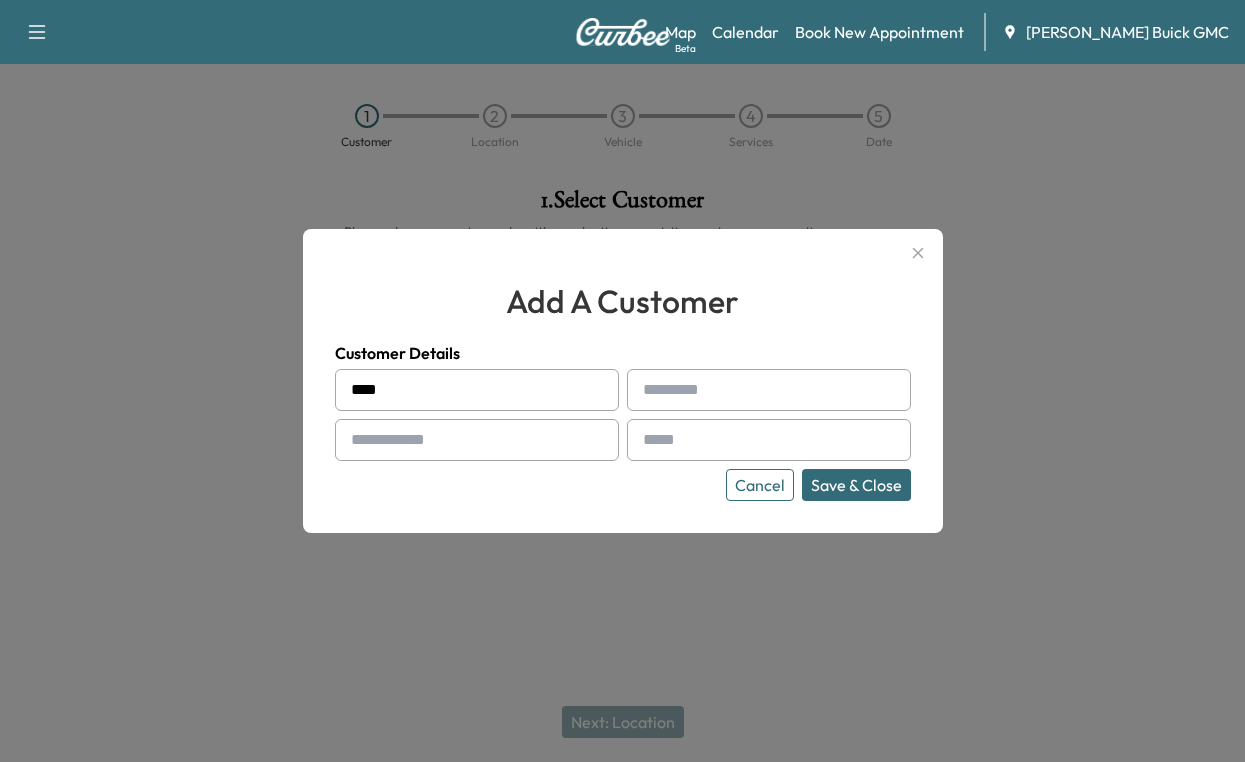 type on "****" 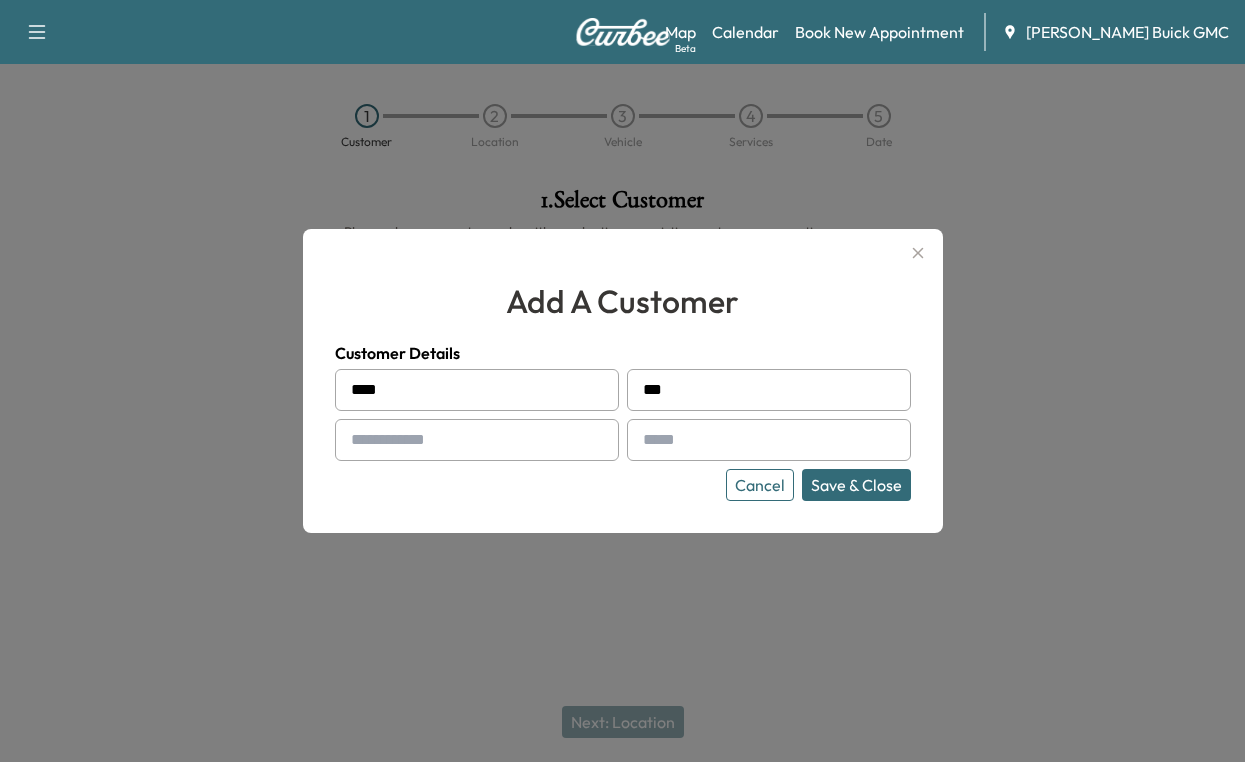 type on "***" 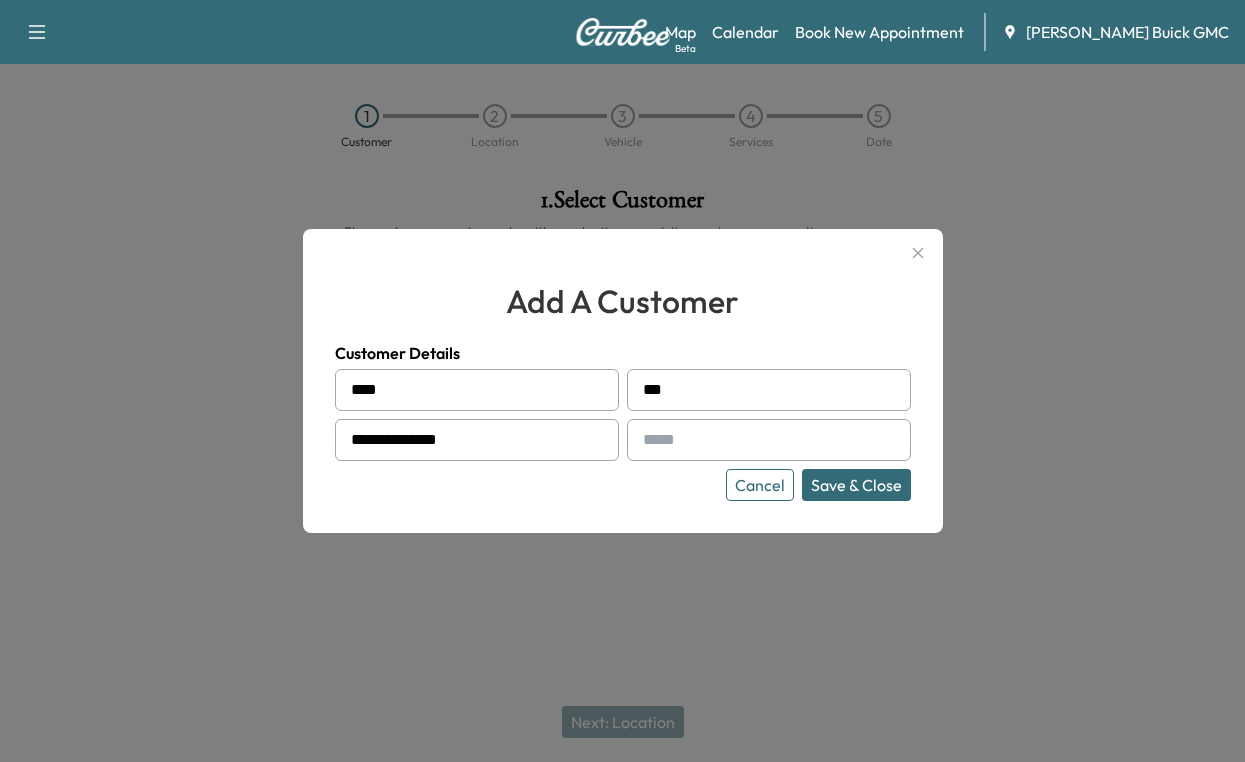 type on "**********" 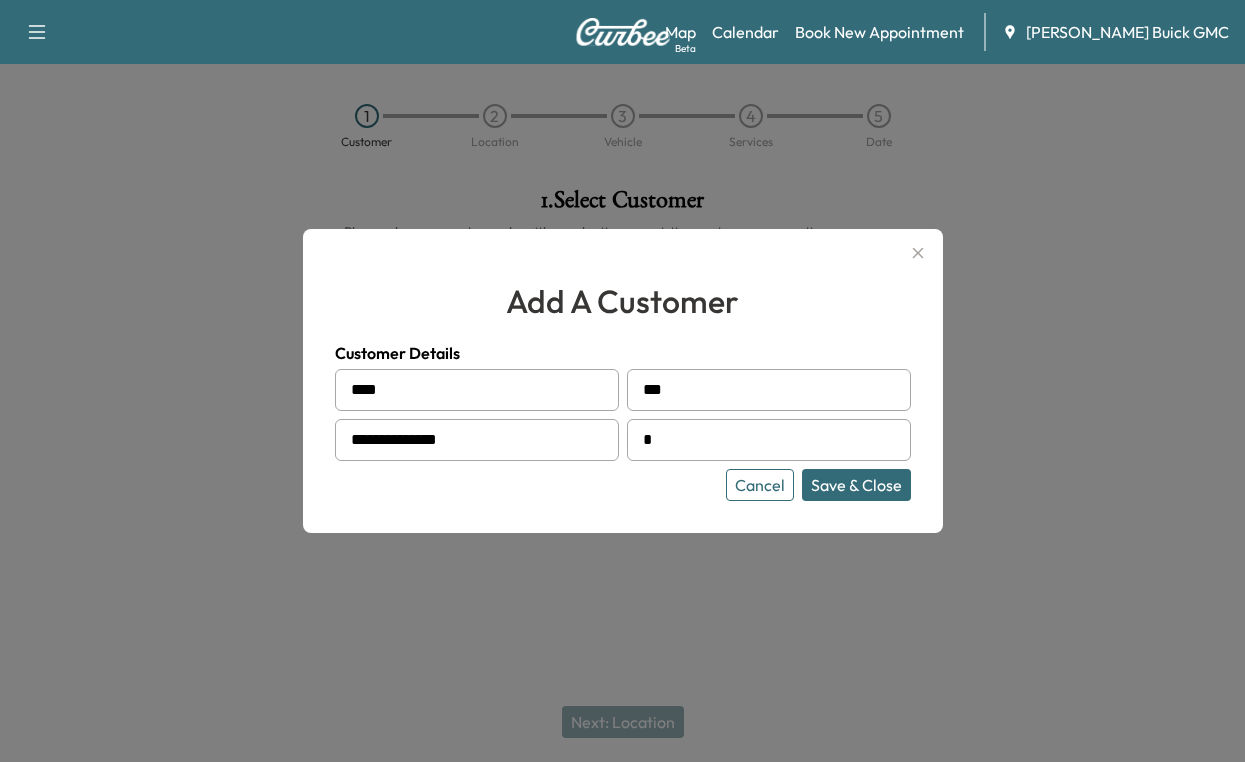 type on "**********" 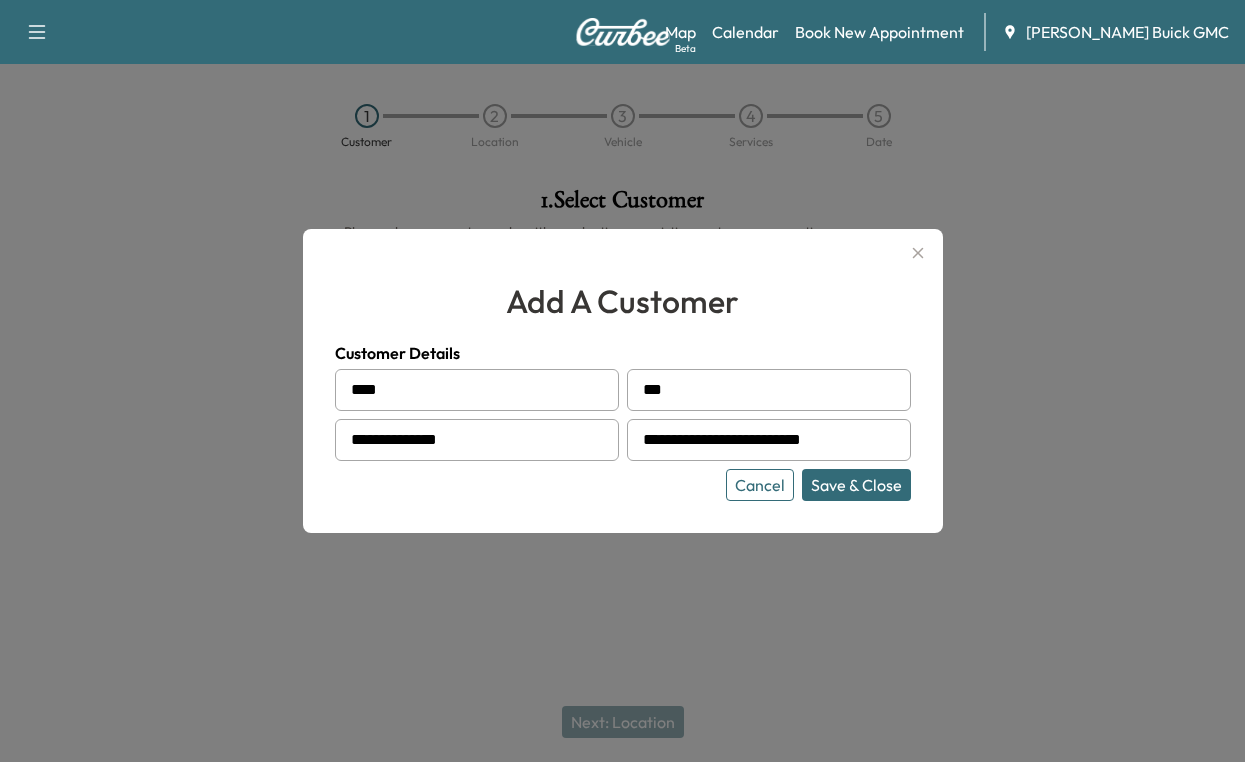 click on "Save & Close" at bounding box center [856, 485] 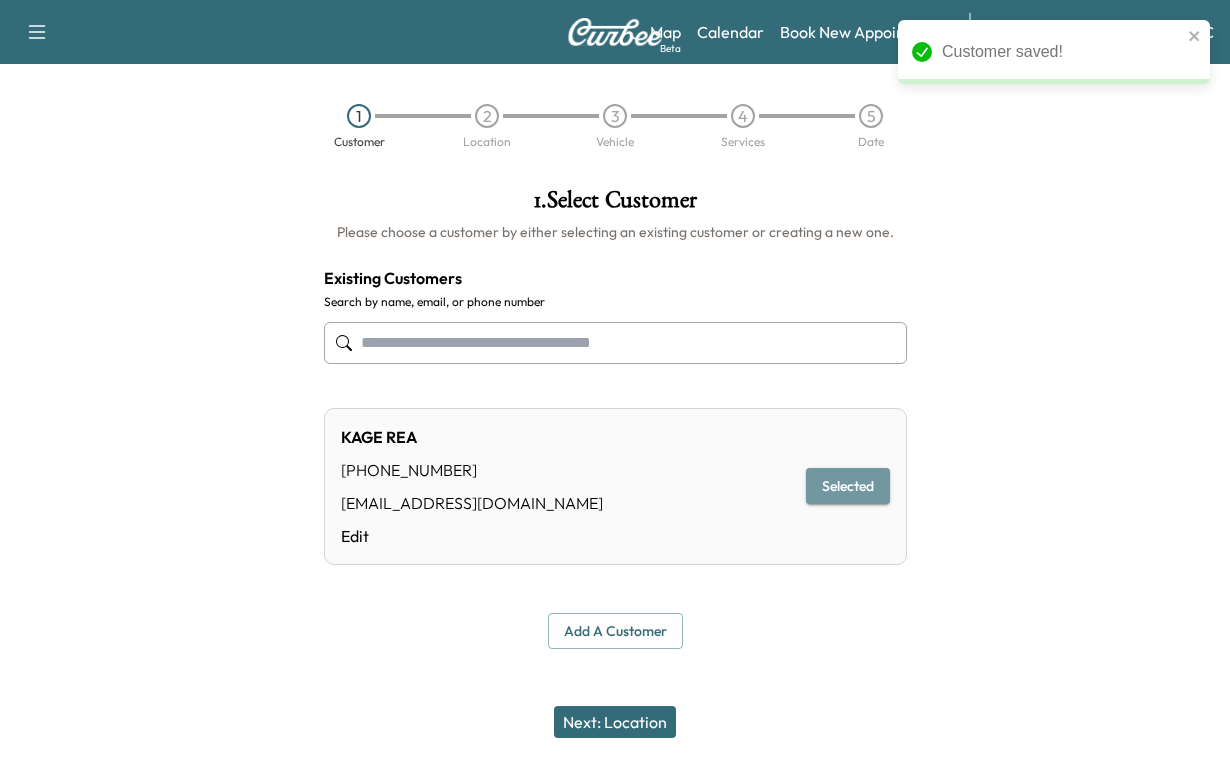 click on "Selected" at bounding box center (848, 486) 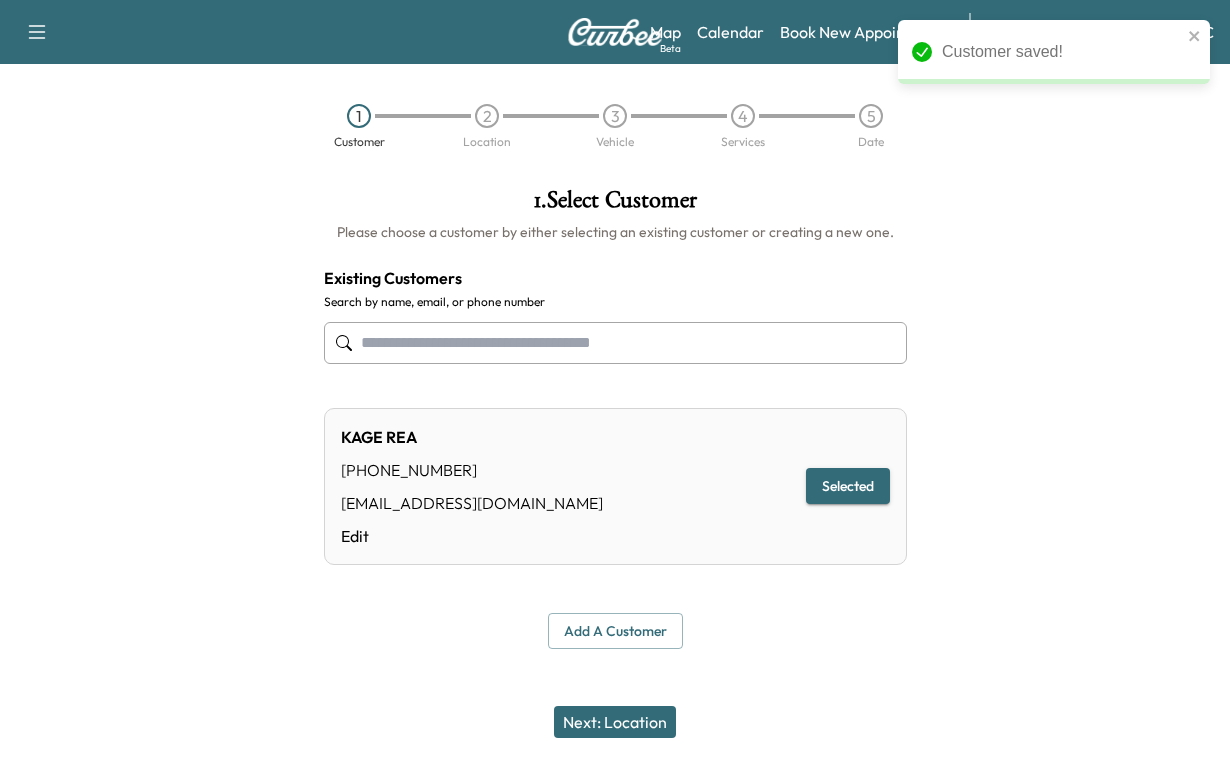 click on "Next: Location" at bounding box center (615, 722) 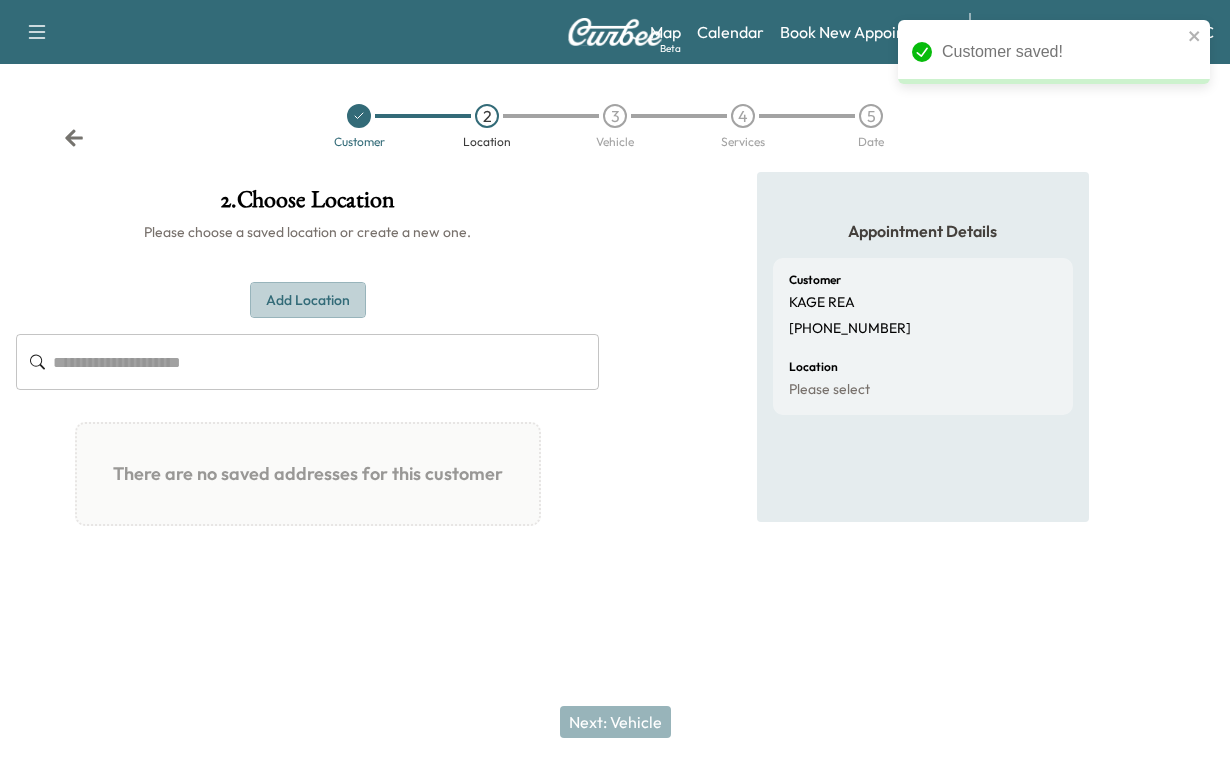 click on "Add Location" at bounding box center (308, 300) 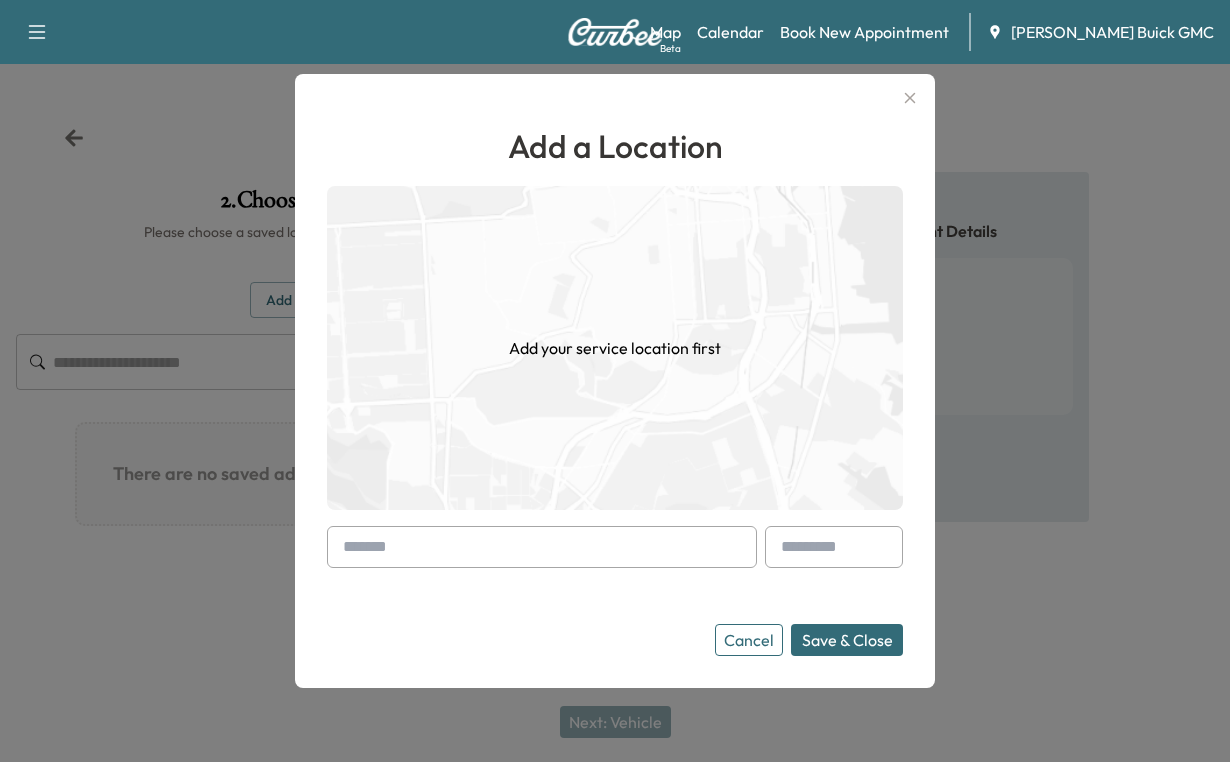 click at bounding box center [542, 547] 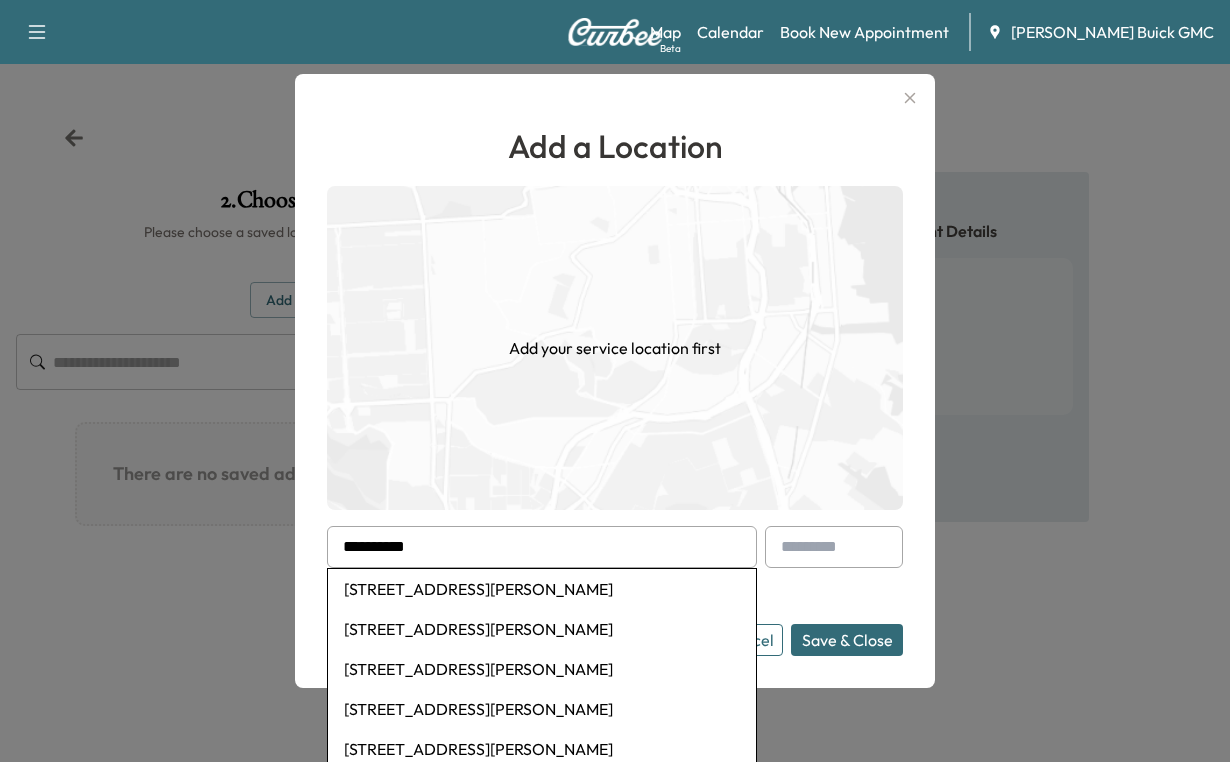 click on "[STREET_ADDRESS][PERSON_NAME]" at bounding box center [542, 589] 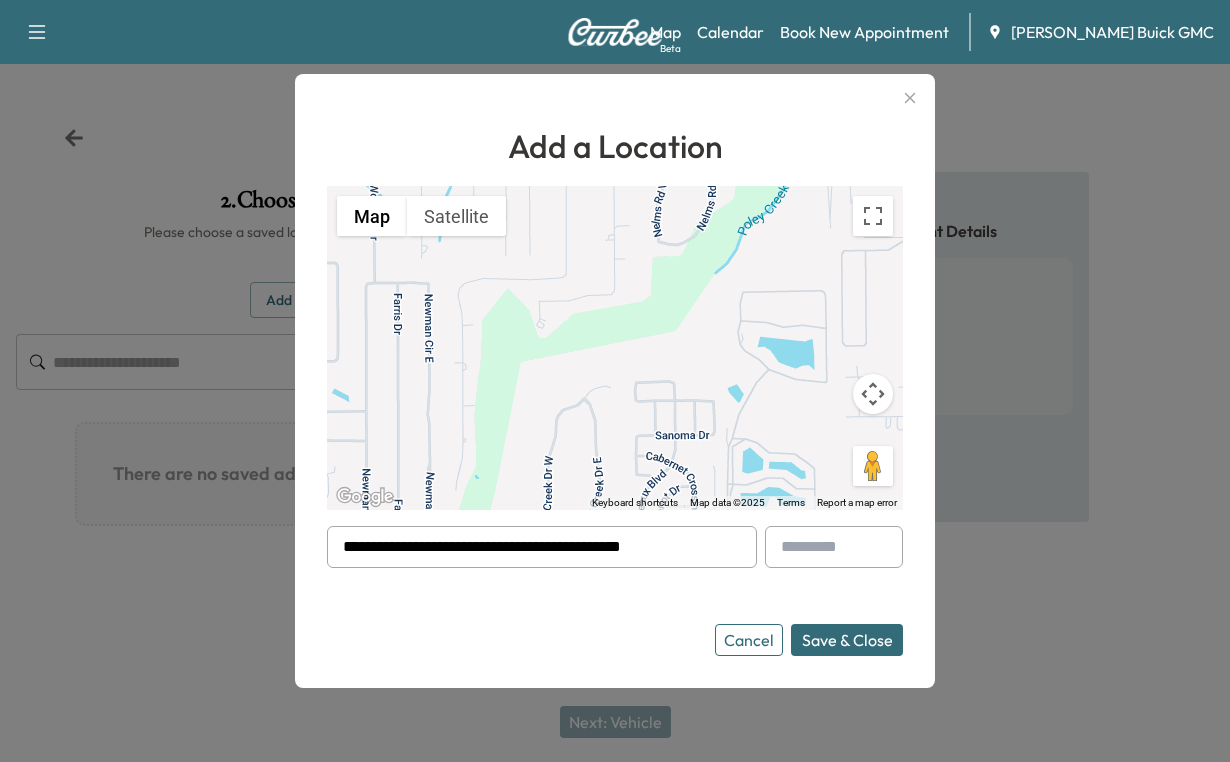 click at bounding box center (347, 547) 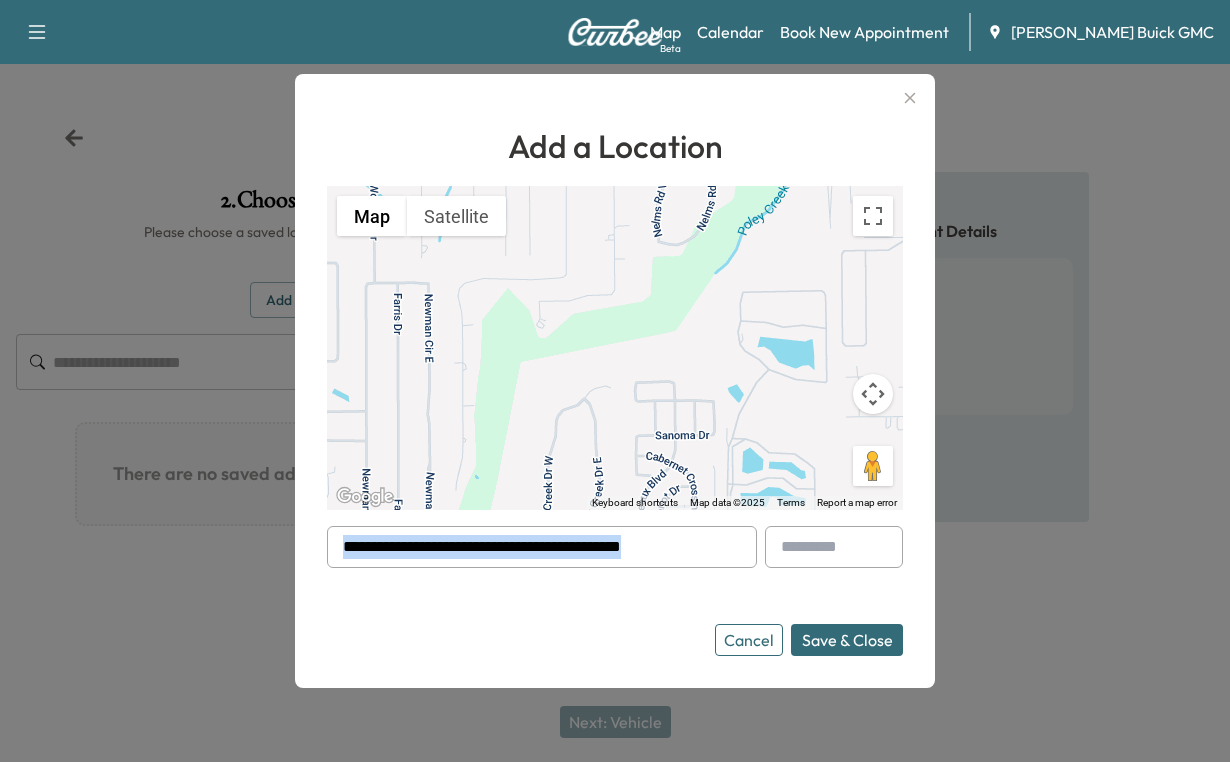 drag, startPoint x: 739, startPoint y: 536, endPoint x: 336, endPoint y: 537, distance: 403.00125 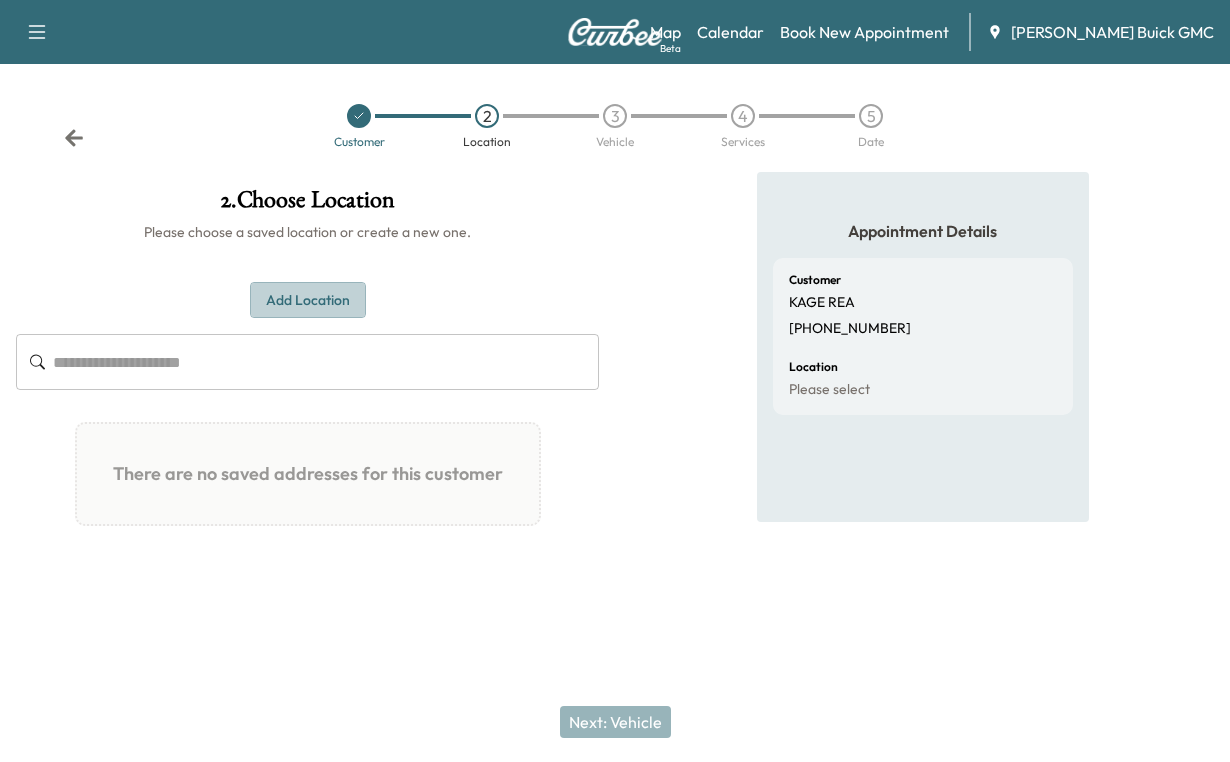 click on "Add Location" at bounding box center [308, 300] 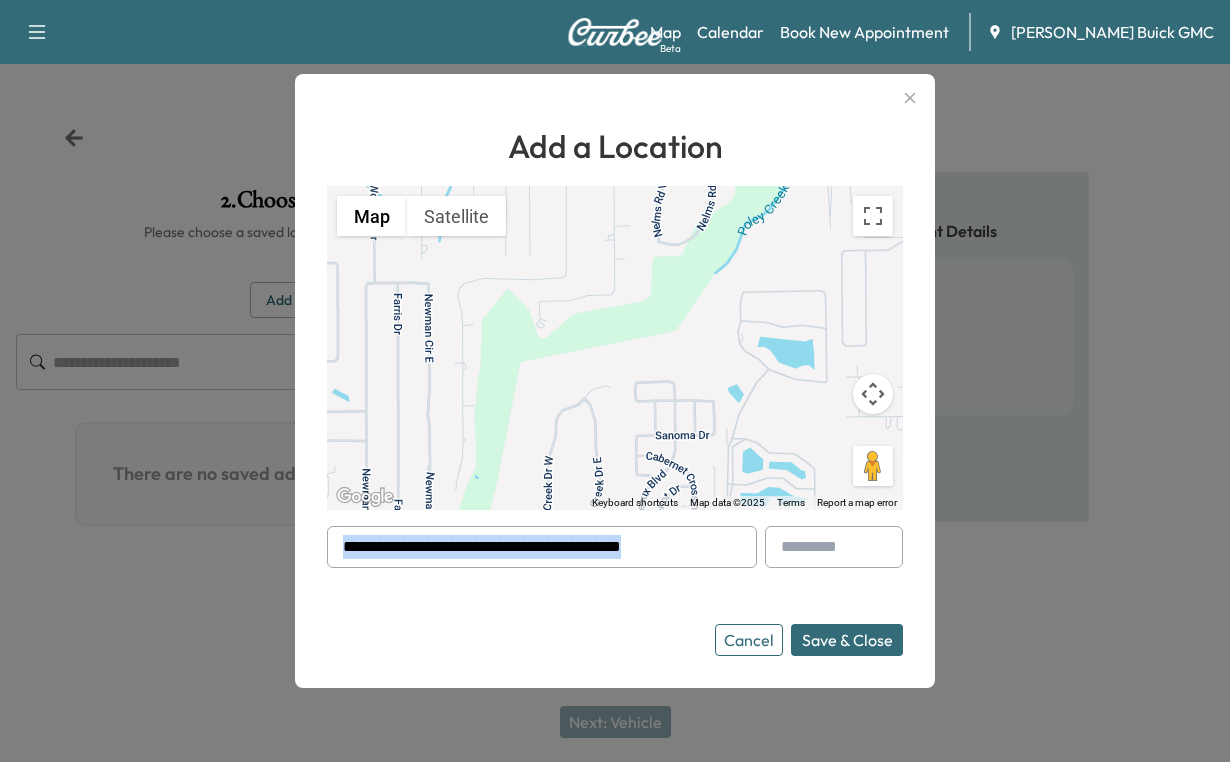 click on "Save & Close" at bounding box center (847, 640) 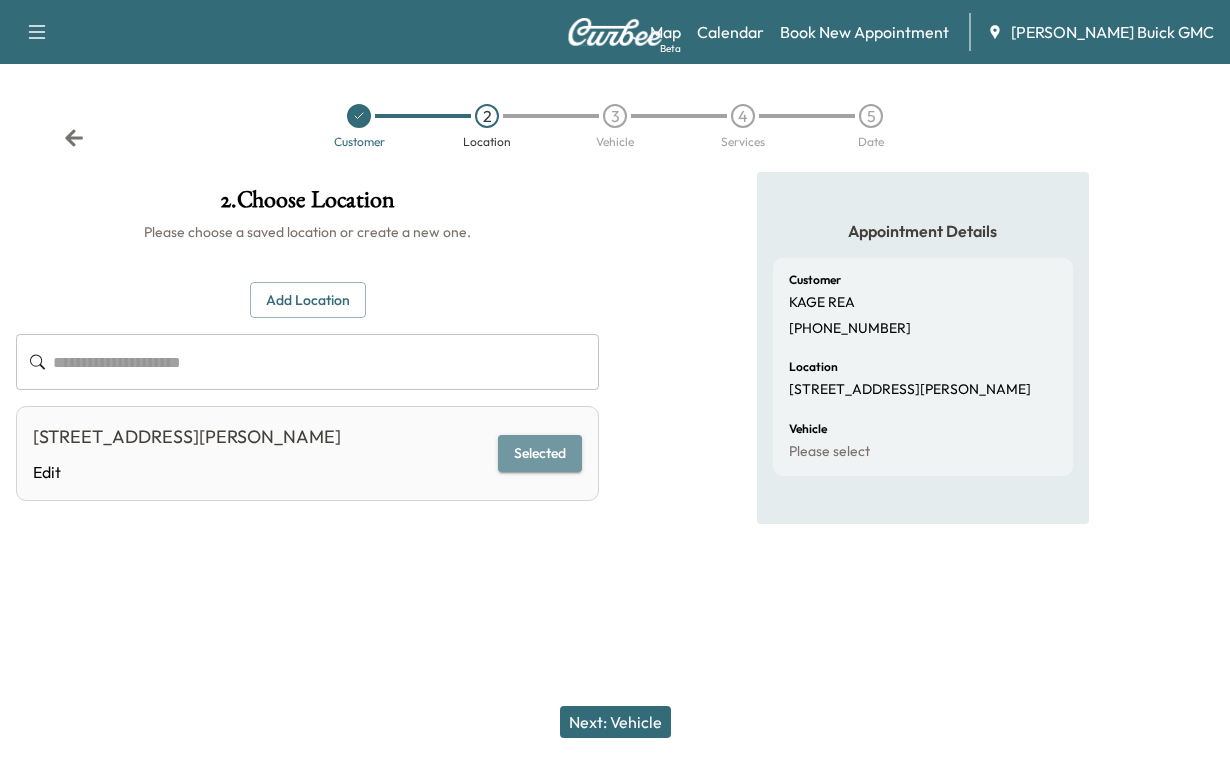 click on "Selected" at bounding box center [540, 453] 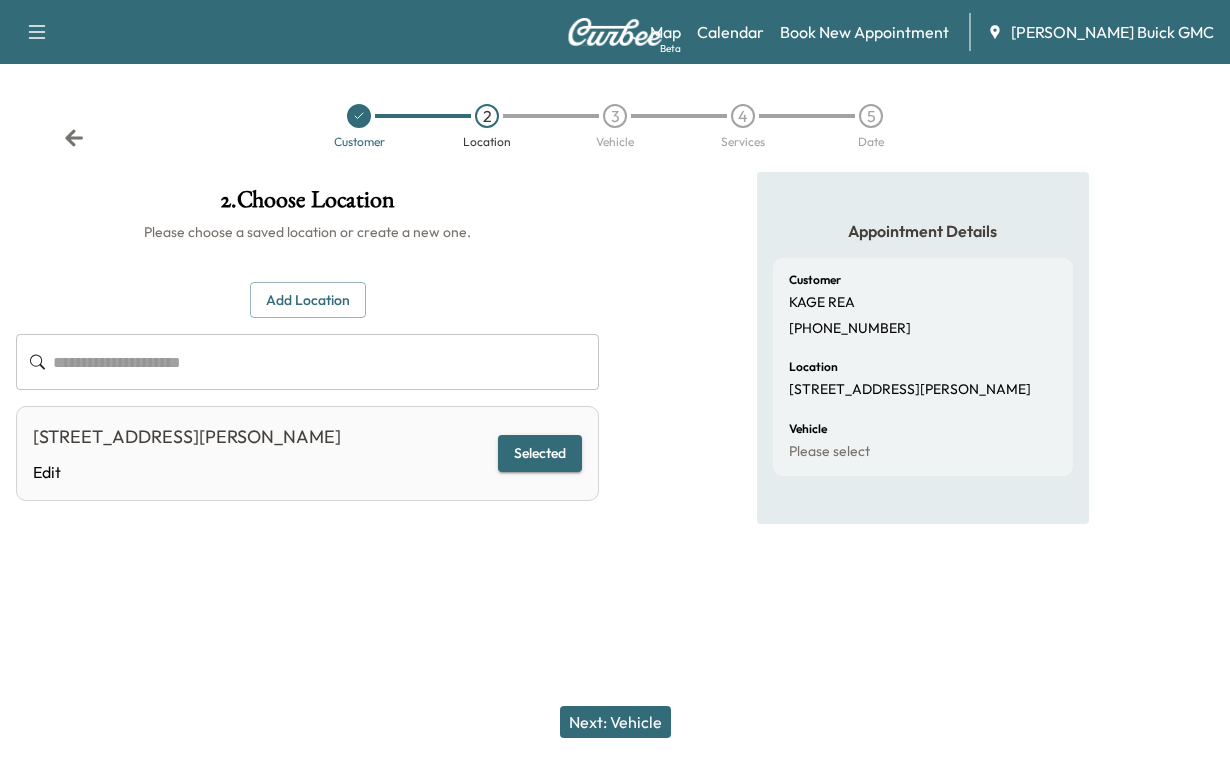 click on "Next: Vehicle" at bounding box center [615, 722] 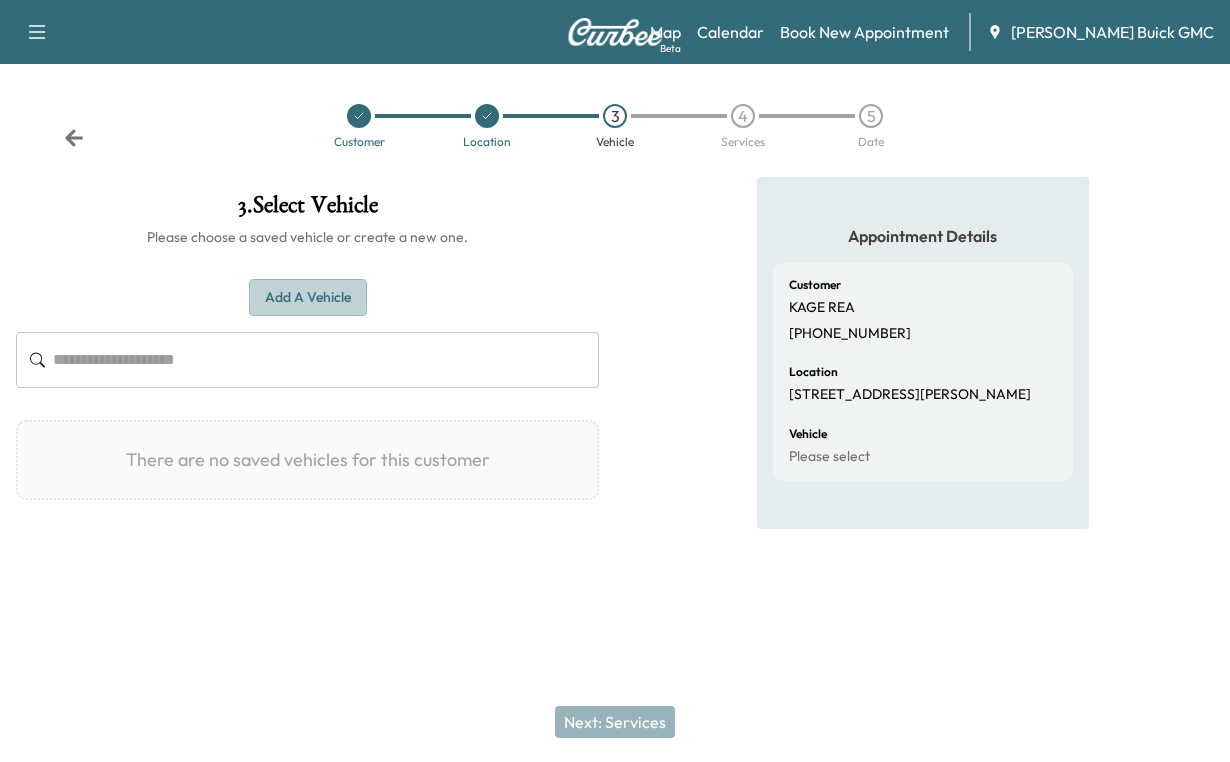 click on "Add a Vehicle" at bounding box center [308, 297] 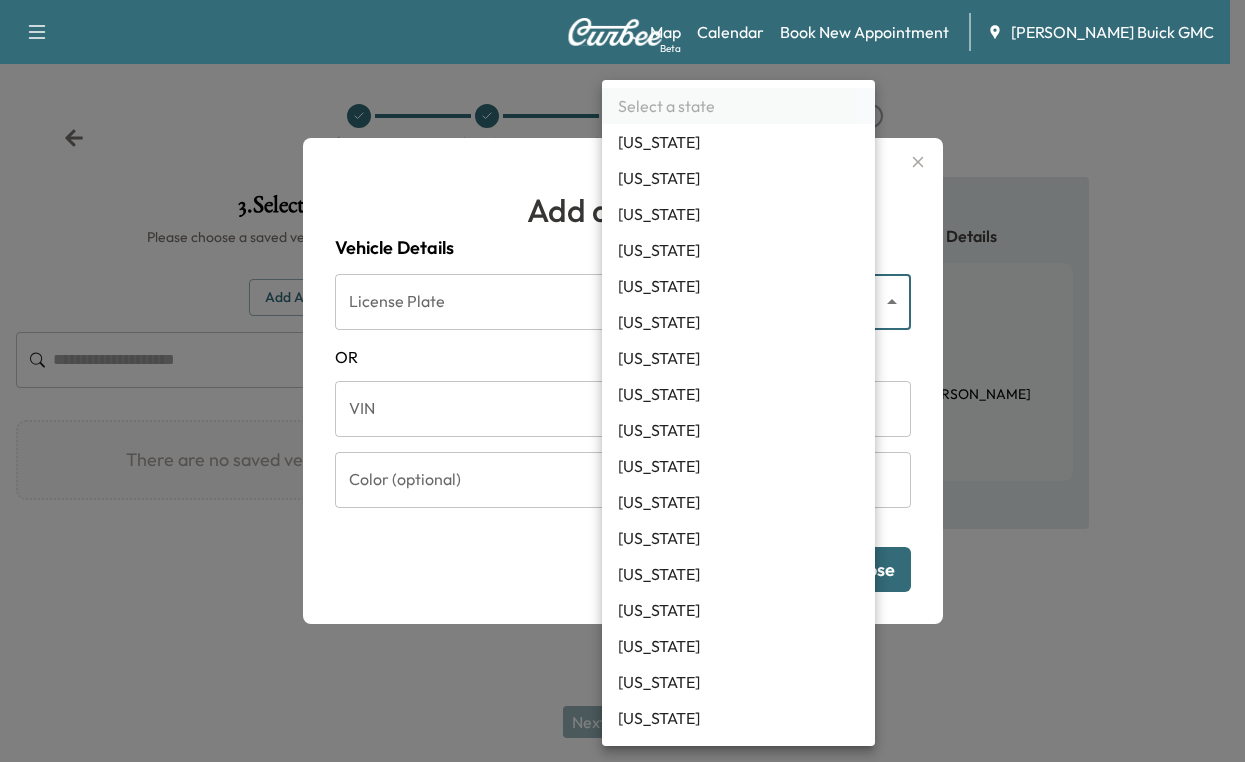 click on "Support Log Out Map Beta Calendar Book New Appointment [PERSON_NAME] Buick GMC Customer Location 3 Vehicle 4 Services 5 Date 3 .  Select Vehicle Please choose a saved vehicle or create a new one. Add a Vehicle ​ There are no saved vehicles for this customer Add a Vehicle Vehicle Details License Plate License Plate State ​ State [US_STATE] VIN VIN Color (optional) Color (optional) Close Save & Close No, Go Back Yes, I'm Sure Add a Vehicle Vehicle Details License Plate License Plate State ​ State [US_STATE] VIN VIN Color (optional) Color (optional) Delete Vehicle Close Save & Close Please Confirm That the following information is correct: Year :  Make :  Model :  License Plate :  State :  VIN :  Color :  No, Go Back Yes, I'm Sure Are you sure? That you want to delete this Vehicle? This action cannot be undone. No, Go Back Yes, I'm Sure Next: Services Appointment Details Customer KAGE   REA [PHONE_NUMBER] Location [STREET_ADDRESS][PERSON_NAME] Vehicle Please select
Select a state [US_STATE] [US_STATE] [US_STATE]" at bounding box center [622, 381] 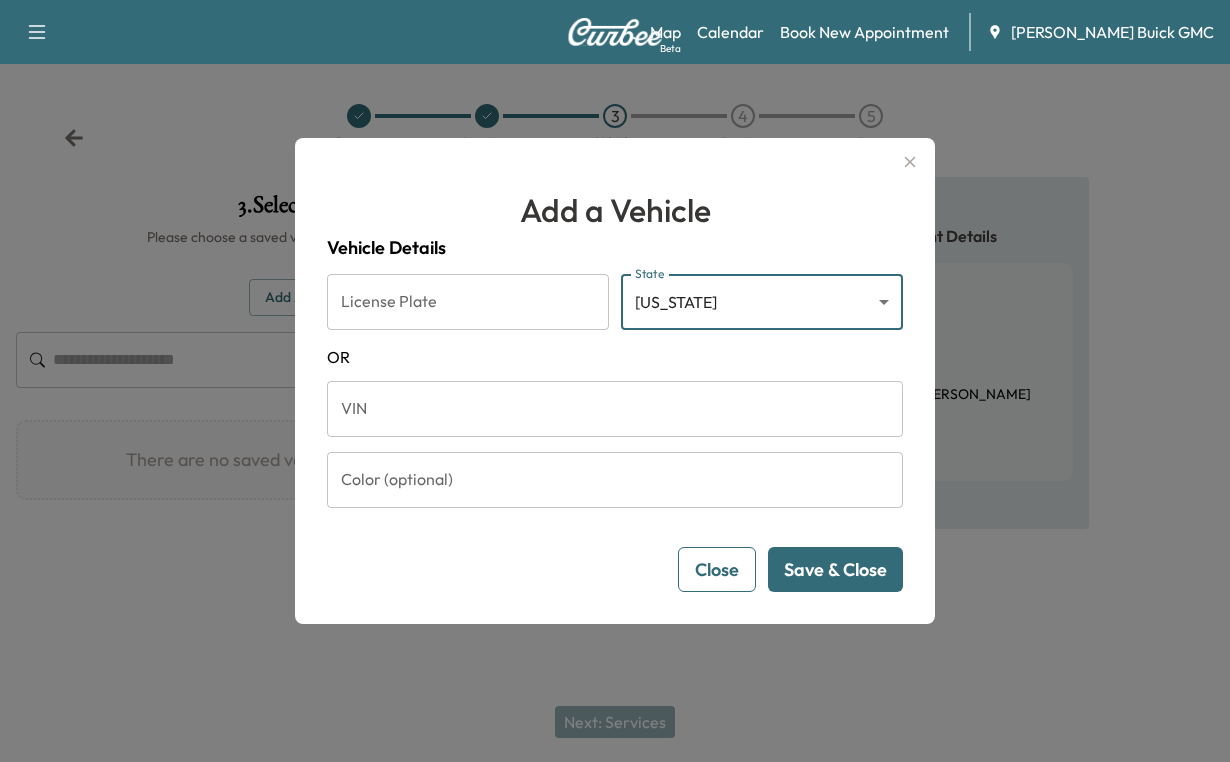 click on "VIN" at bounding box center (615, 409) 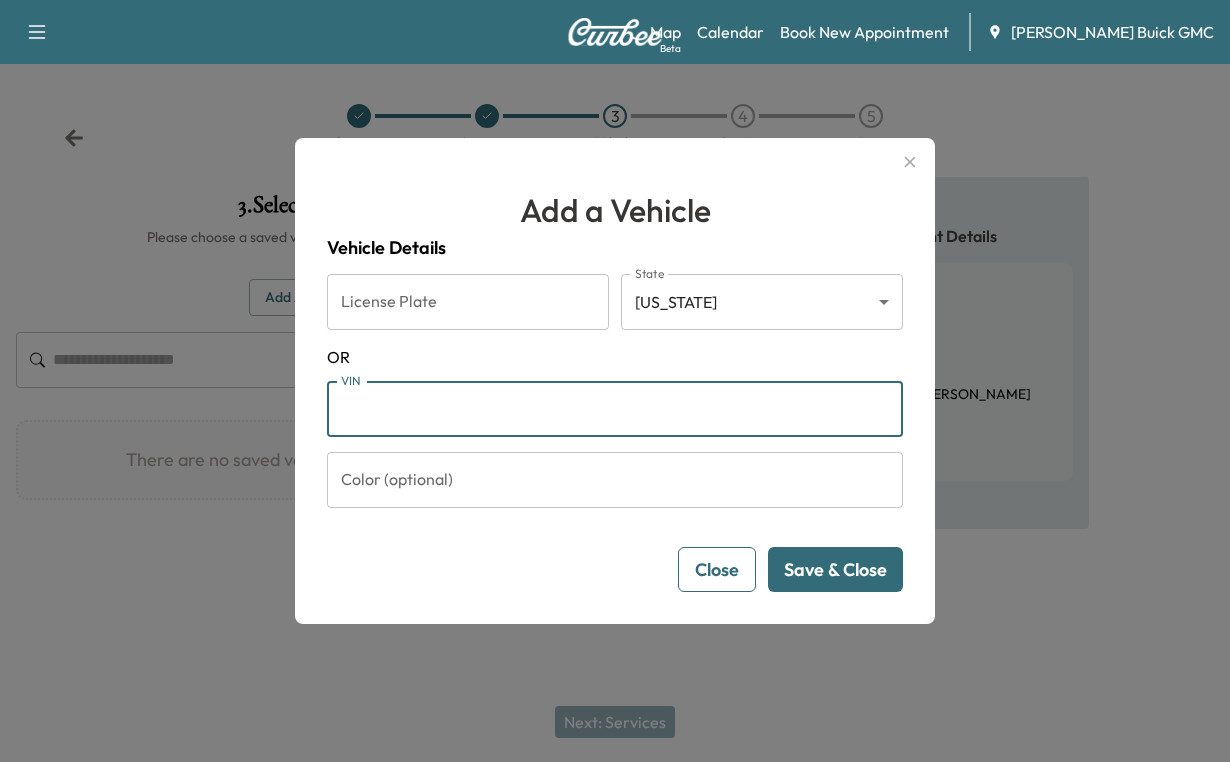 paste on "**********" 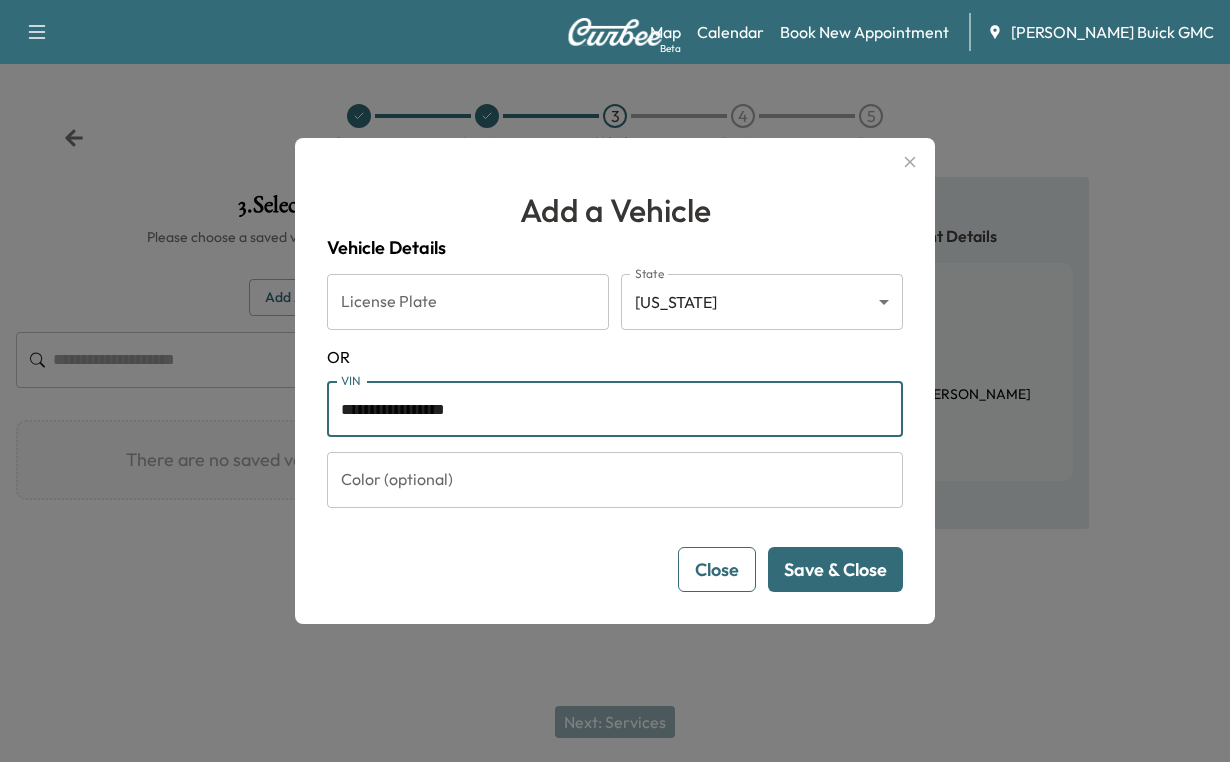 type on "**********" 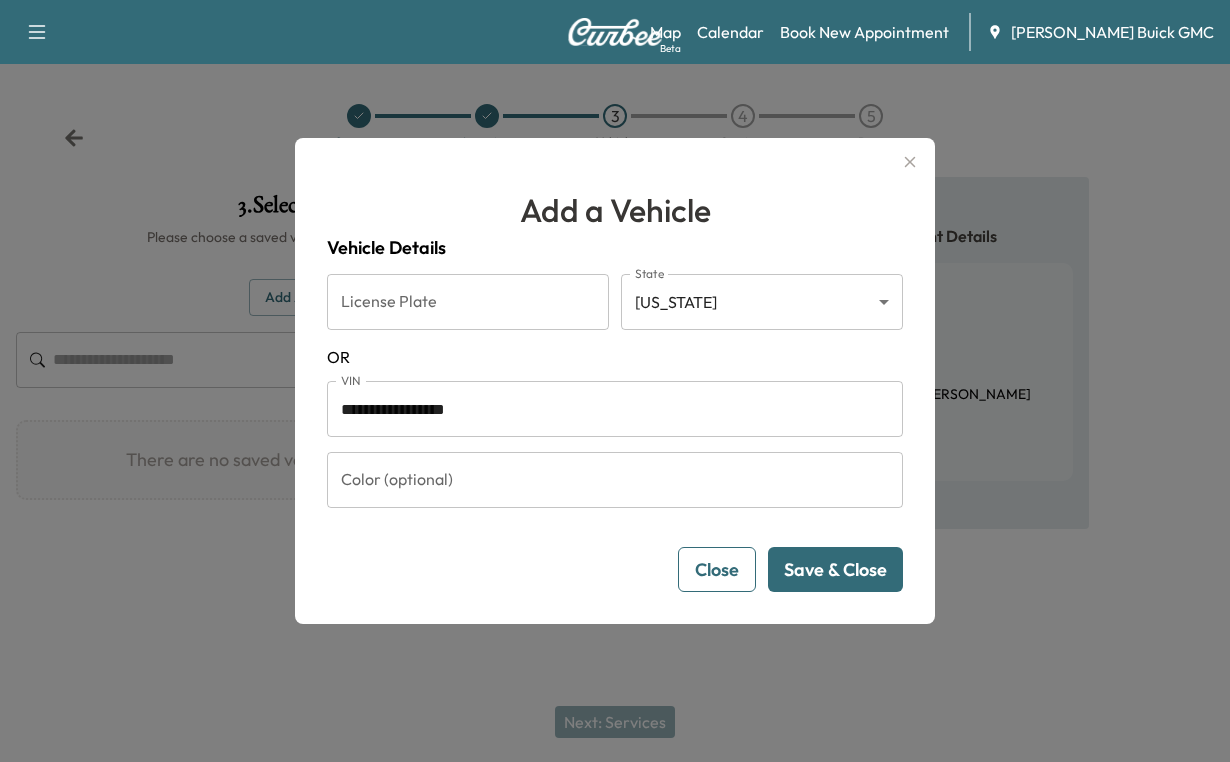 click on "Save & Close" at bounding box center (835, 569) 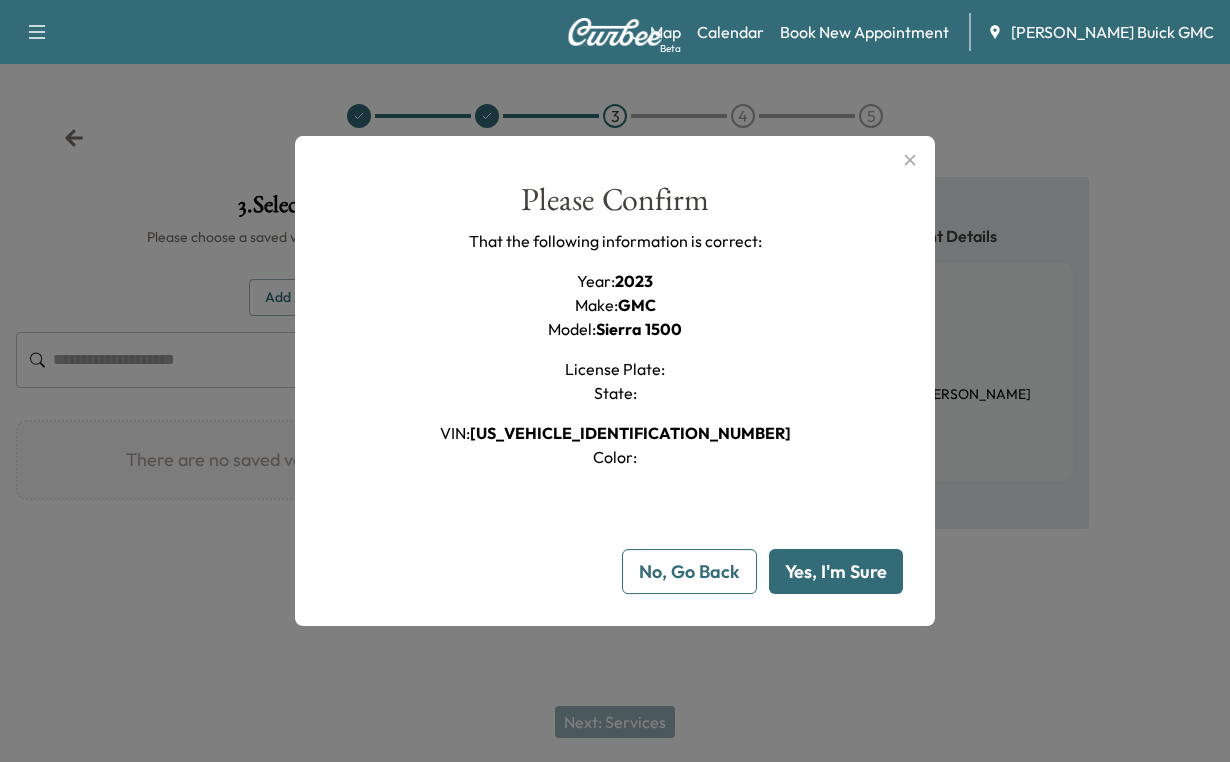click on "Yes, I'm Sure" at bounding box center [836, 571] 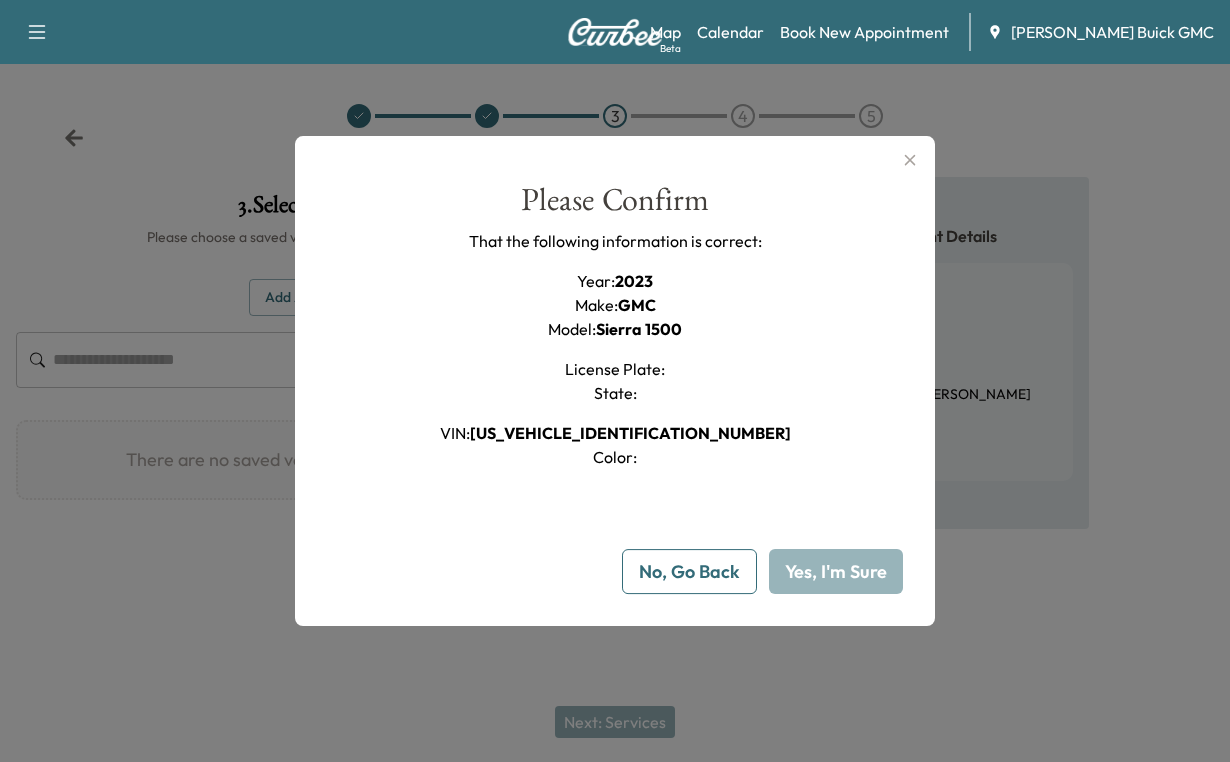 type on "**" 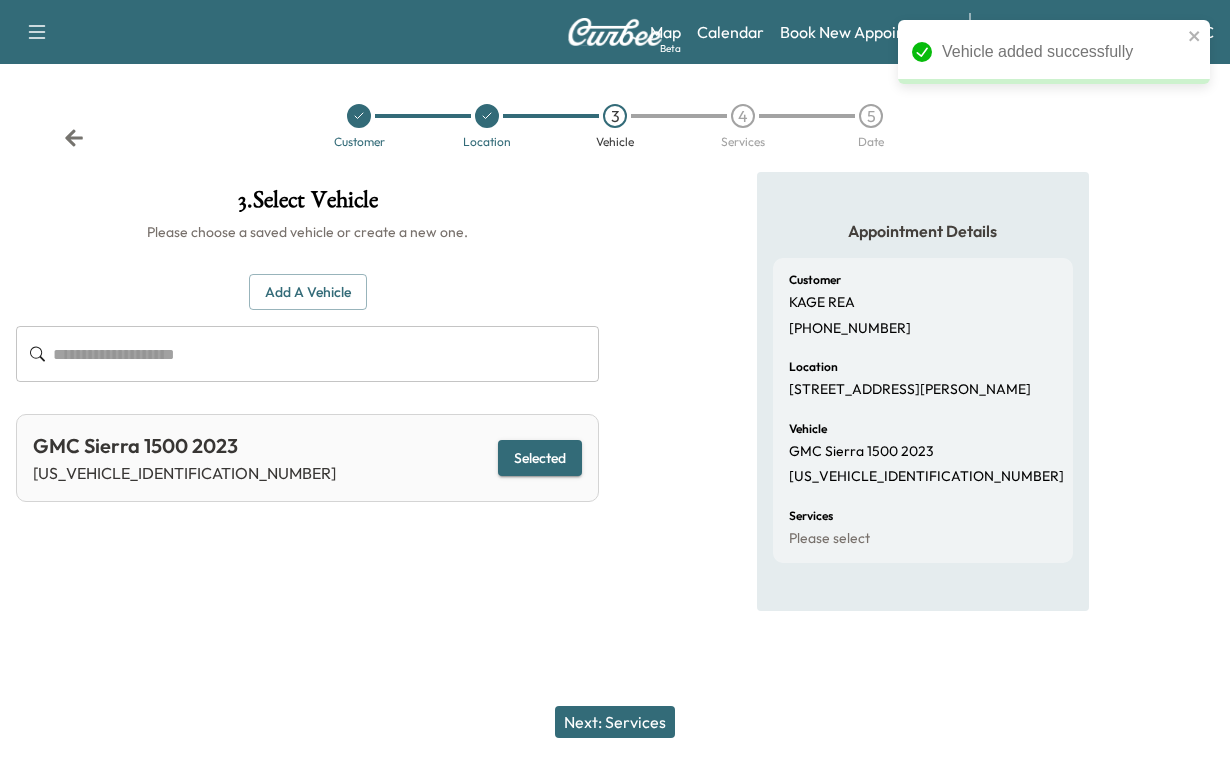 click on "GMC   Sierra 1500   2023 [US_VEHICLE_IDENTIFICATION_NUMBER] Selected" at bounding box center (307, 458) 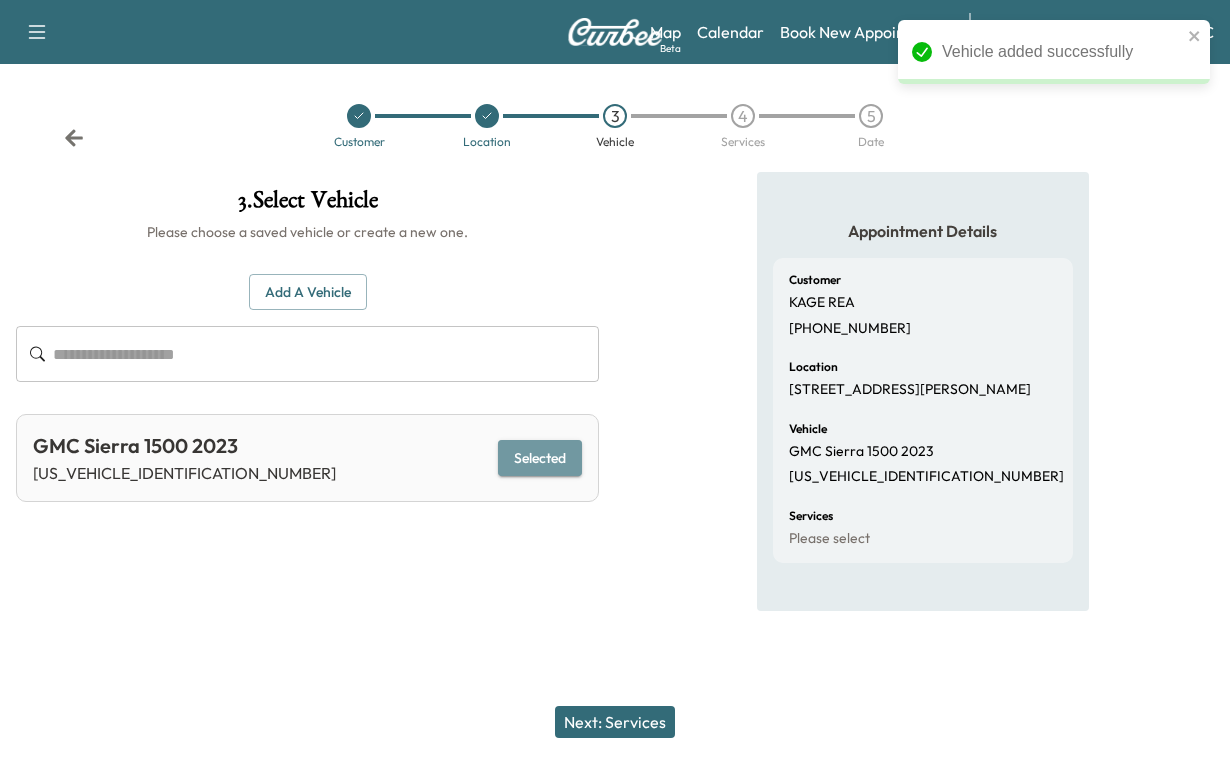 click on "Selected" at bounding box center [540, 458] 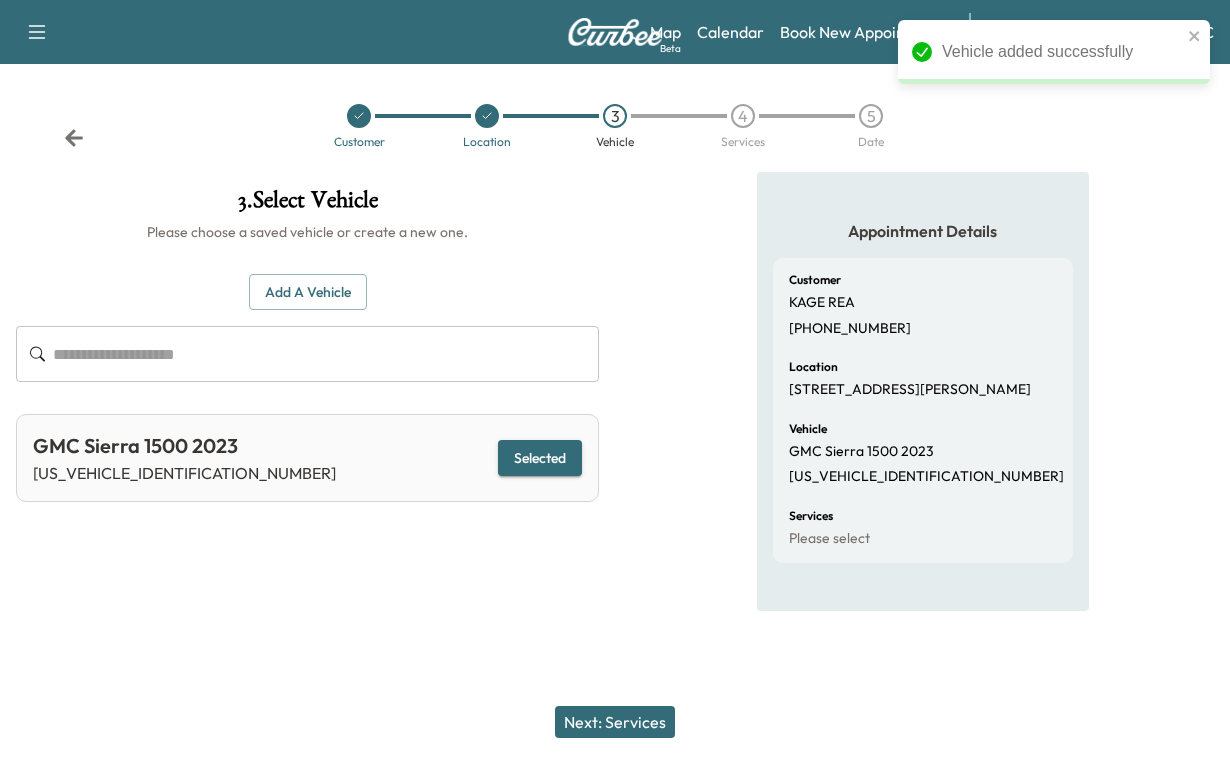 click on "Next: Services" at bounding box center (615, 722) 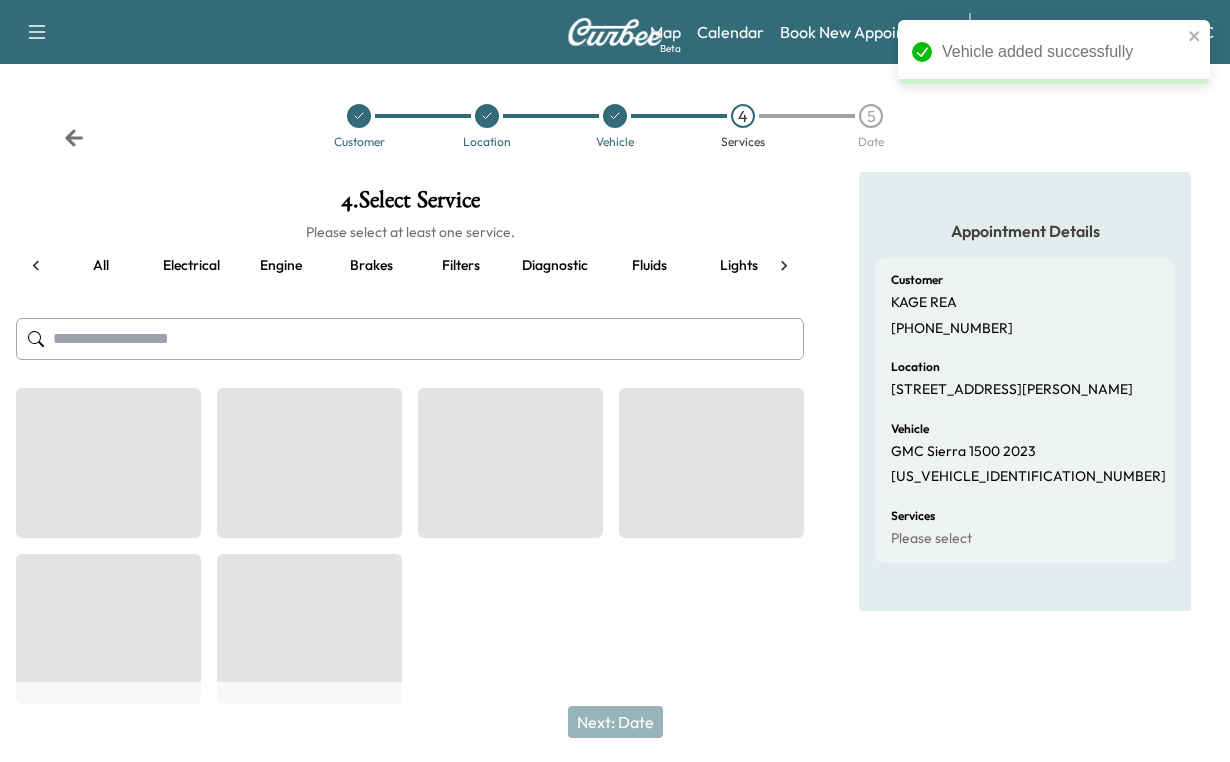 scroll, scrollTop: 0, scrollLeft: 70, axis: horizontal 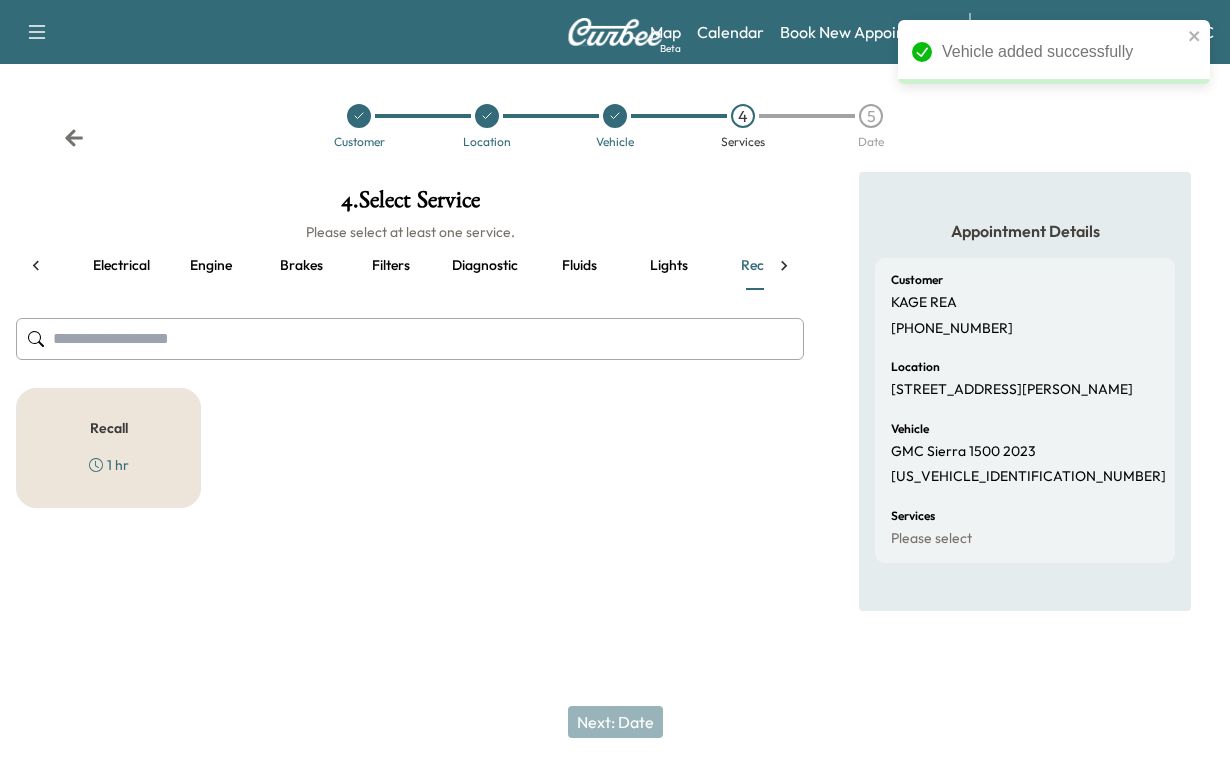 click on "Recall 1 hr" at bounding box center (108, 448) 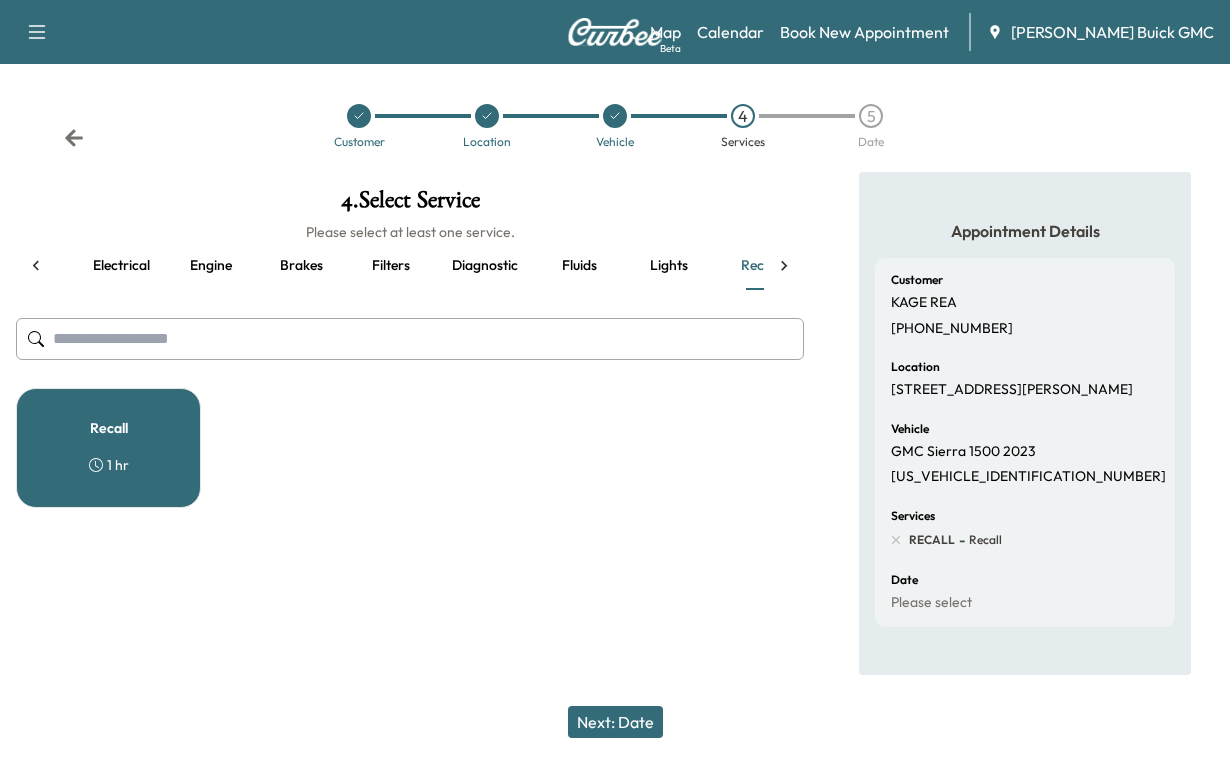 click on "Next: Date" at bounding box center (615, 722) 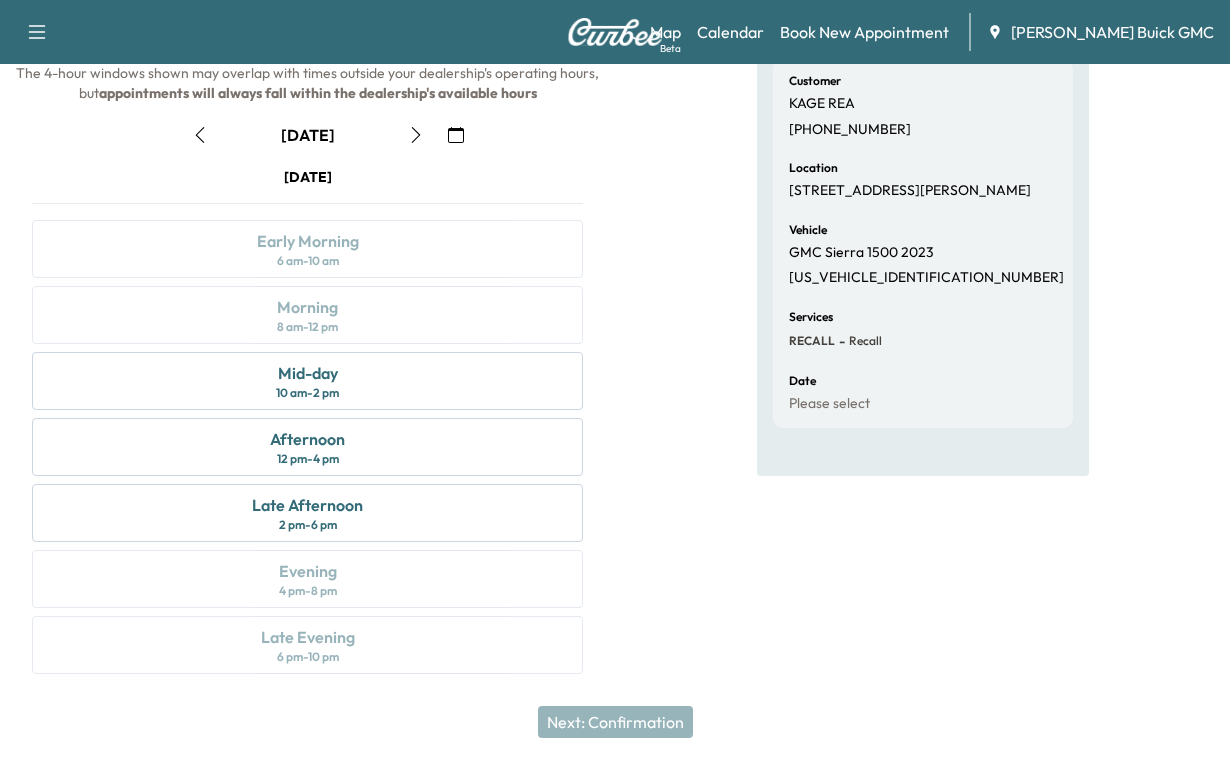 scroll, scrollTop: 471, scrollLeft: 0, axis: vertical 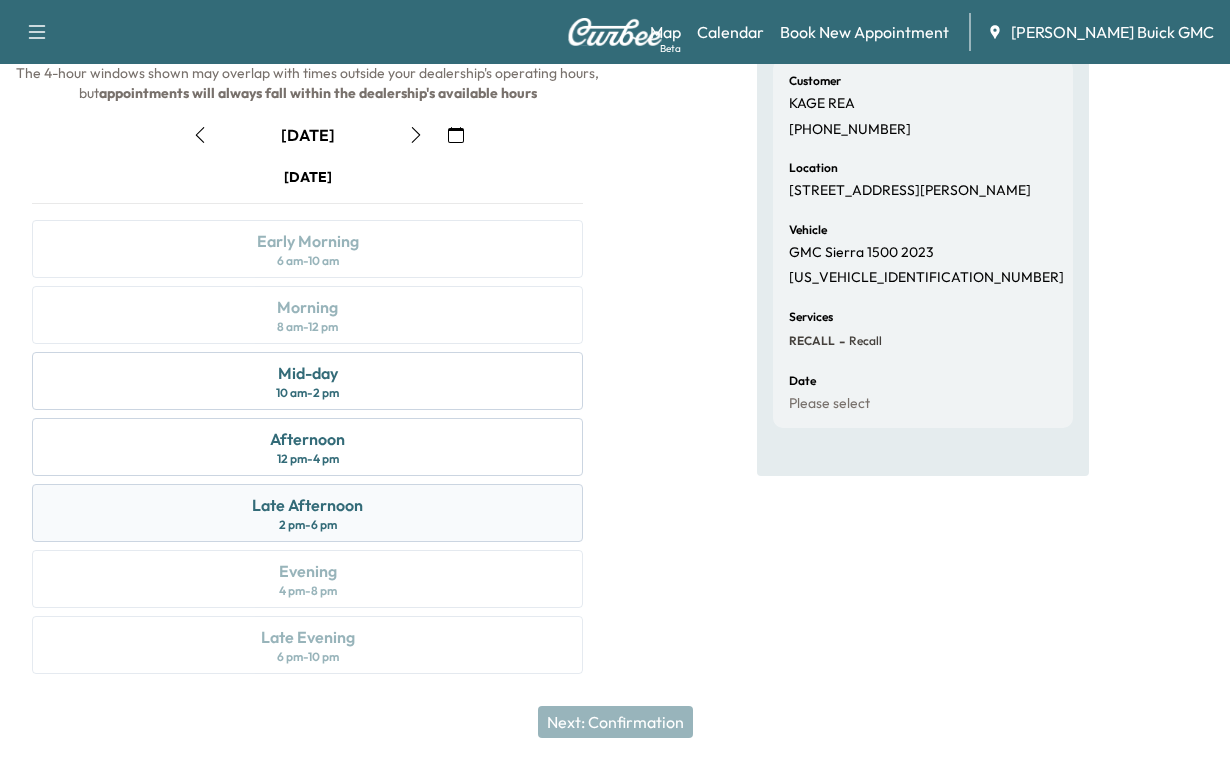 click on "Late Afternoon" at bounding box center (307, 505) 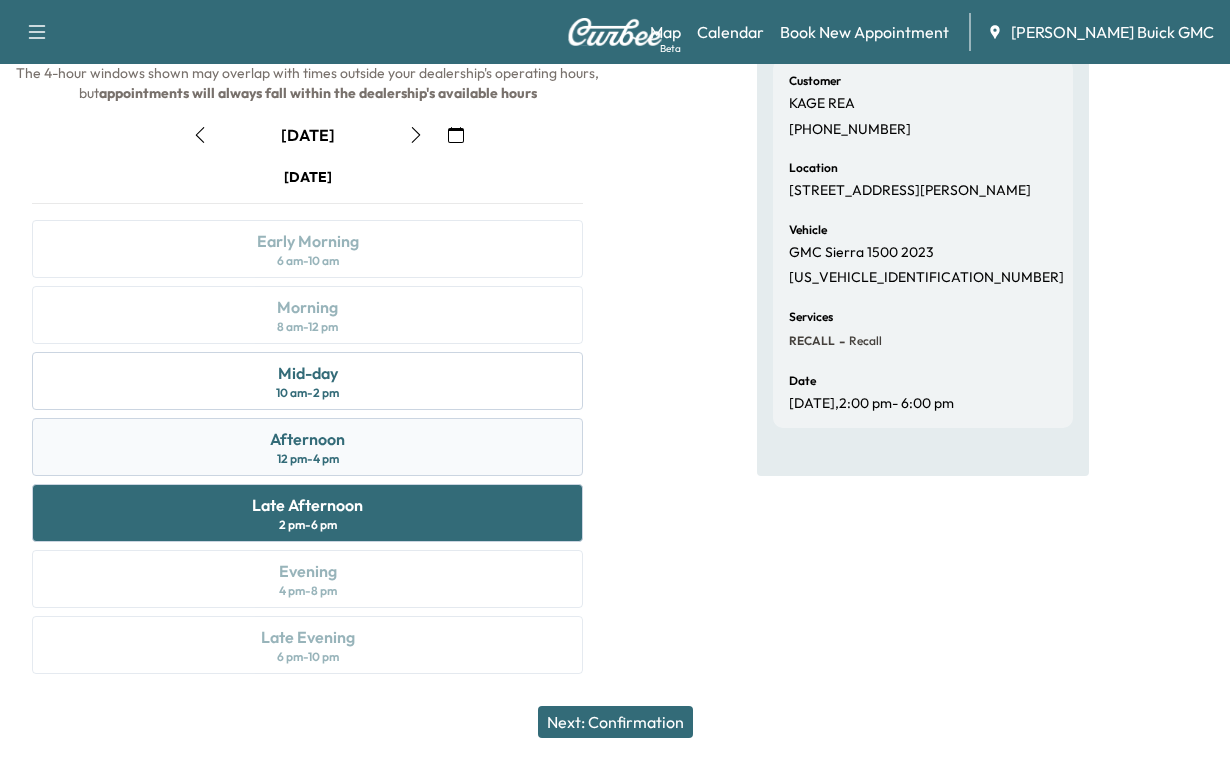 click on "Afternoon" at bounding box center (307, 439) 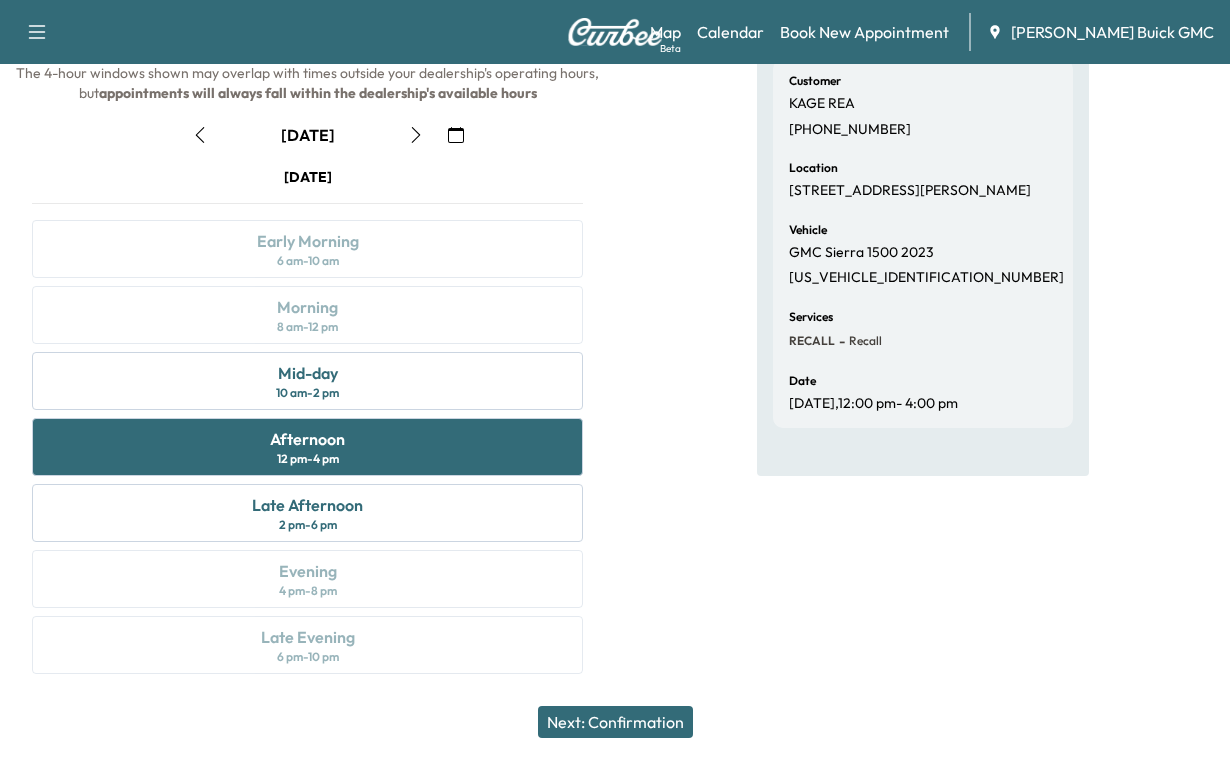 click on "Next: Confirmation" at bounding box center (615, 722) 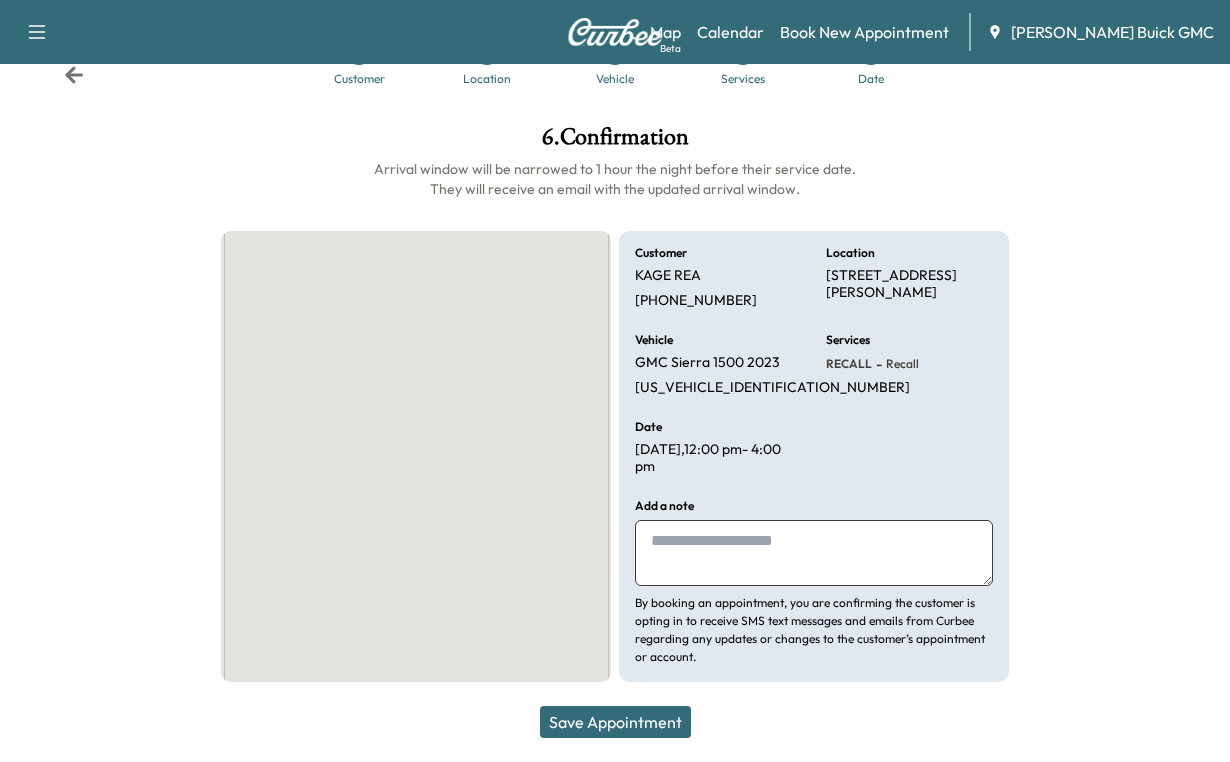 scroll, scrollTop: 266, scrollLeft: 0, axis: vertical 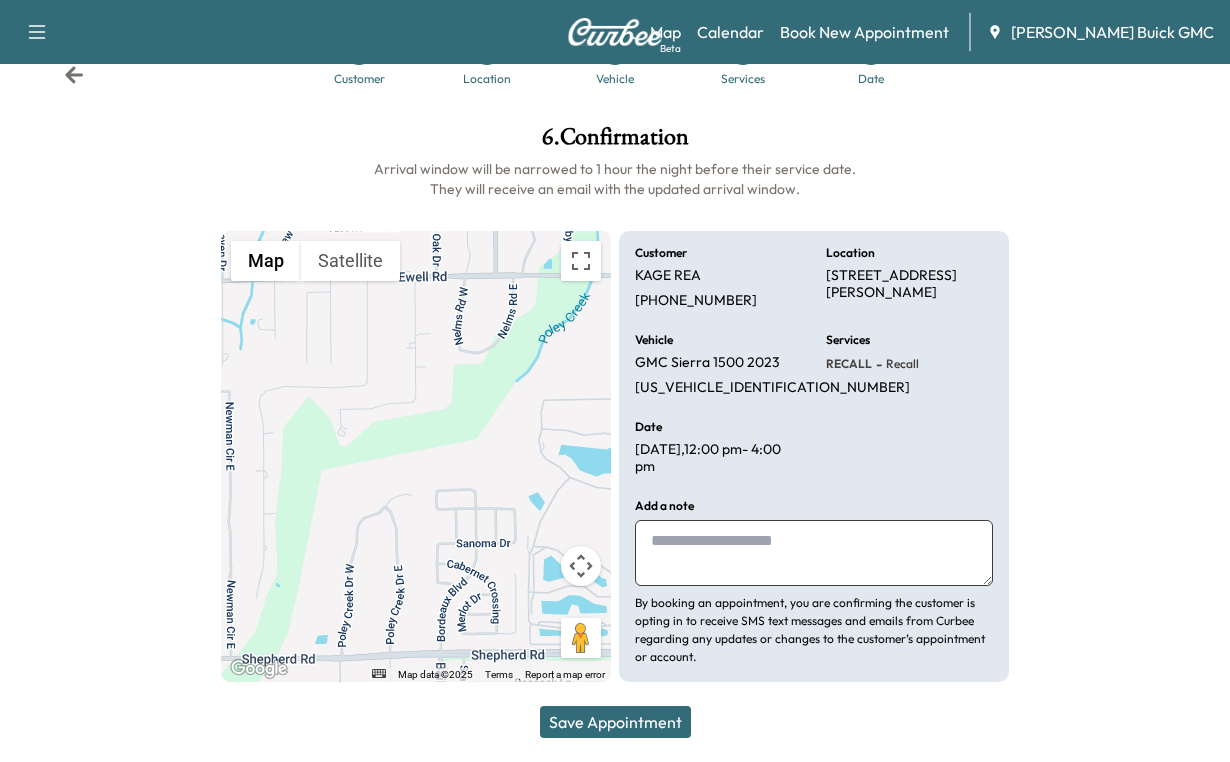 click at bounding box center (814, 553) 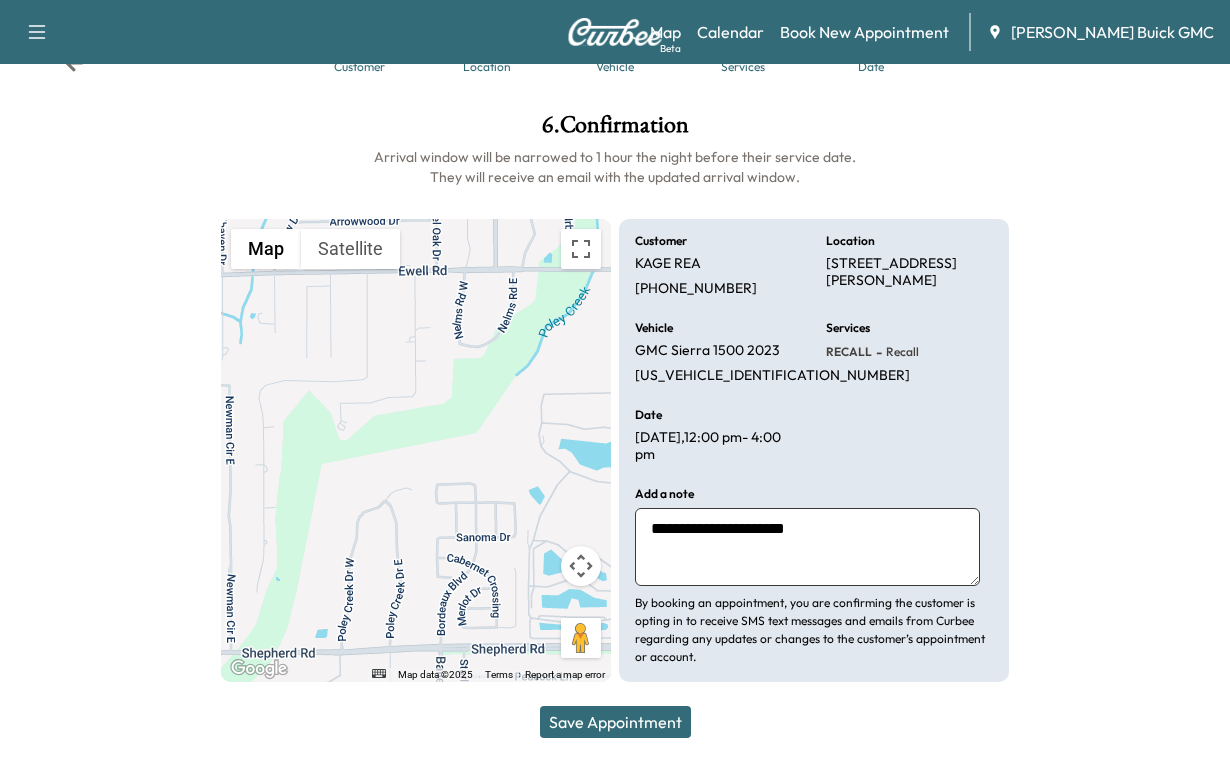 type on "**********" 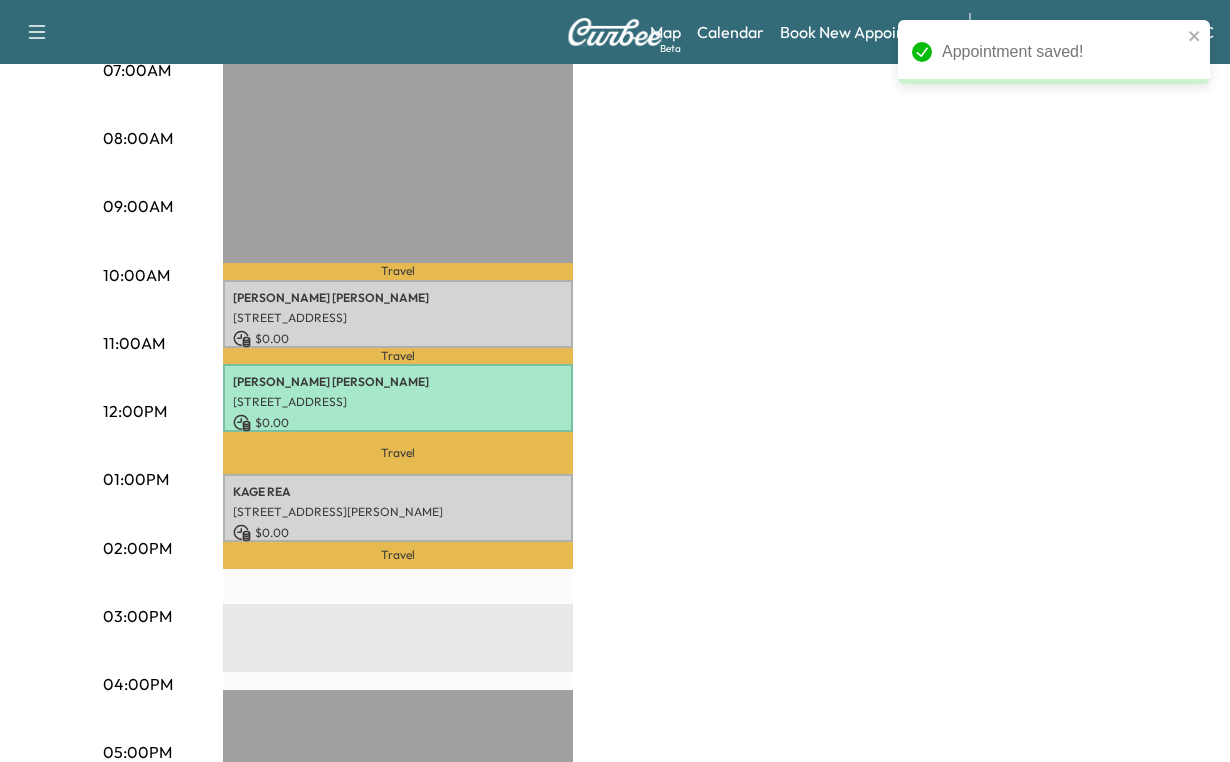 scroll, scrollTop: 766, scrollLeft: 0, axis: vertical 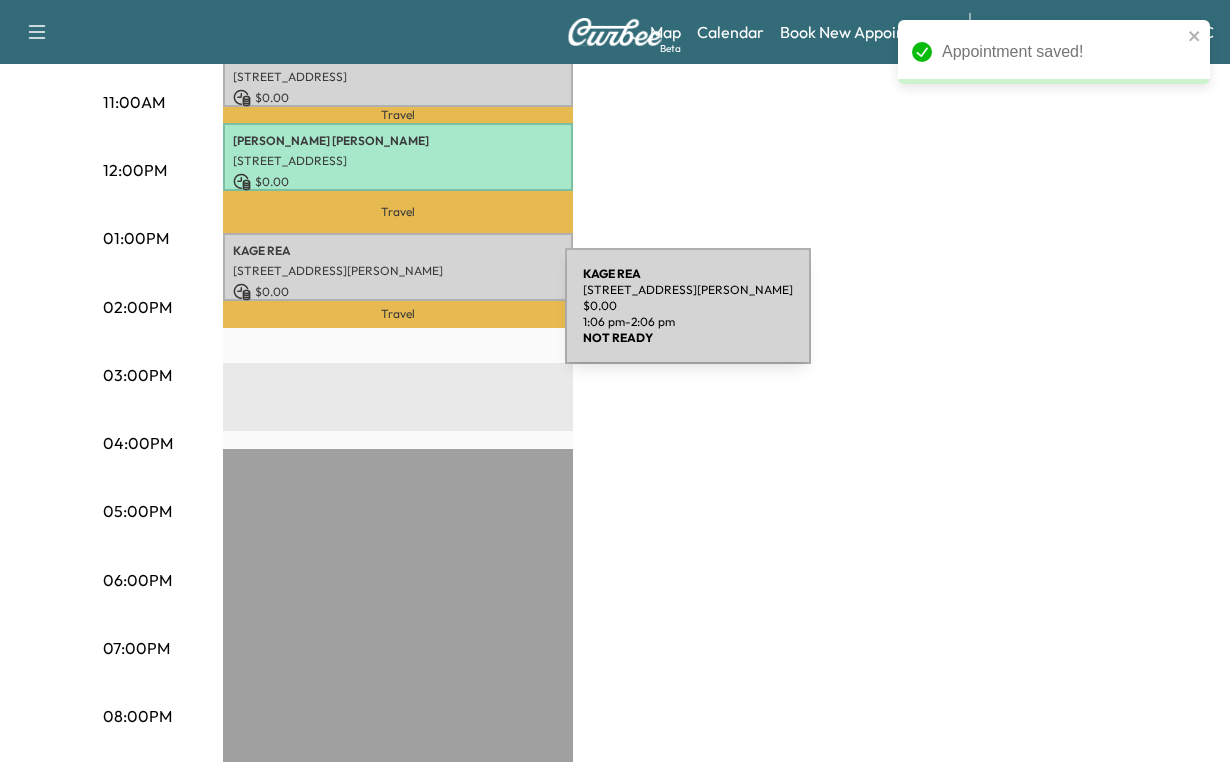 click on "KAGE   REA" at bounding box center (398, 251) 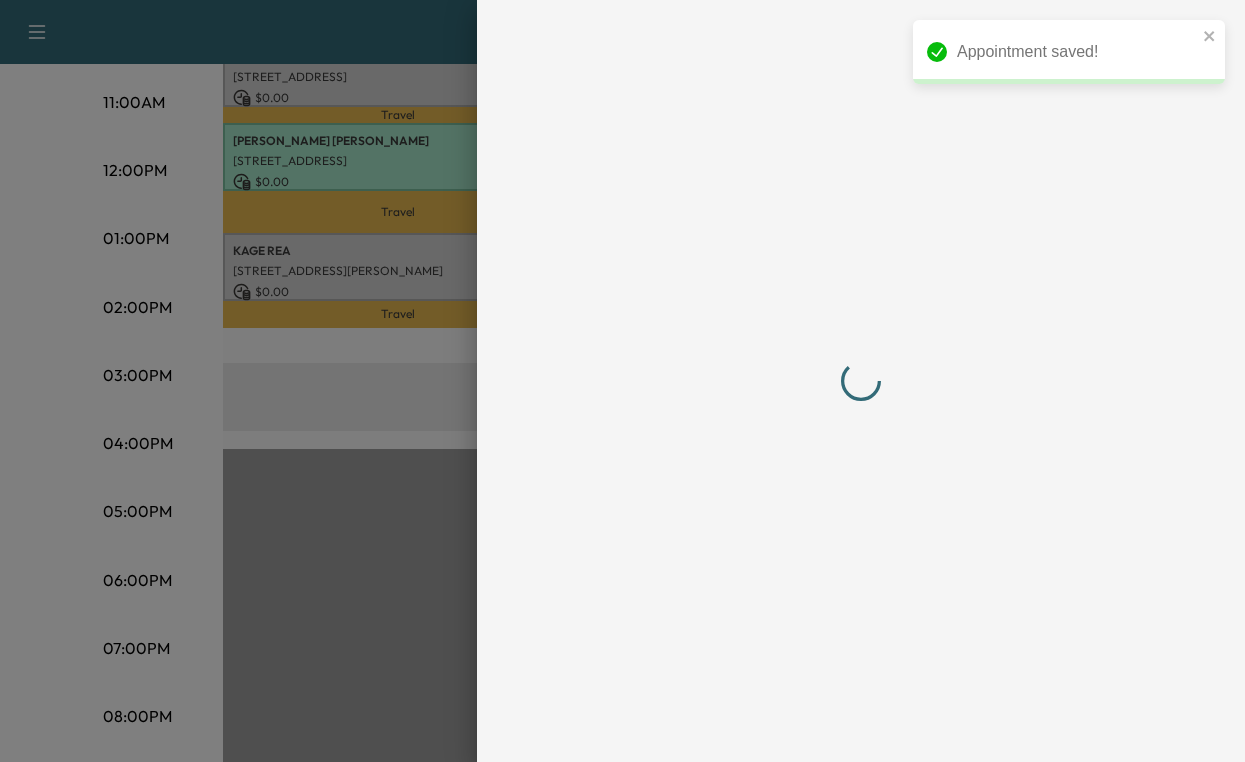 click at bounding box center [622, 381] 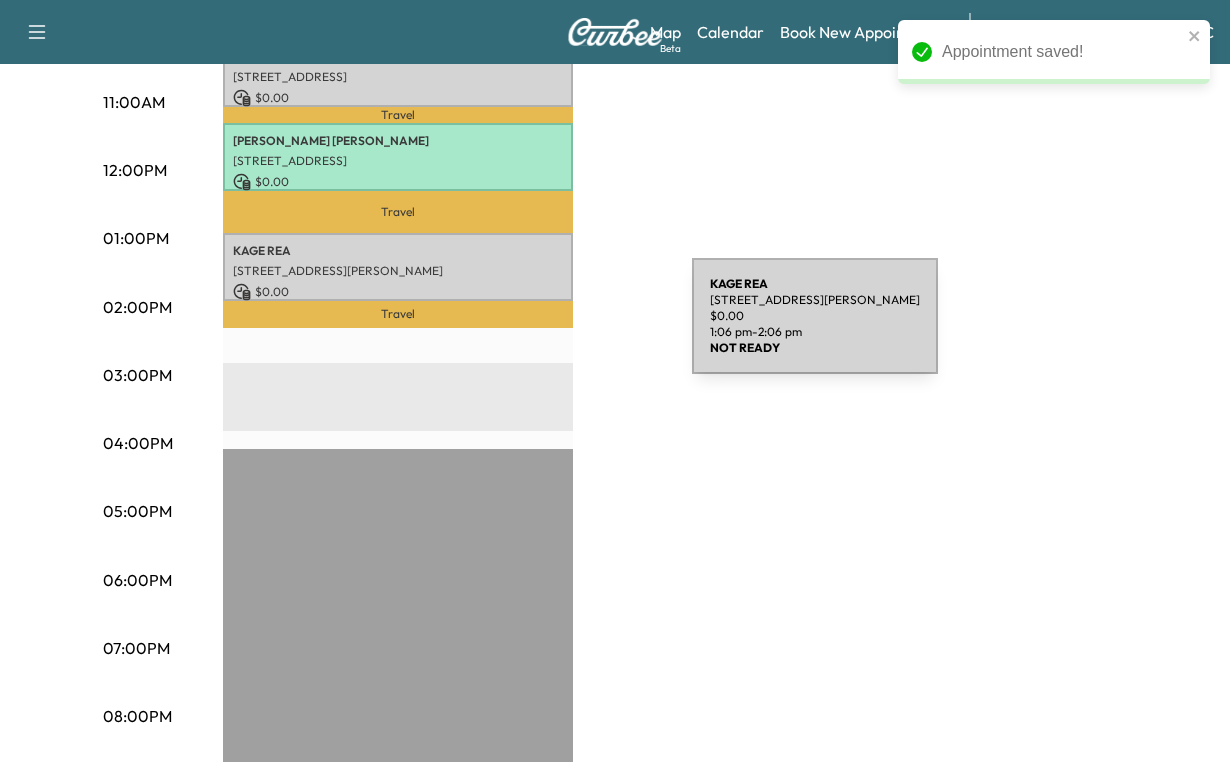 click on "KAGE   REA" at bounding box center [398, 251] 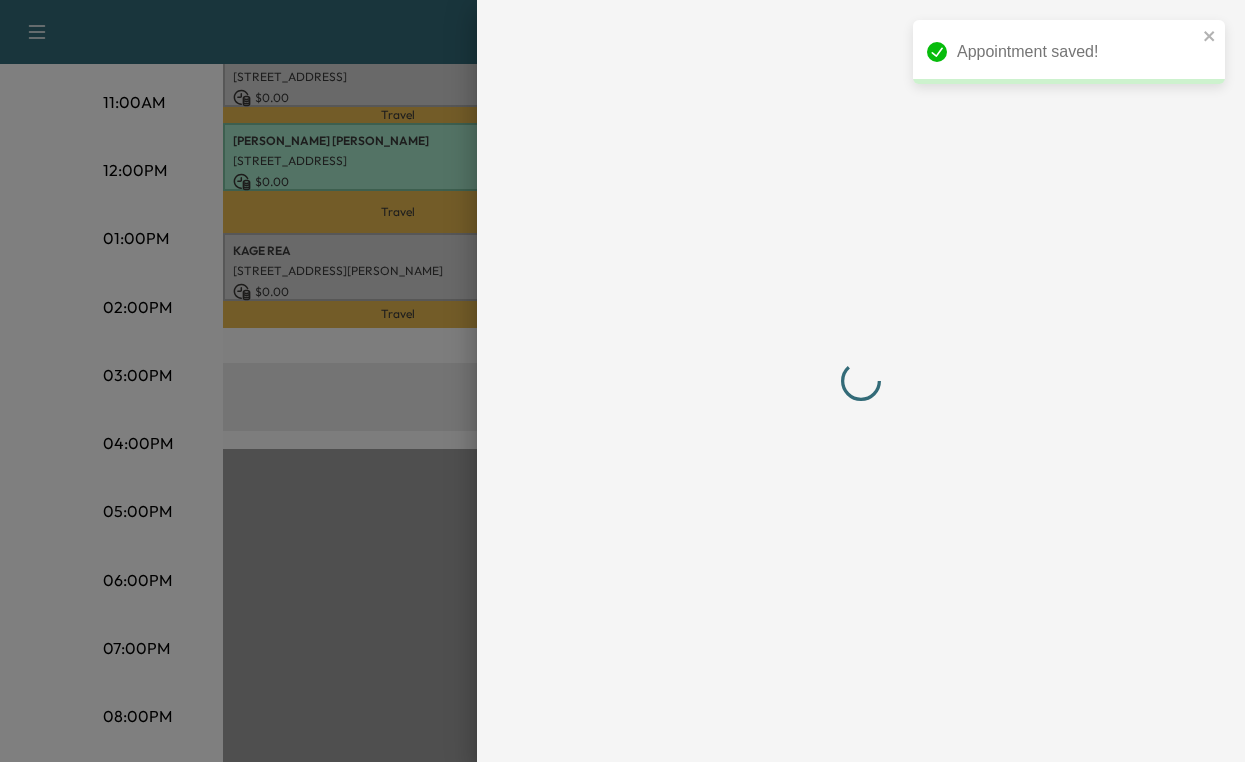 click at bounding box center (861, 381) 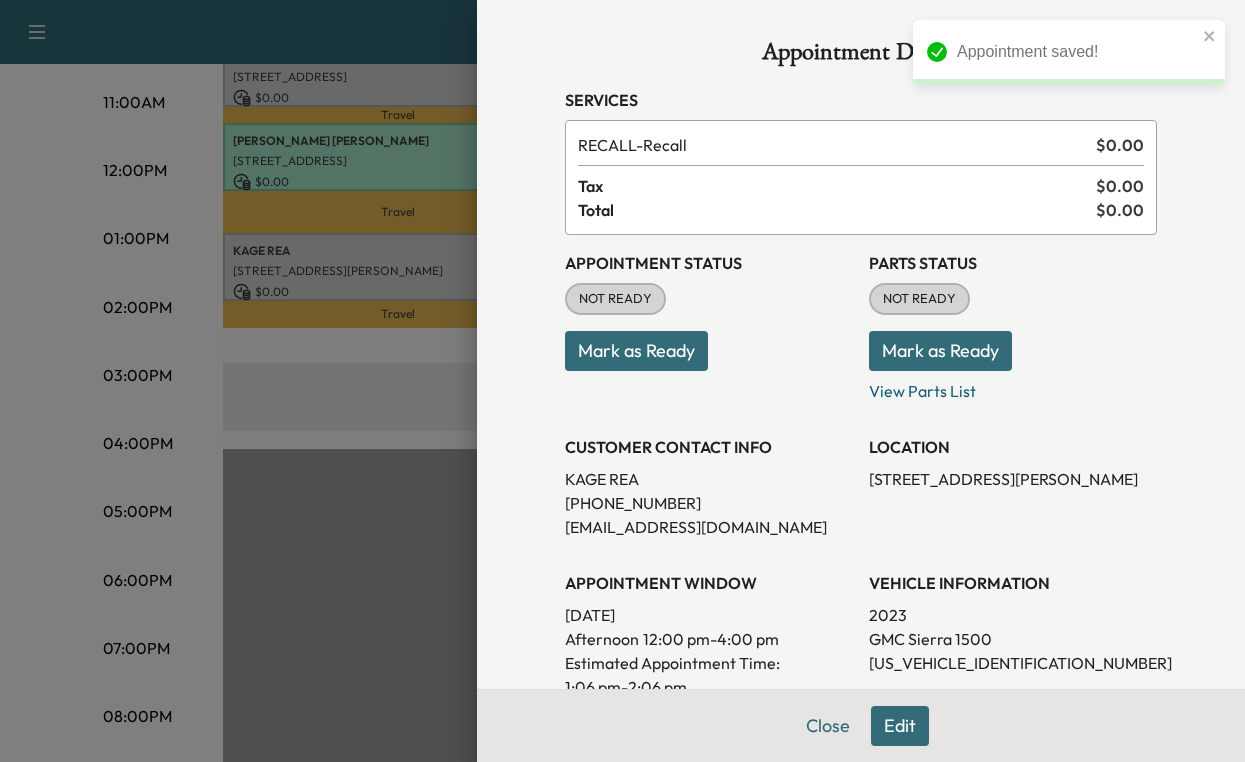 click on "Mark as Ready" at bounding box center (636, 351) 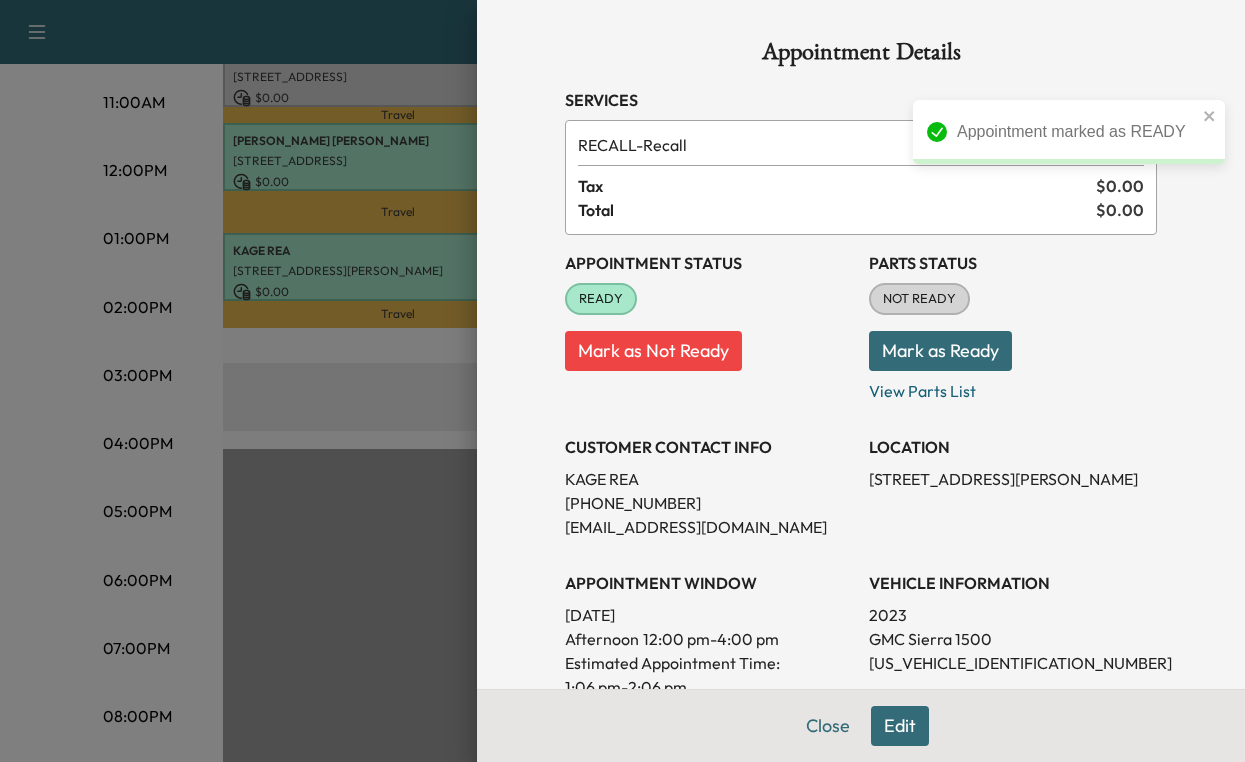click on "Mark as Ready" at bounding box center [940, 351] 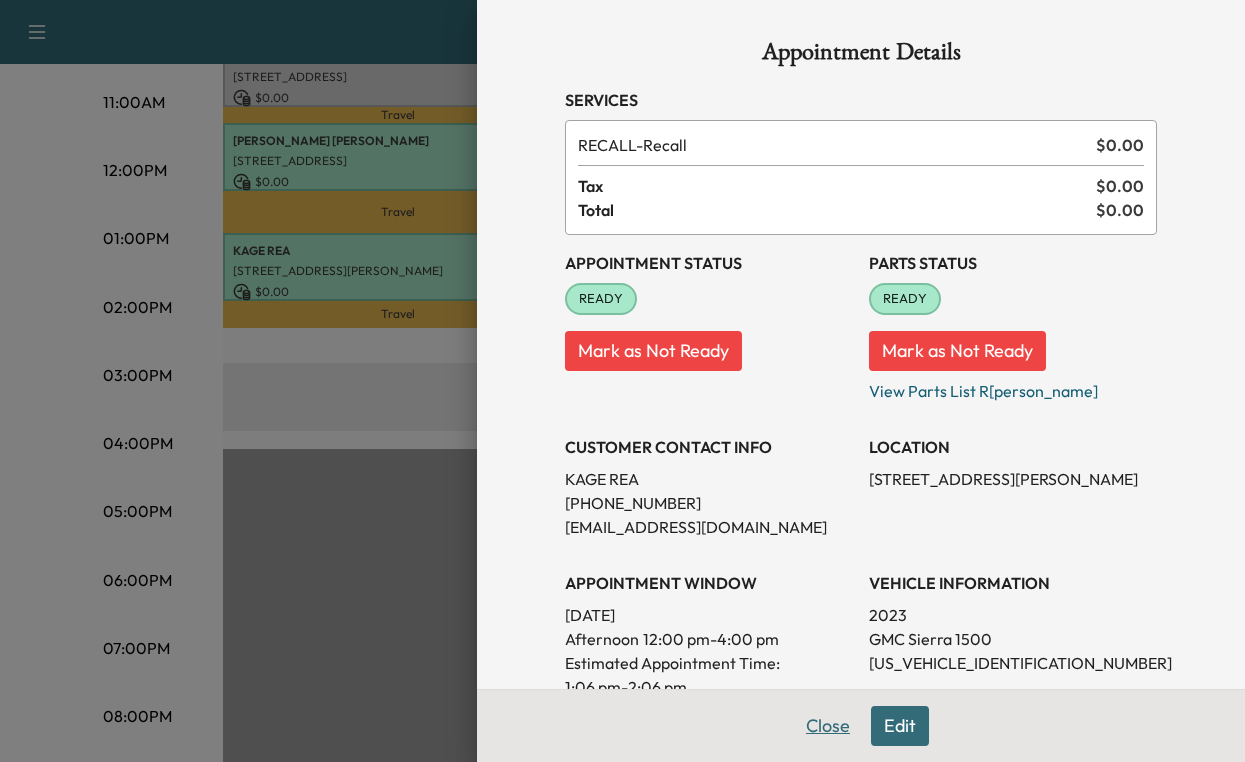 click on "Close" at bounding box center [828, 726] 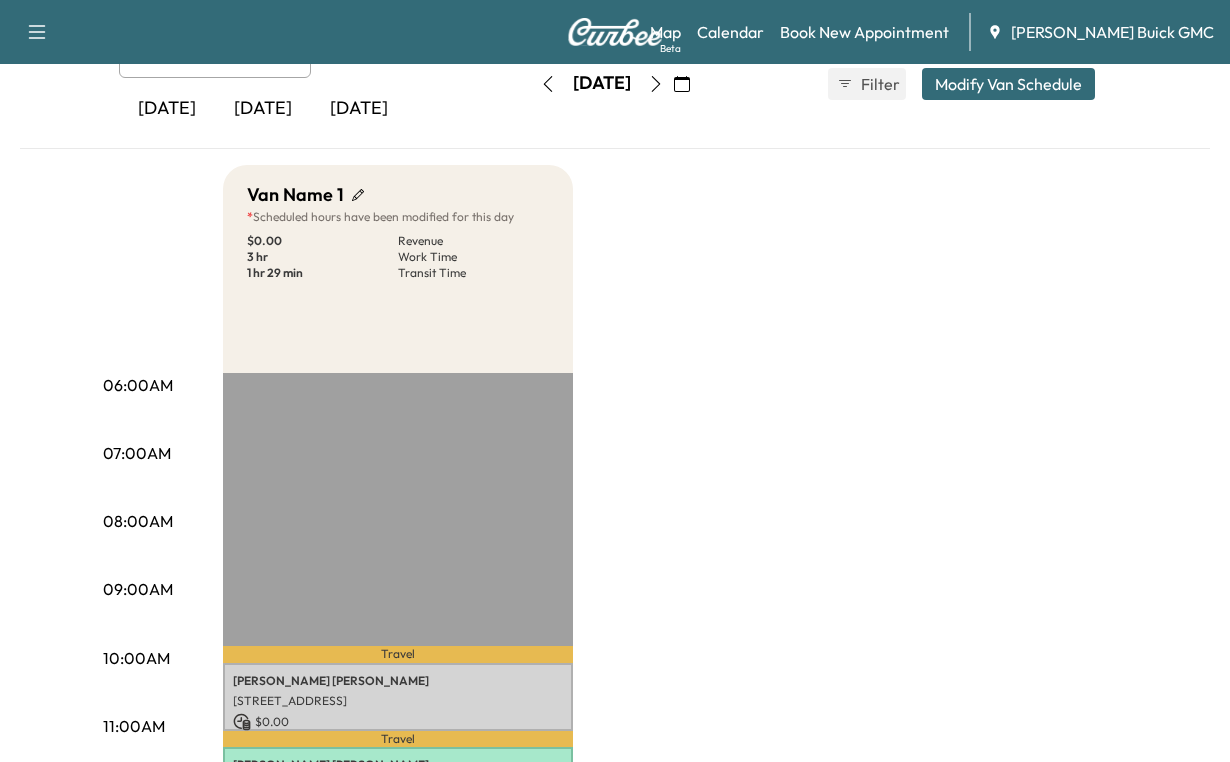 scroll, scrollTop: 0, scrollLeft: 0, axis: both 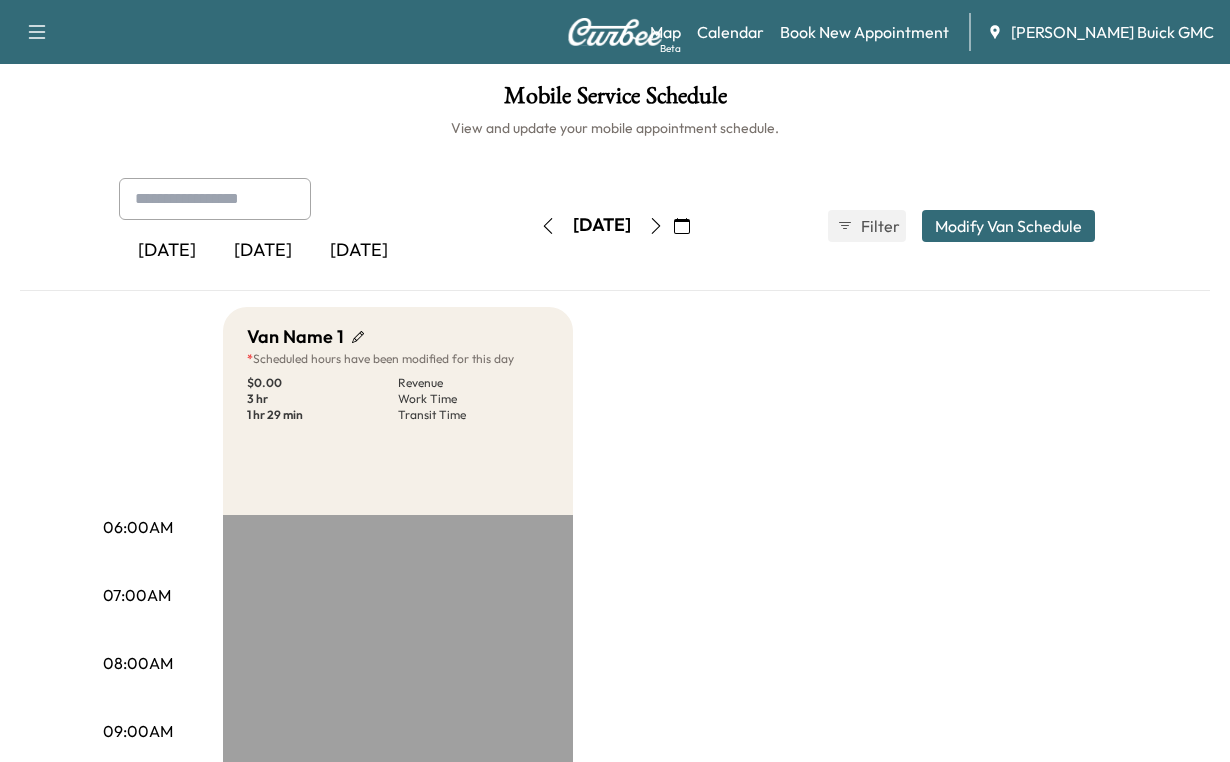 click 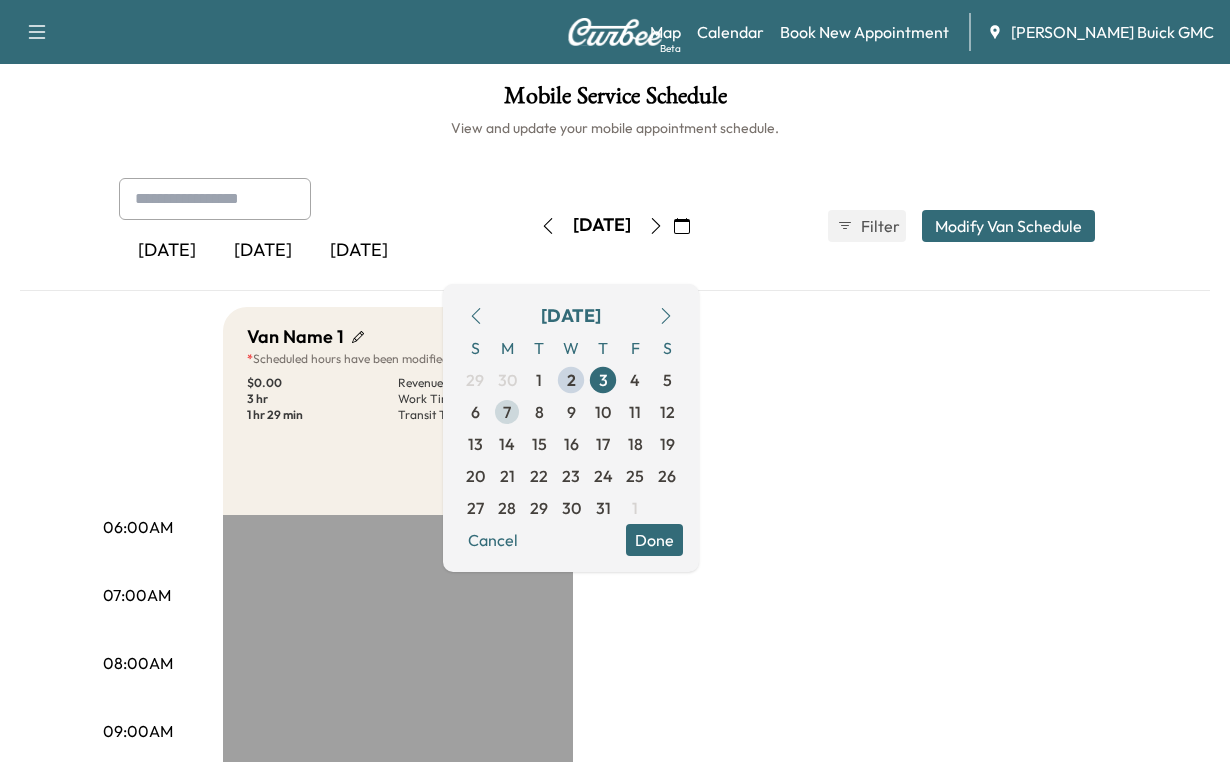 click on "7" at bounding box center [507, 412] 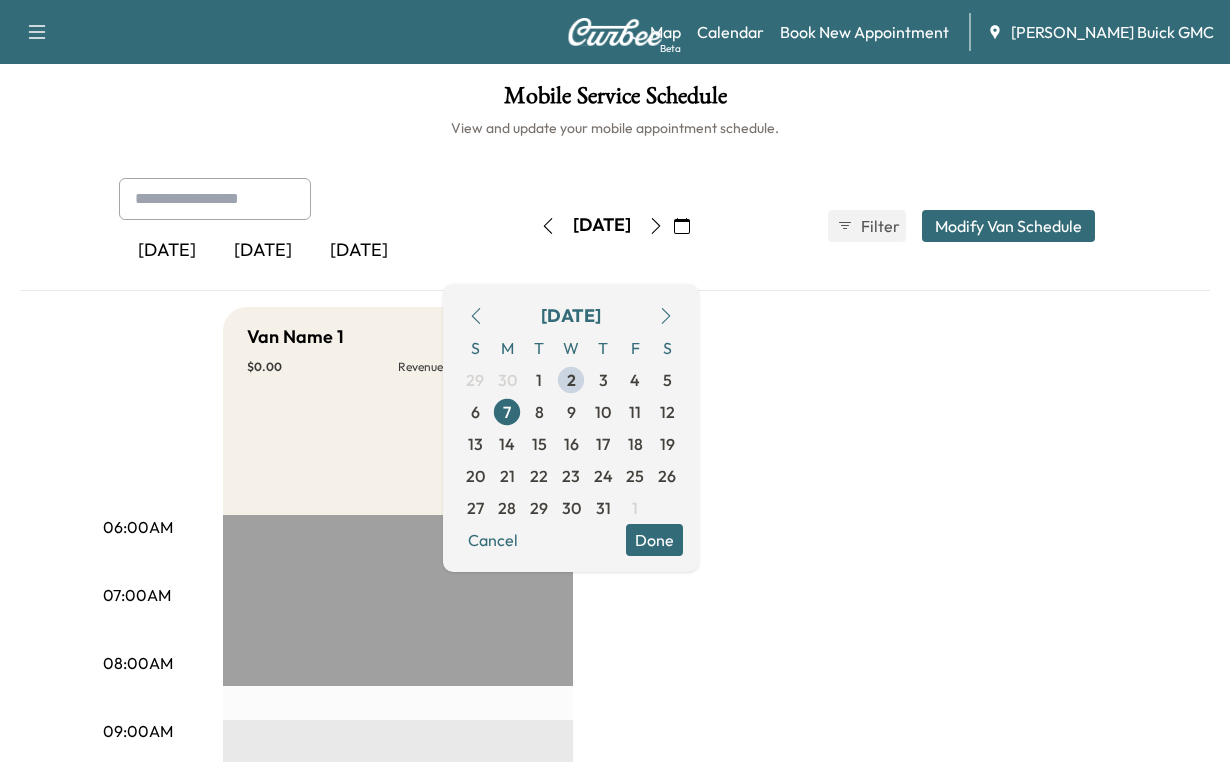 click on "Done" at bounding box center [654, 540] 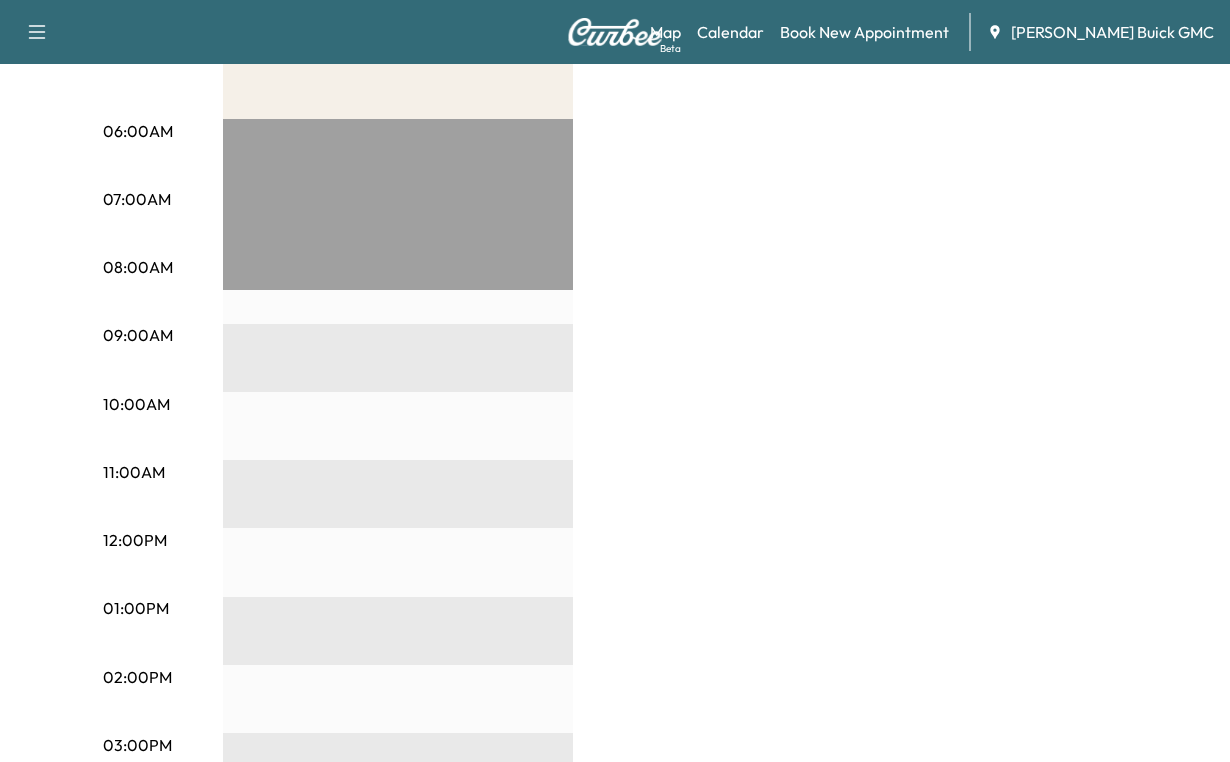 scroll, scrollTop: 400, scrollLeft: 0, axis: vertical 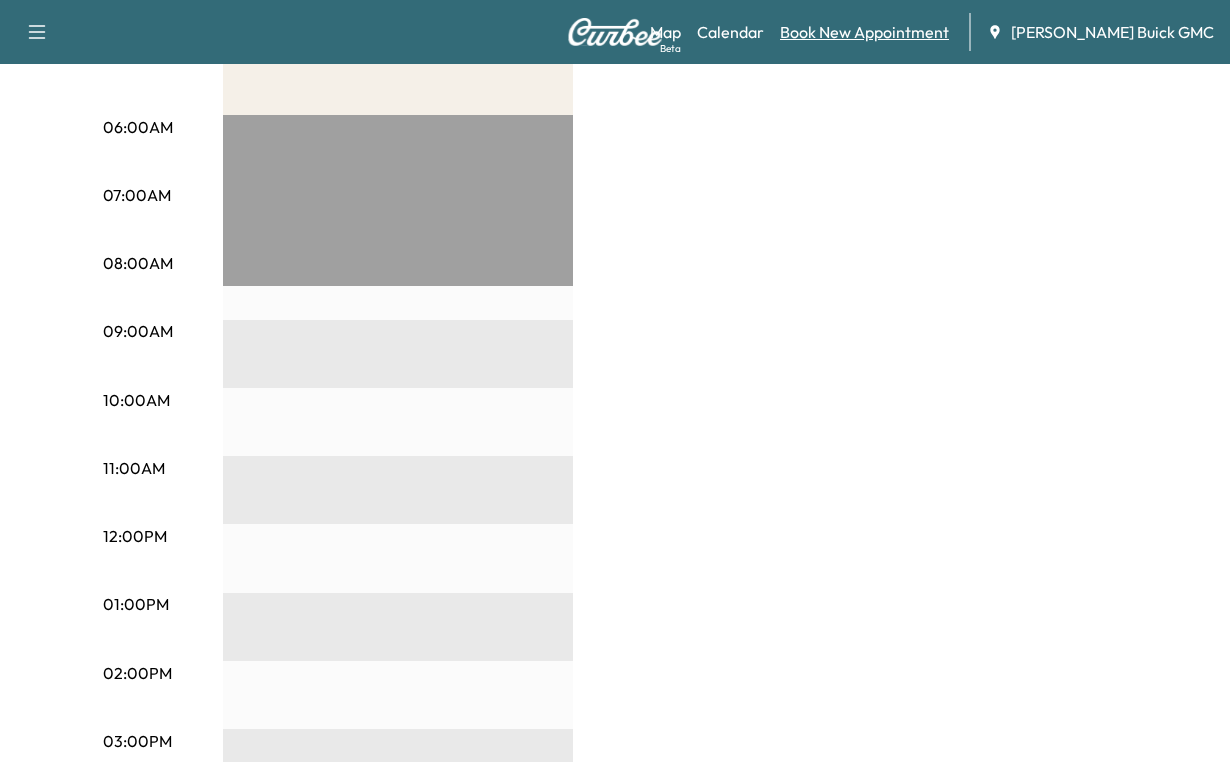 click on "Book New Appointment" at bounding box center [864, 32] 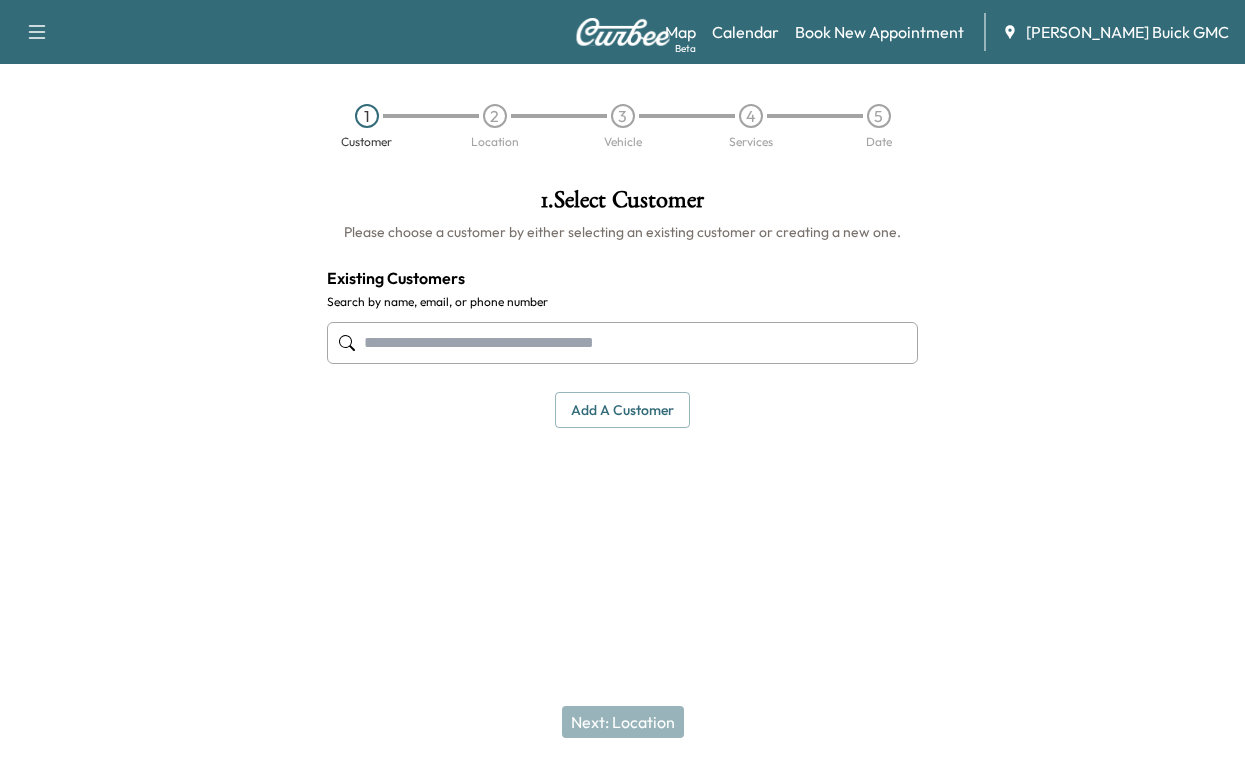 click at bounding box center (622, 343) 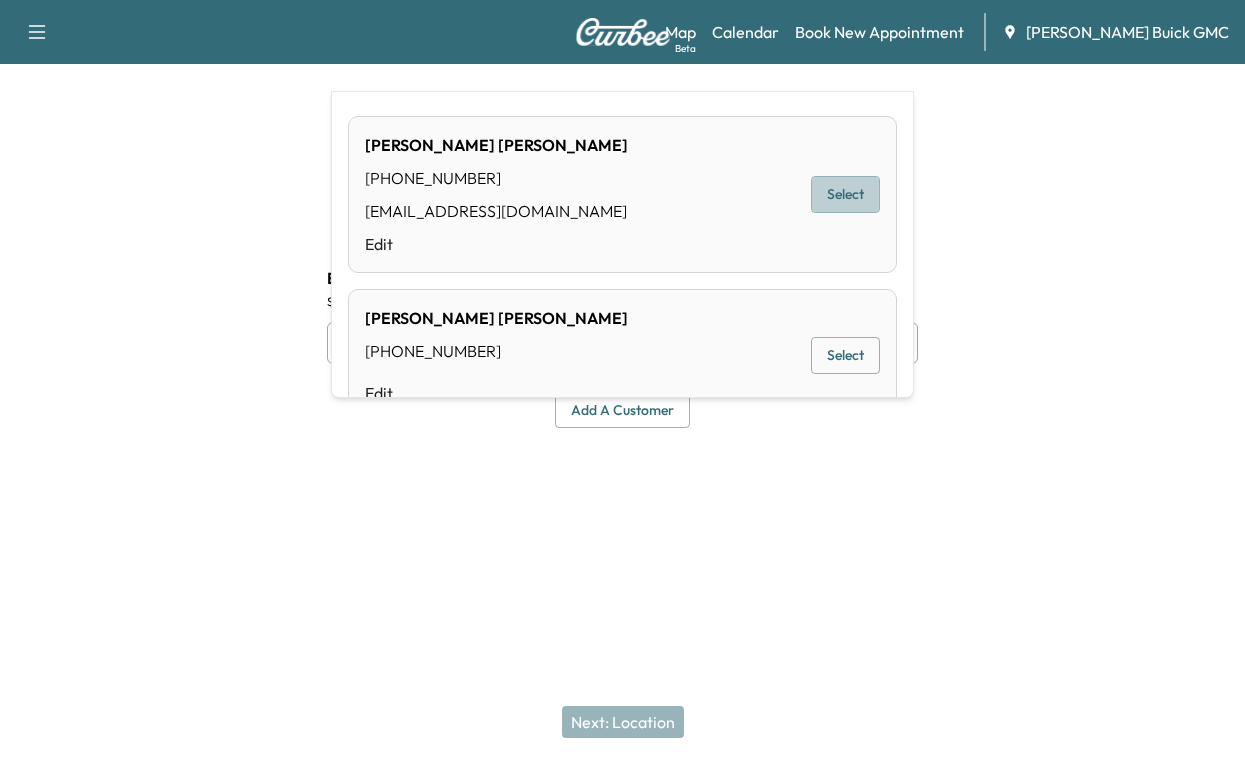 click on "Select" at bounding box center [845, 194] 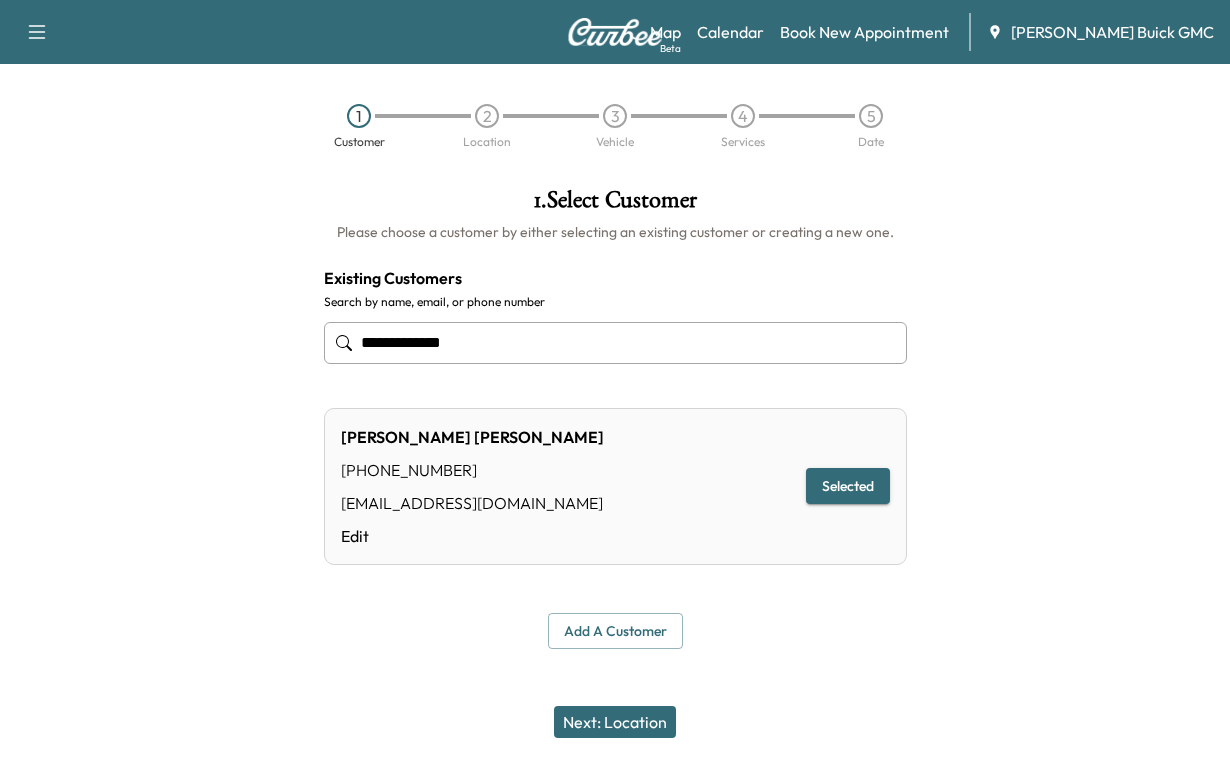 type on "**********" 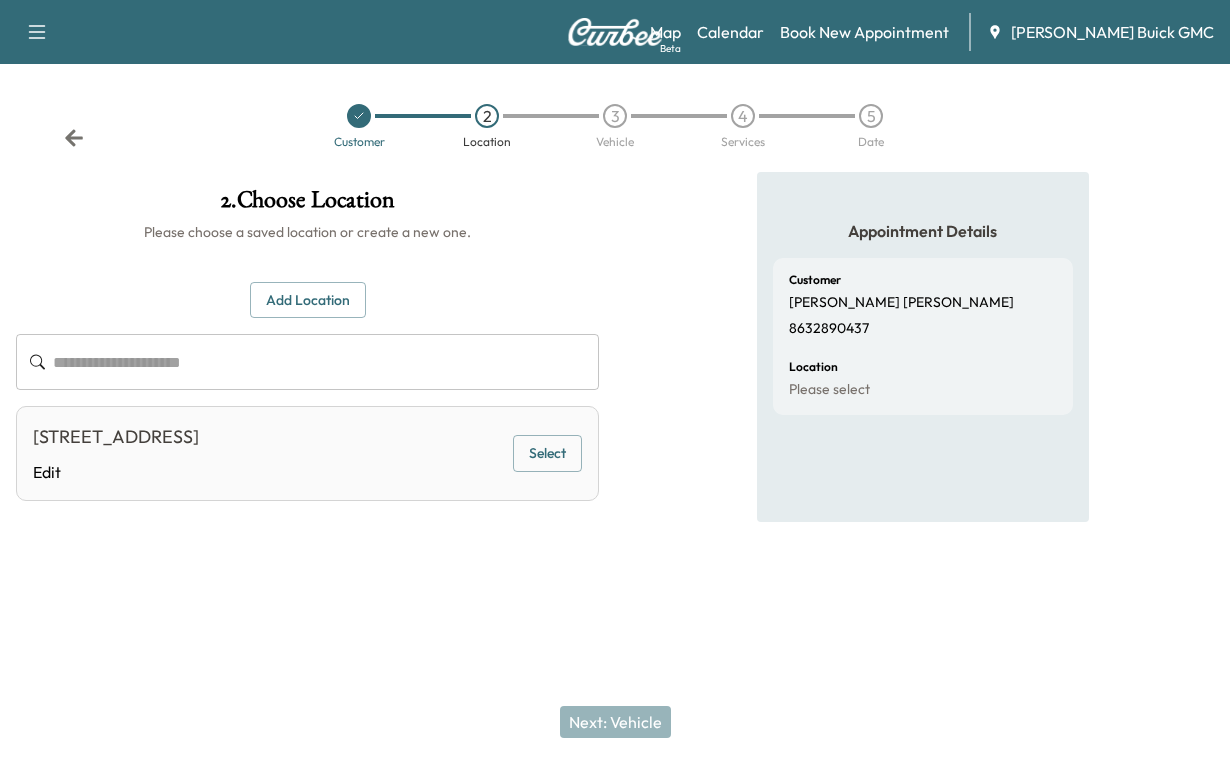 click at bounding box center [326, 362] 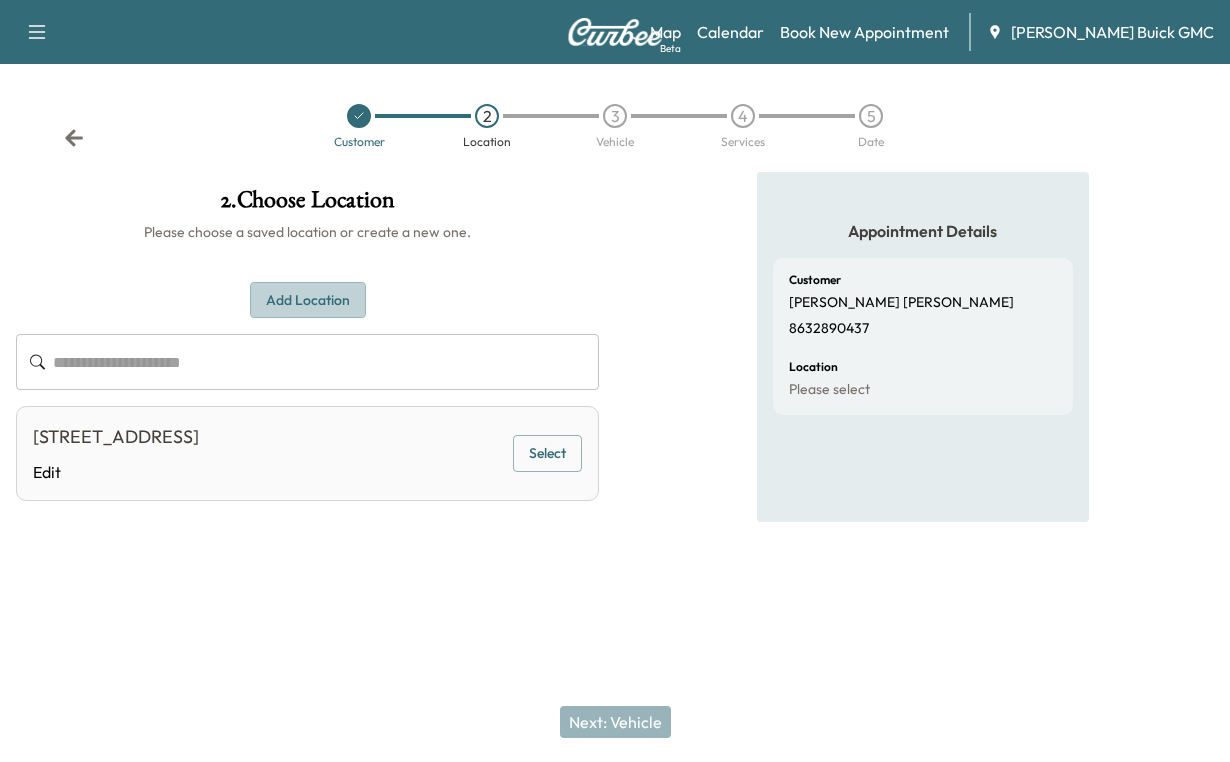 click on "Add Location" at bounding box center (308, 300) 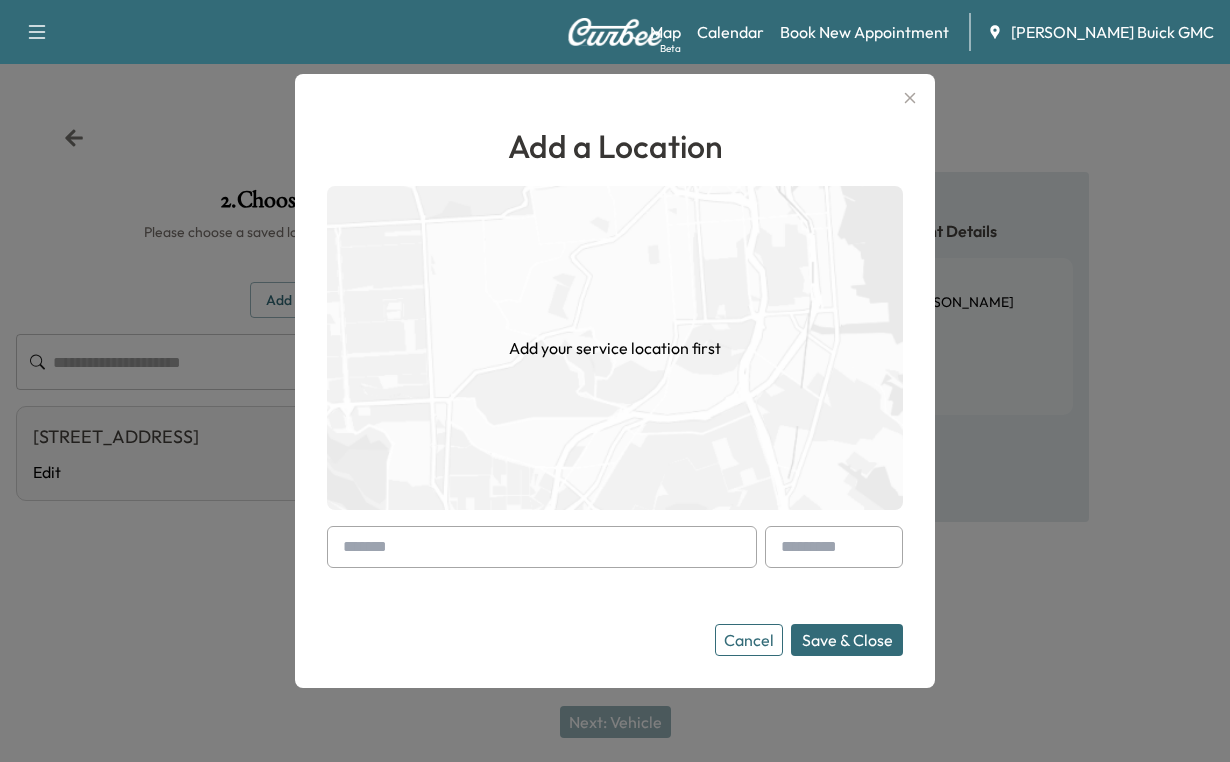 click at bounding box center (542, 547) 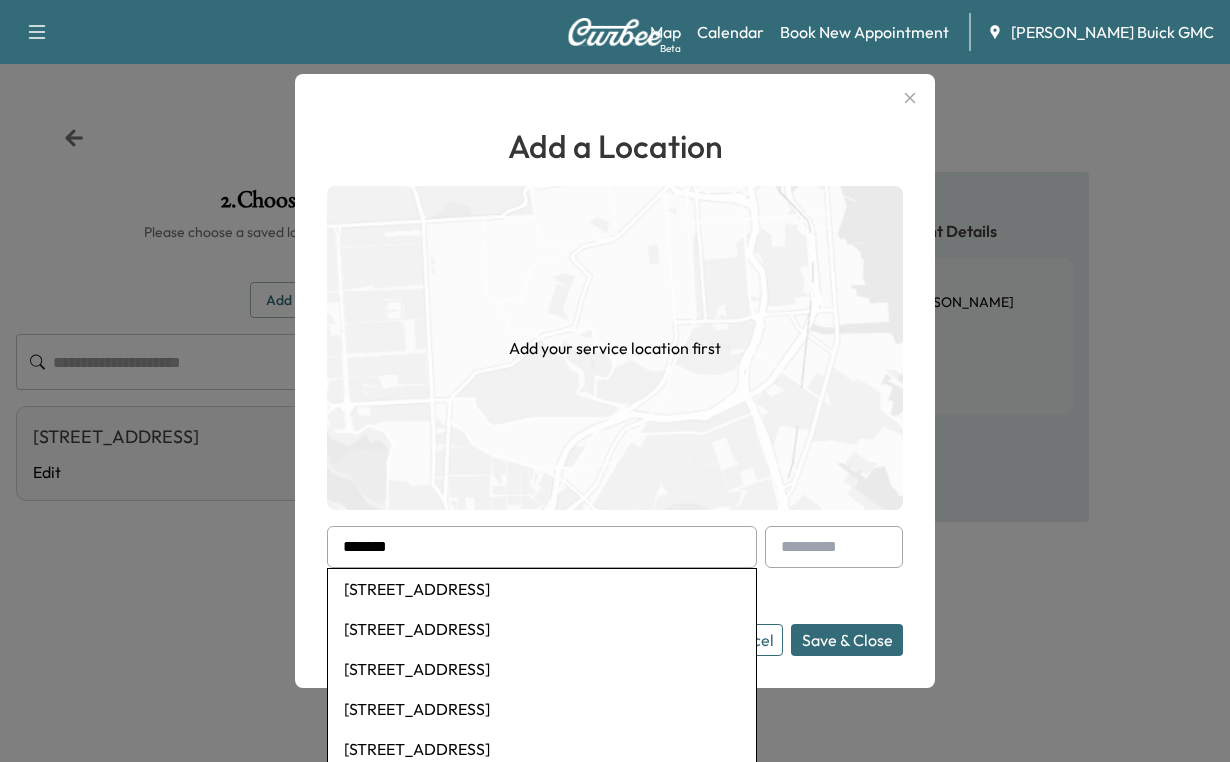 click on "[STREET_ADDRESS]" at bounding box center [542, 589] 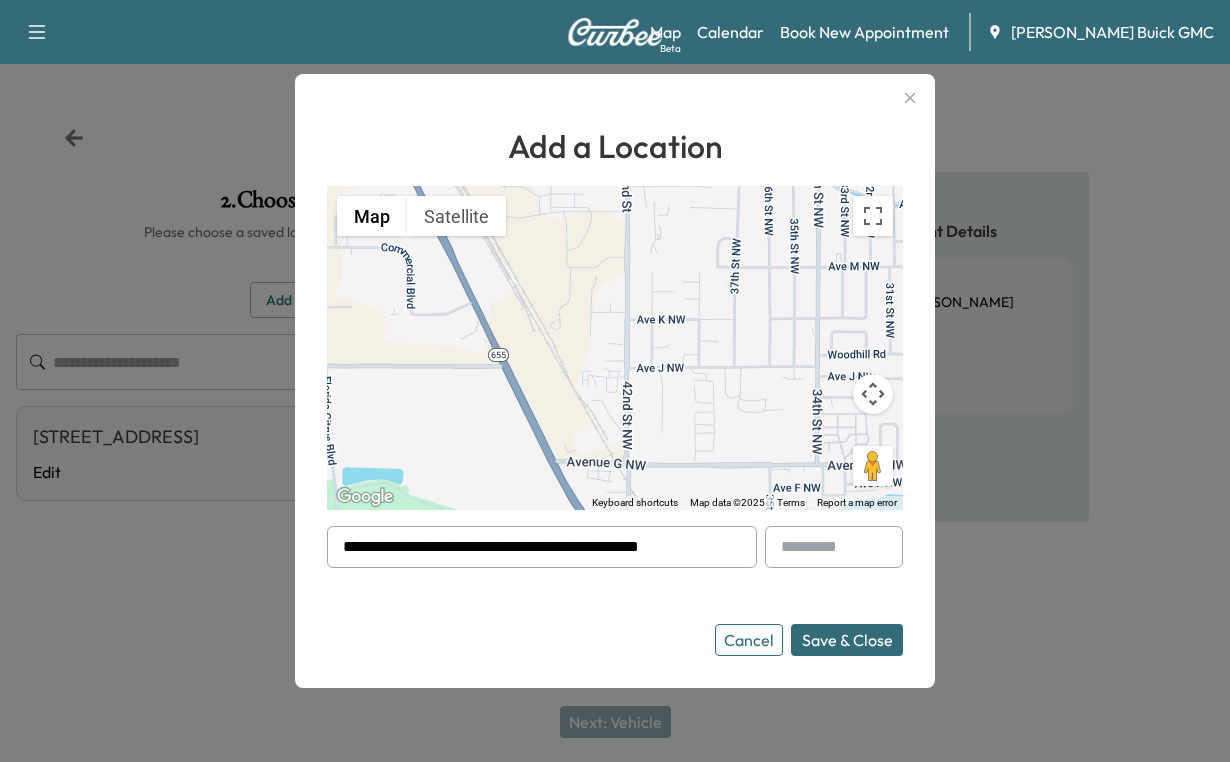 click on "Save & Close" at bounding box center [847, 640] 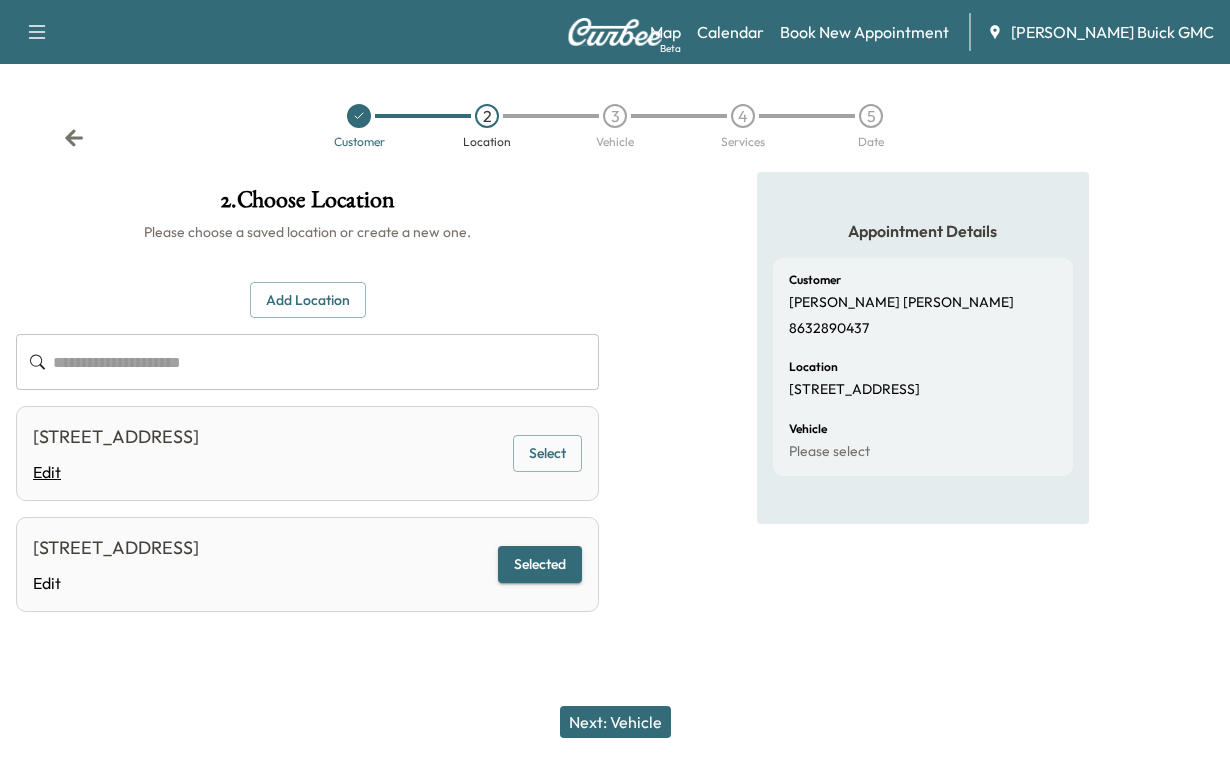 scroll, scrollTop: 192, scrollLeft: 0, axis: vertical 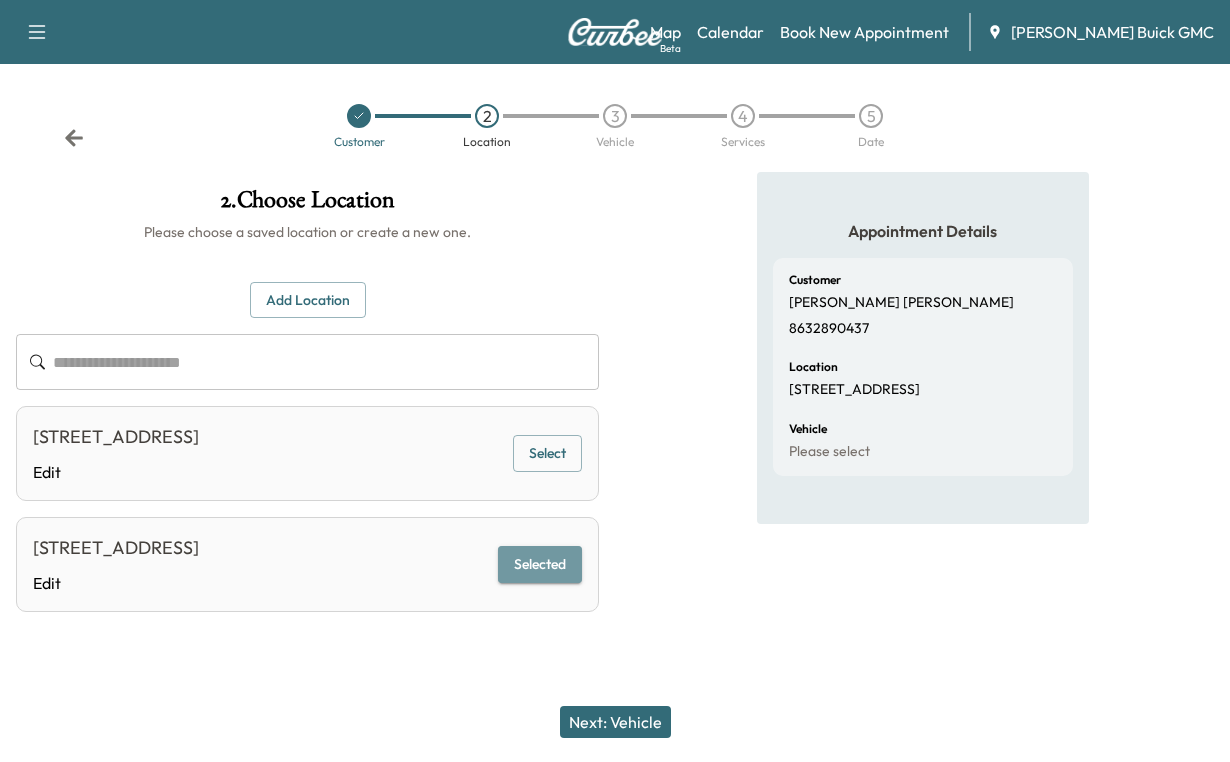 click on "Selected" at bounding box center (540, 564) 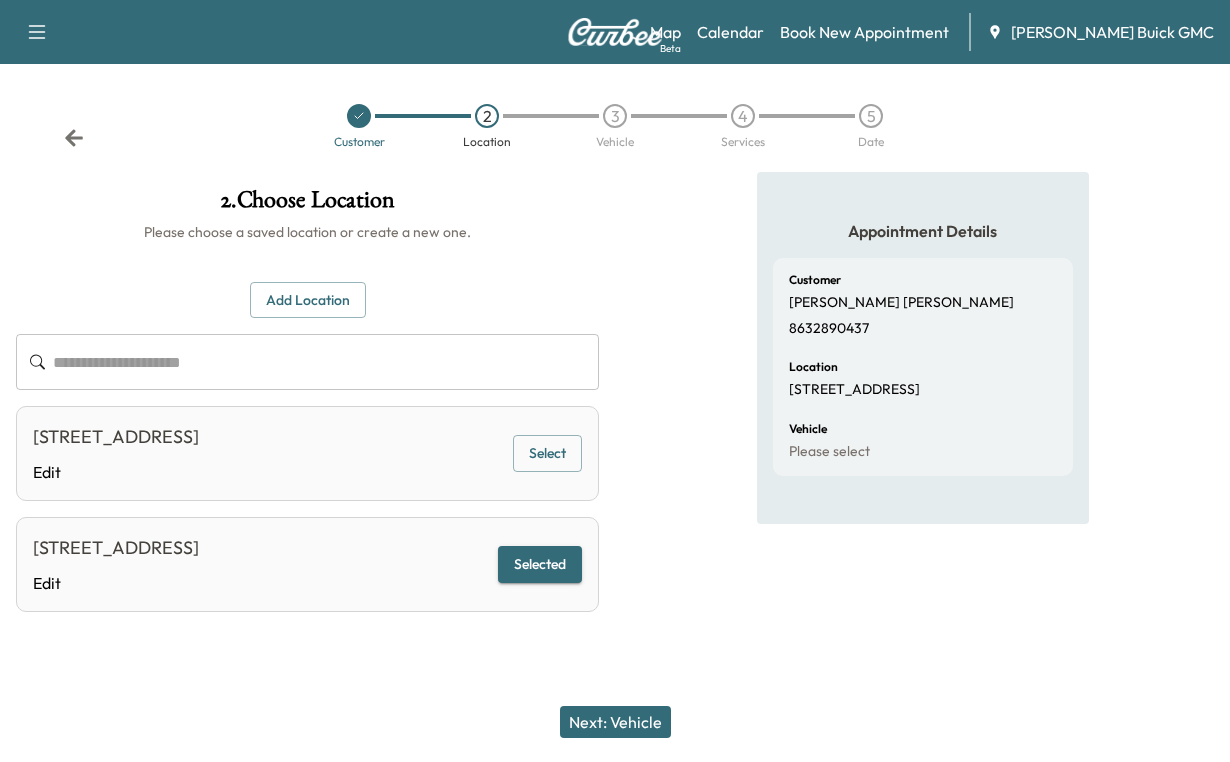 click on "Next: Vehicle" at bounding box center [615, 722] 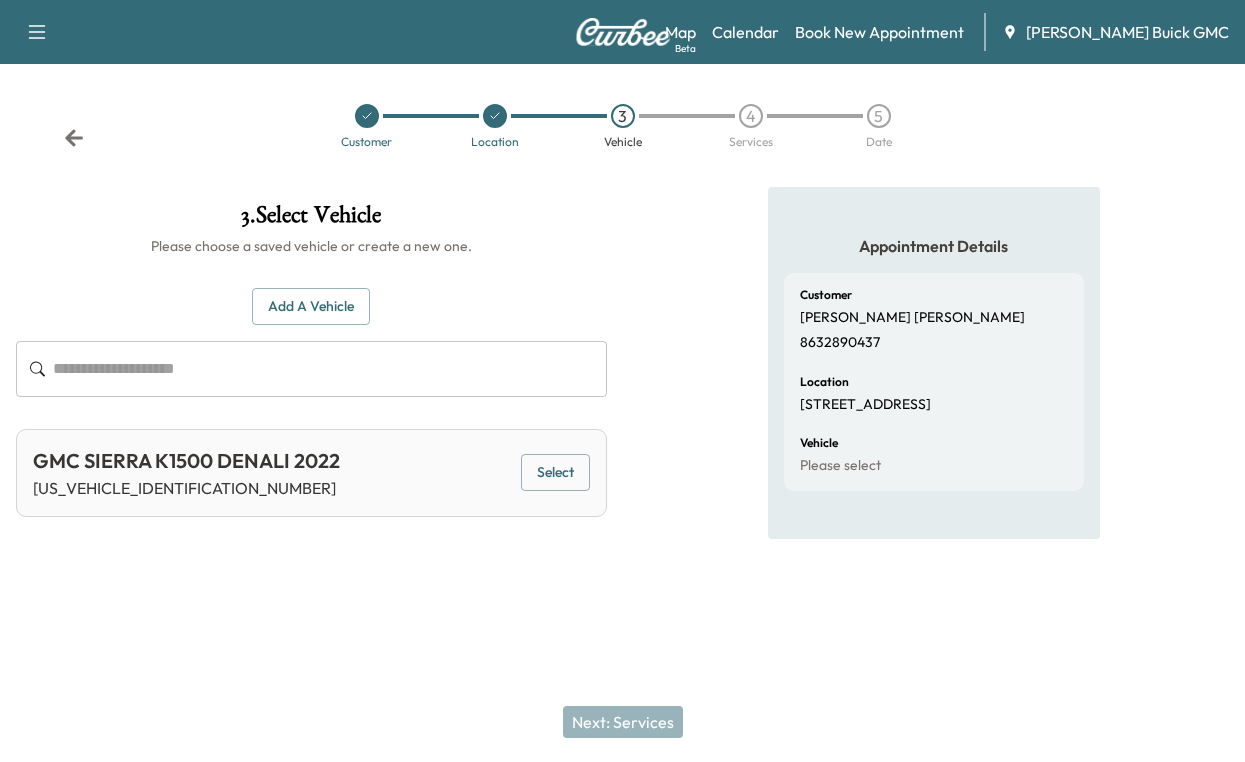 click on "Select" at bounding box center (555, 472) 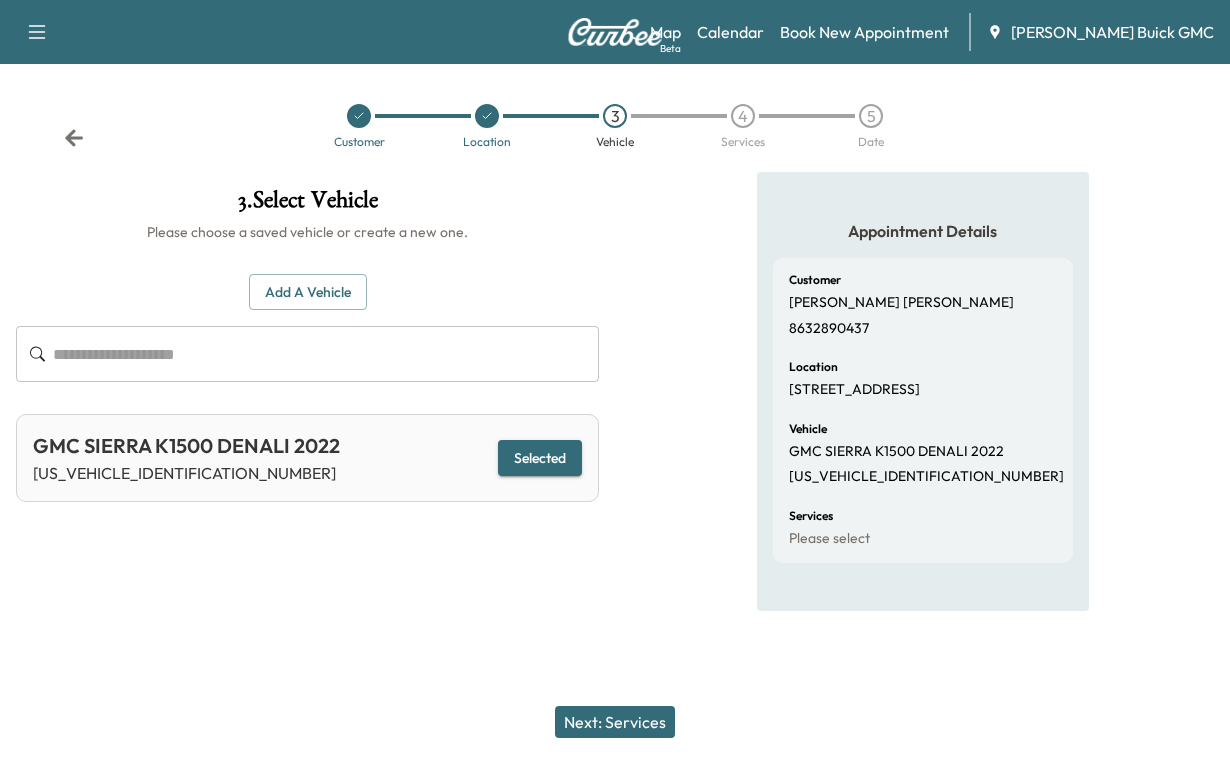 click on "Next: Services" at bounding box center (615, 722) 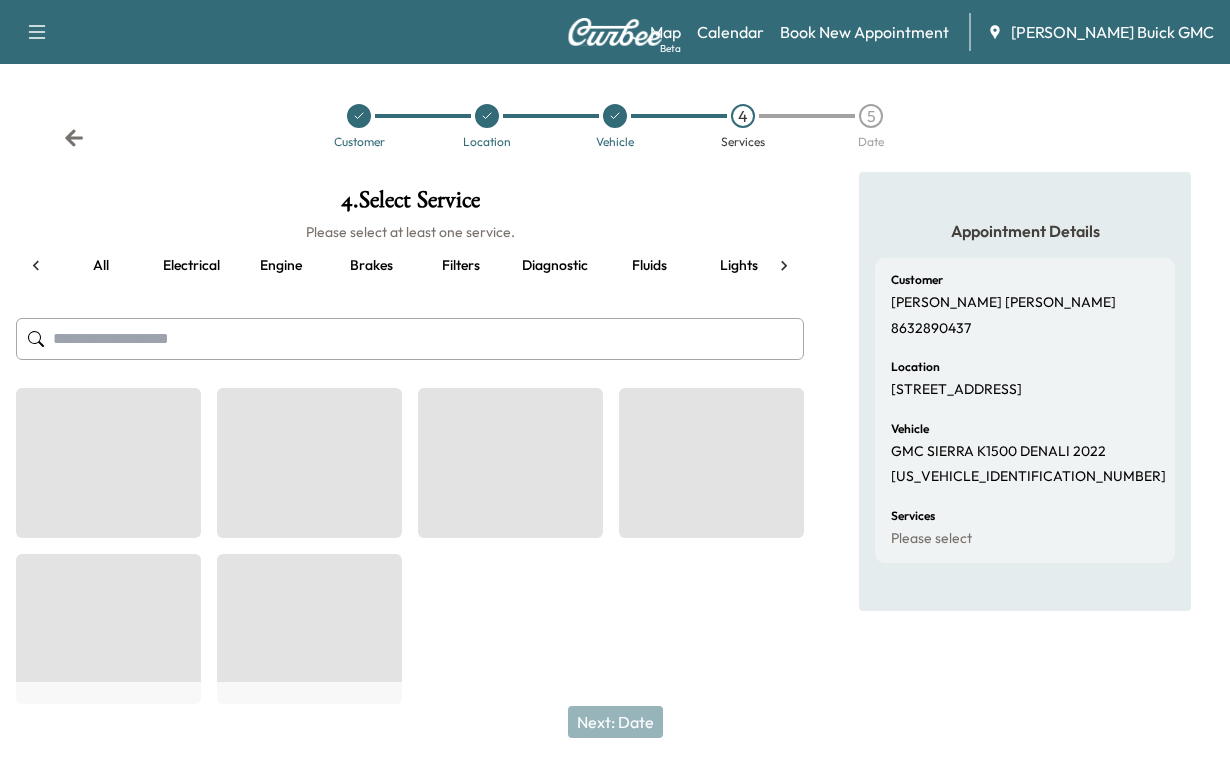 scroll, scrollTop: 0, scrollLeft: 70, axis: horizontal 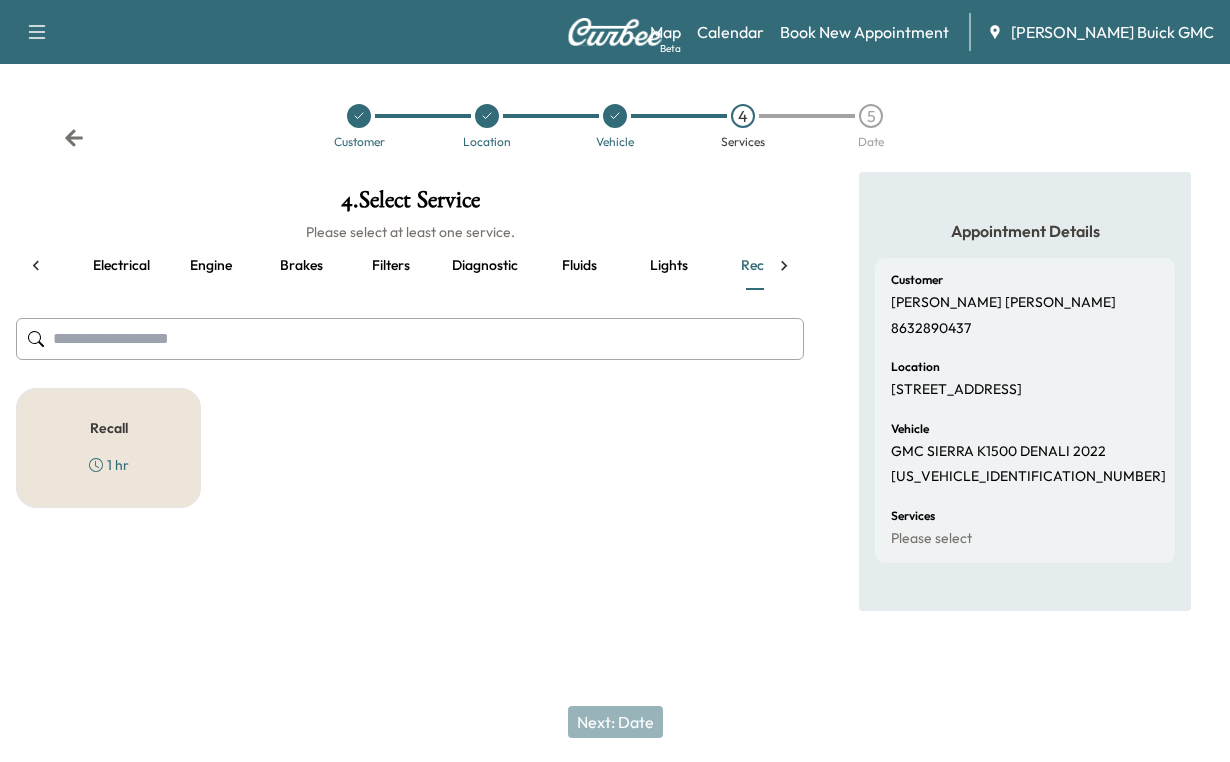 click on "Recall" at bounding box center [109, 428] 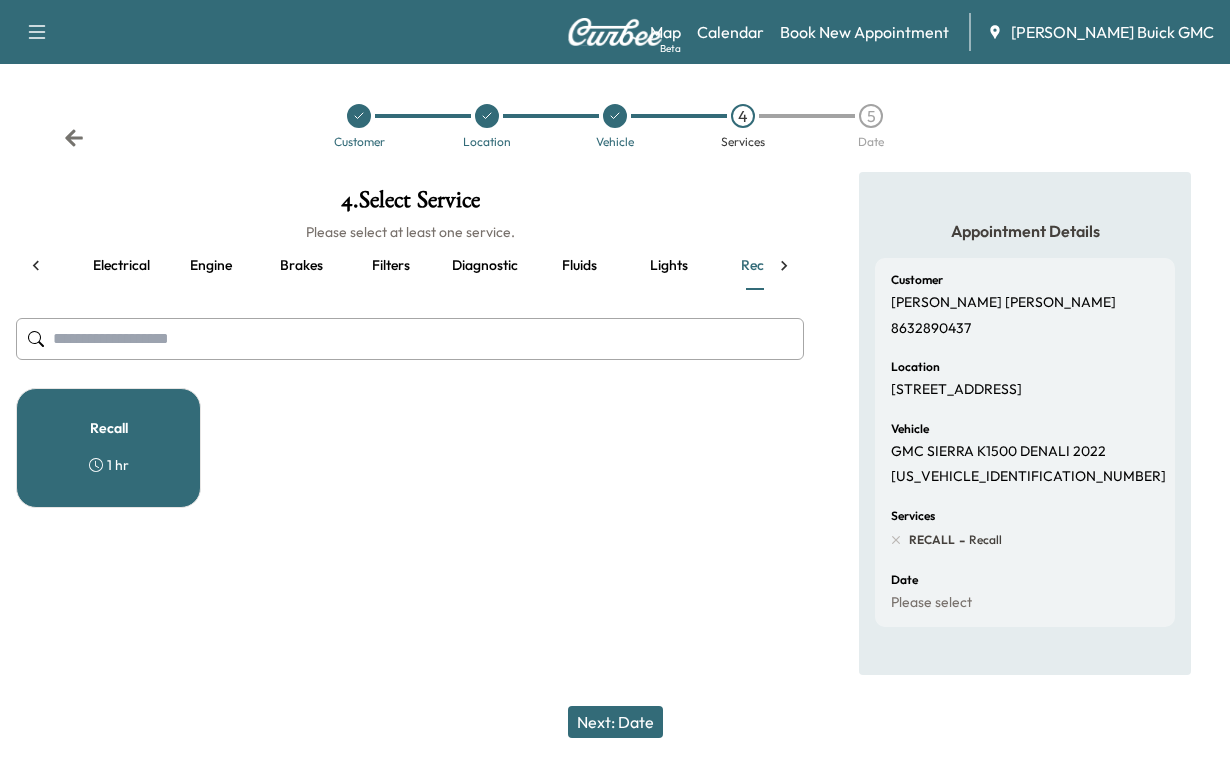 click on "Next: Date" at bounding box center [615, 722] 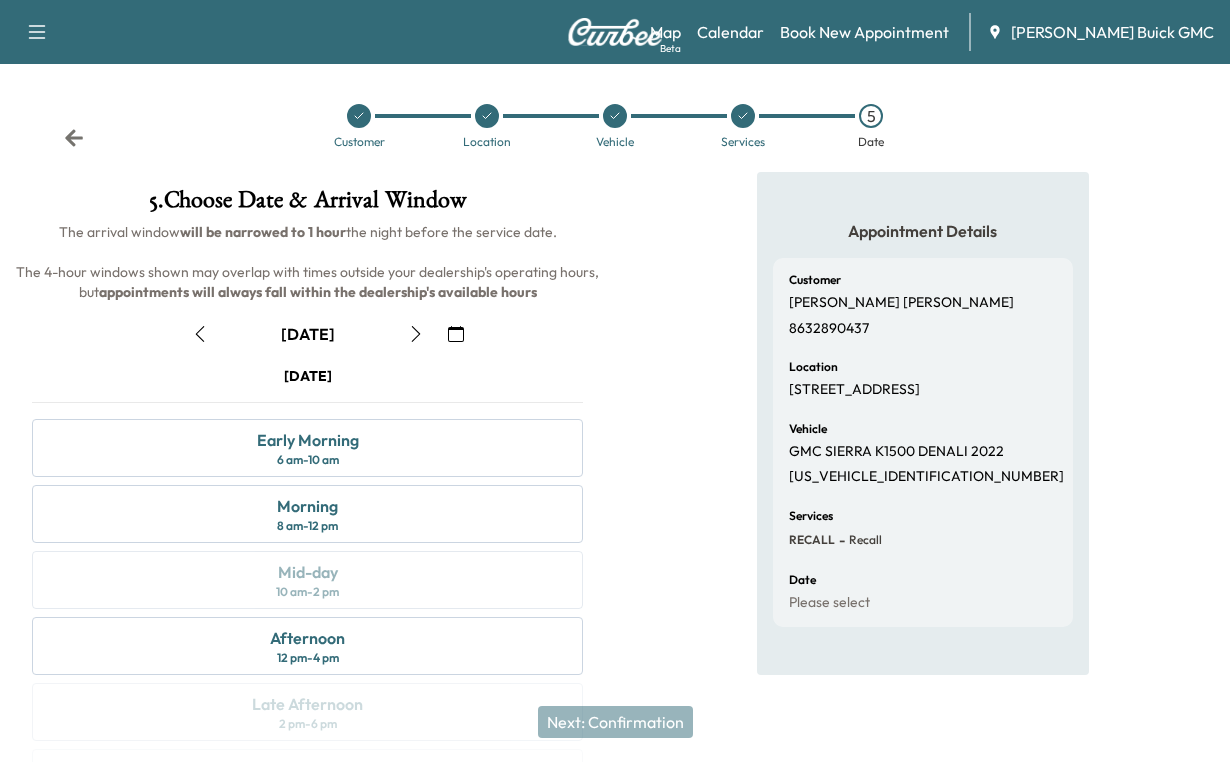 click 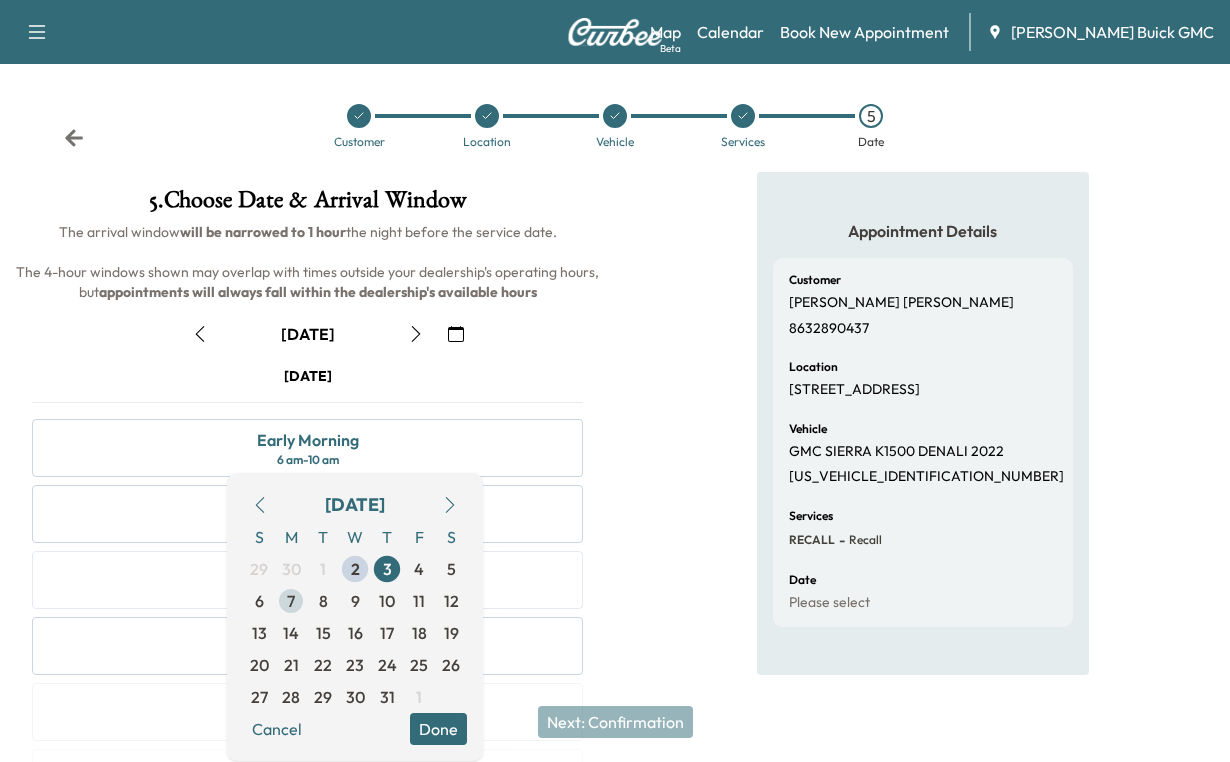 click on "7" at bounding box center [291, 601] 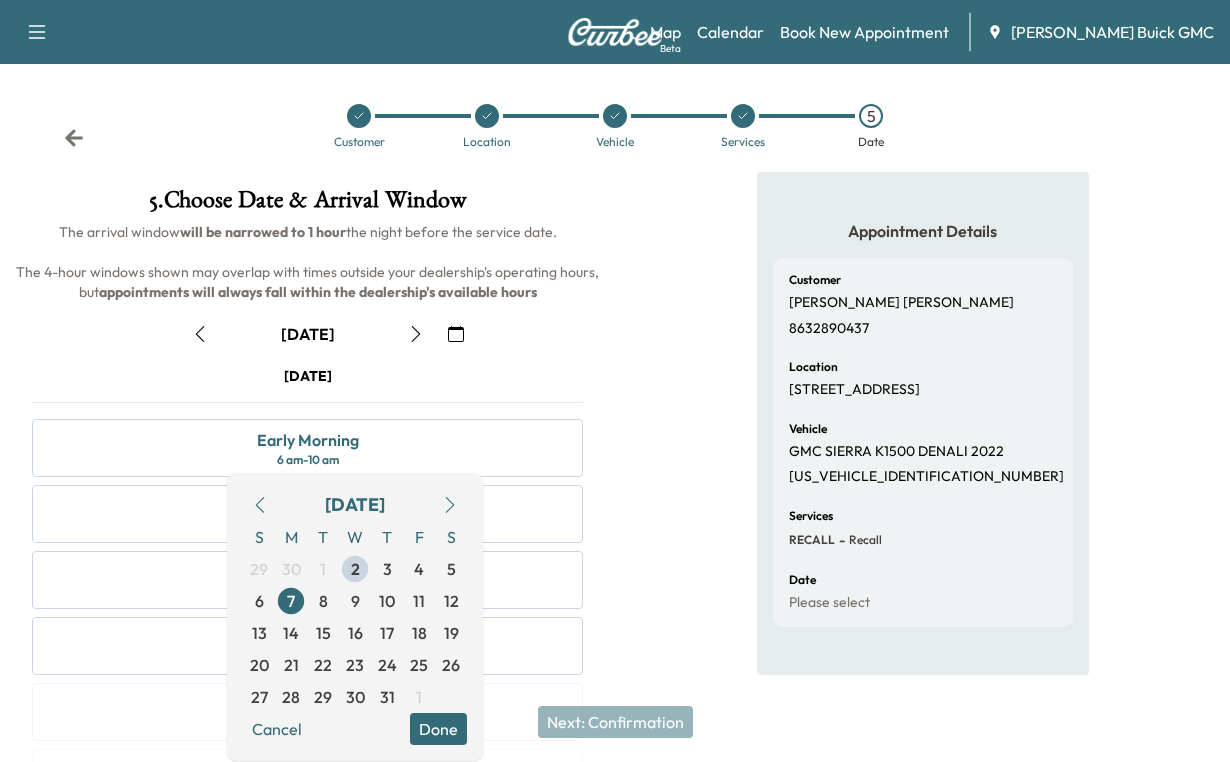 click on "Done" at bounding box center (438, 729) 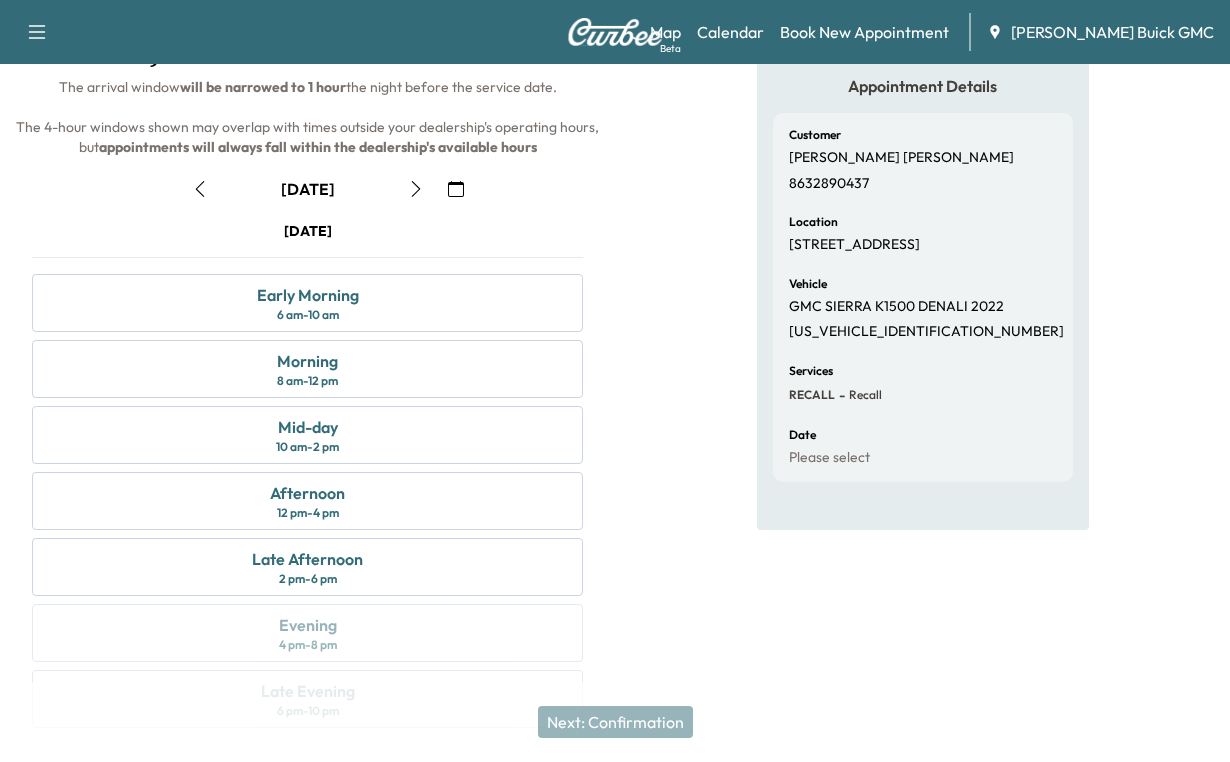scroll, scrollTop: 200, scrollLeft: 0, axis: vertical 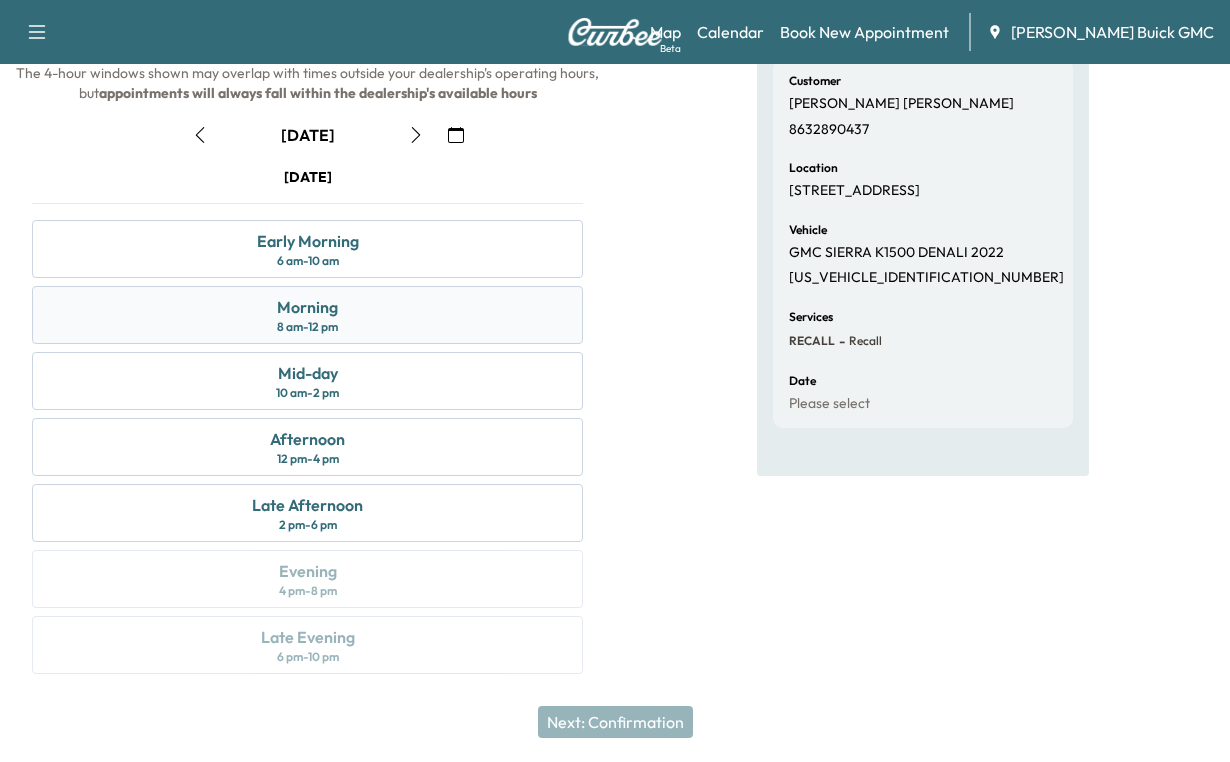 click on "Morning" at bounding box center (307, 307) 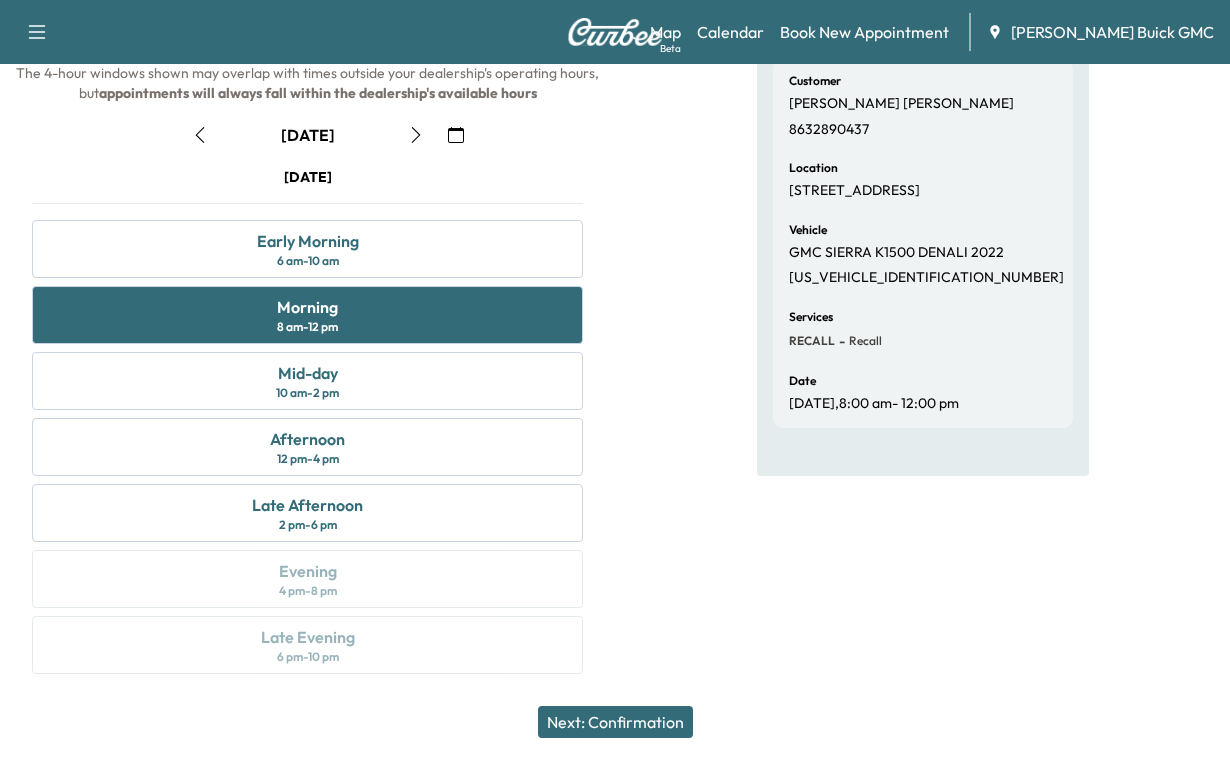 click on "Next: Confirmation" at bounding box center [615, 722] 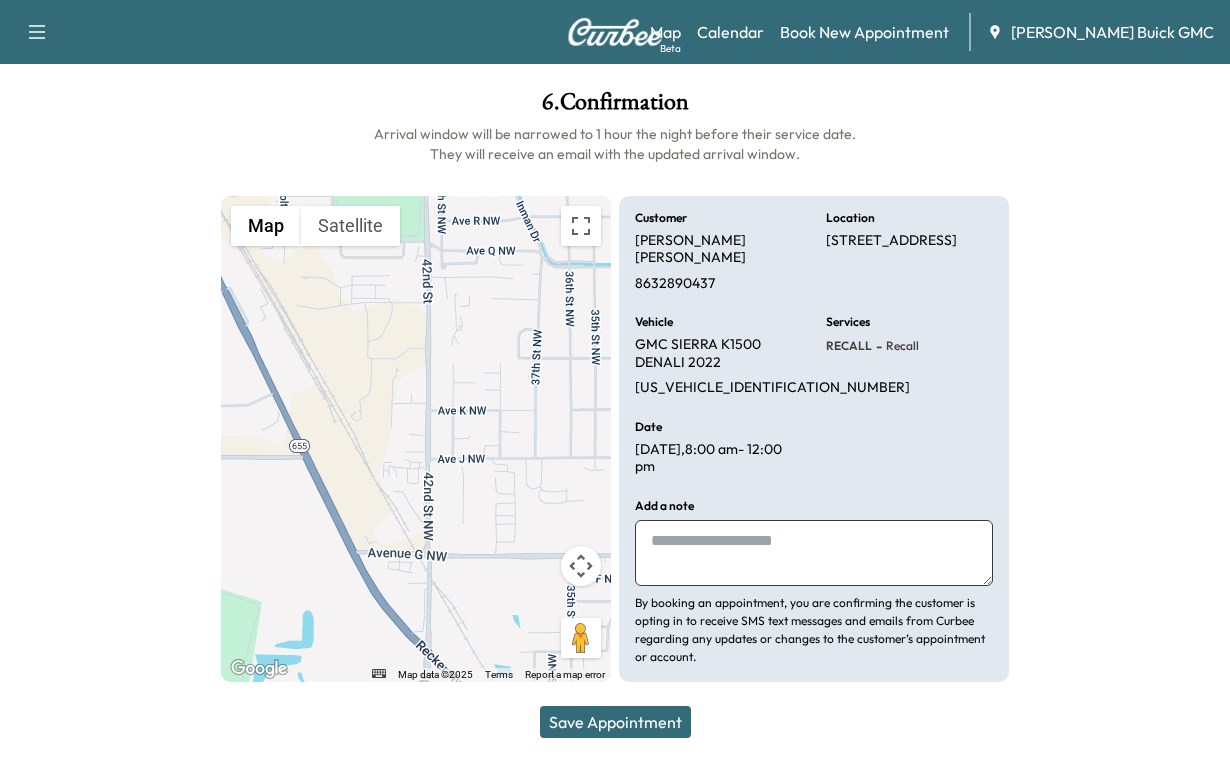 click at bounding box center (814, 553) 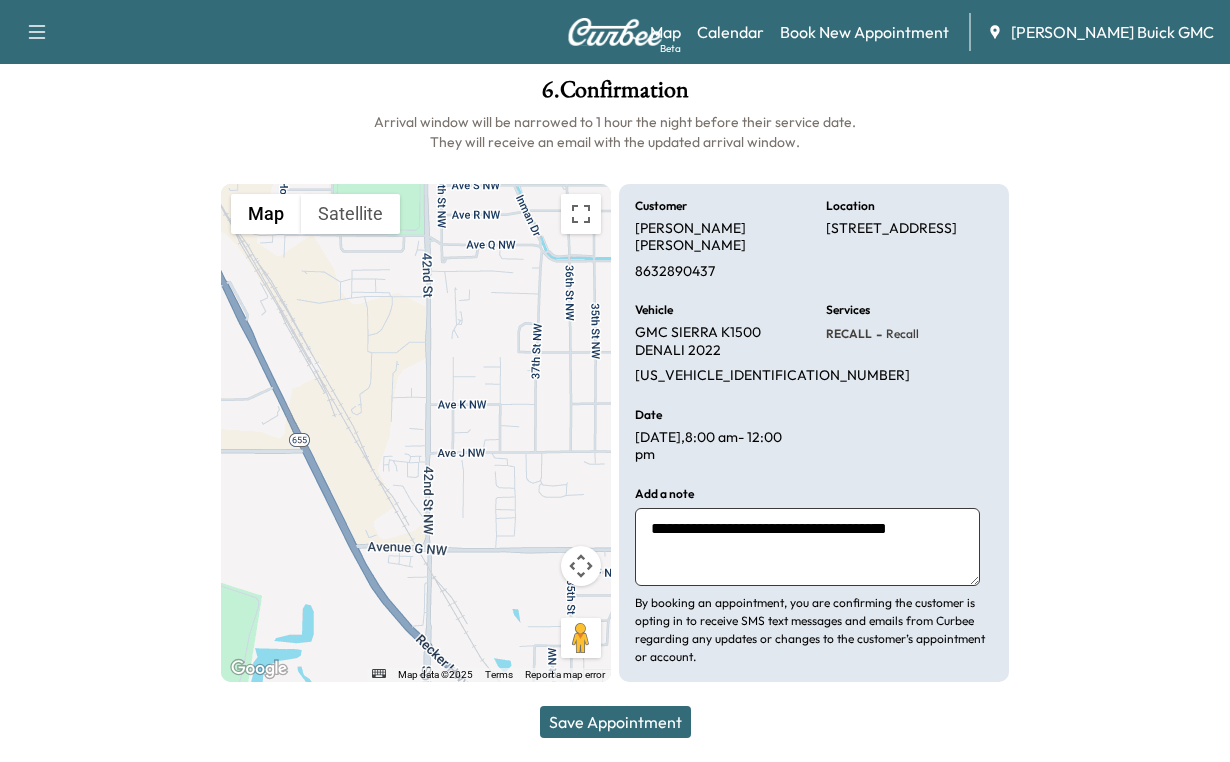 type on "**********" 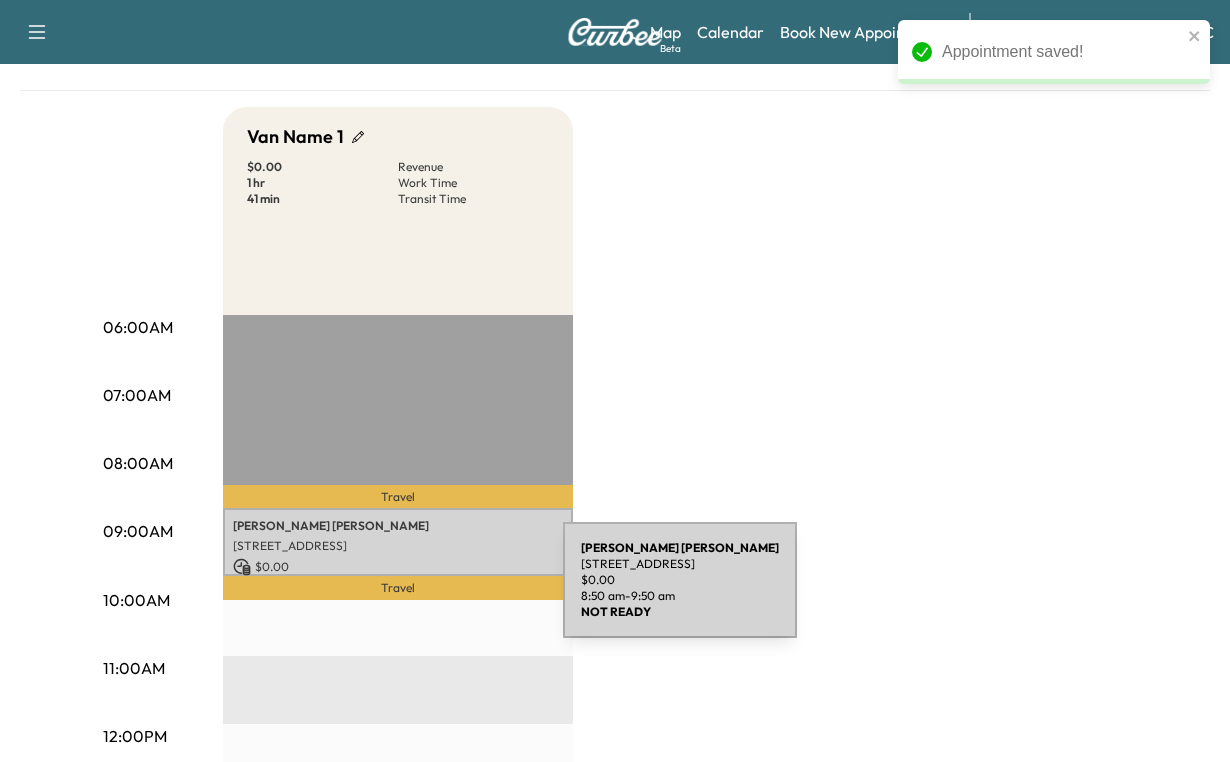 click on "[PERSON_NAME]" at bounding box center (398, 526) 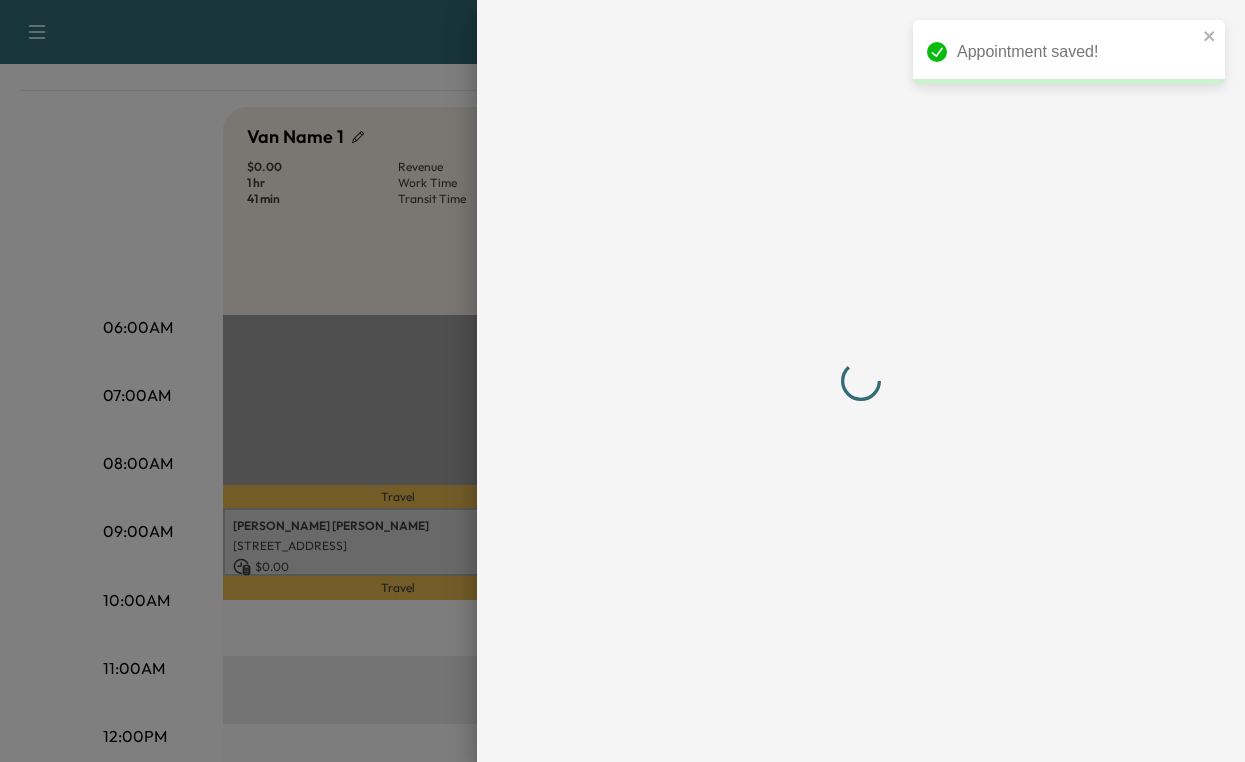 click at bounding box center [622, 381] 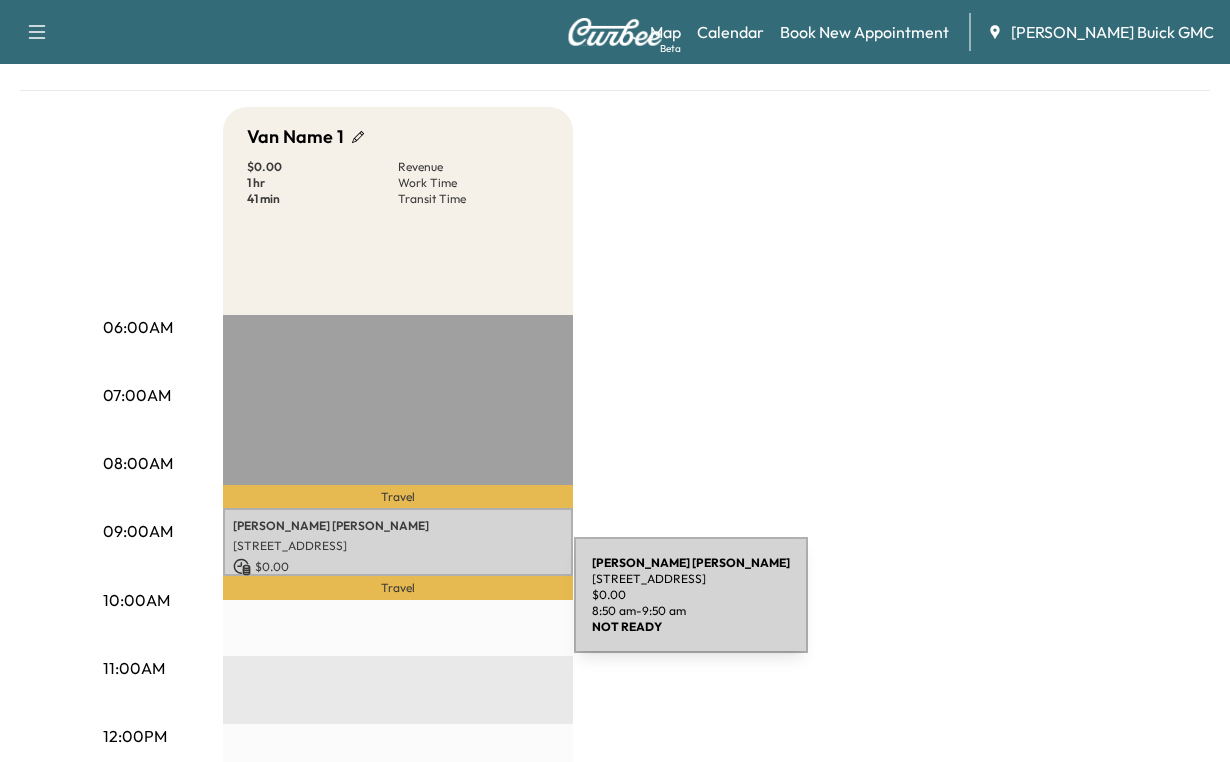 click on "[STREET_ADDRESS]" at bounding box center [398, 546] 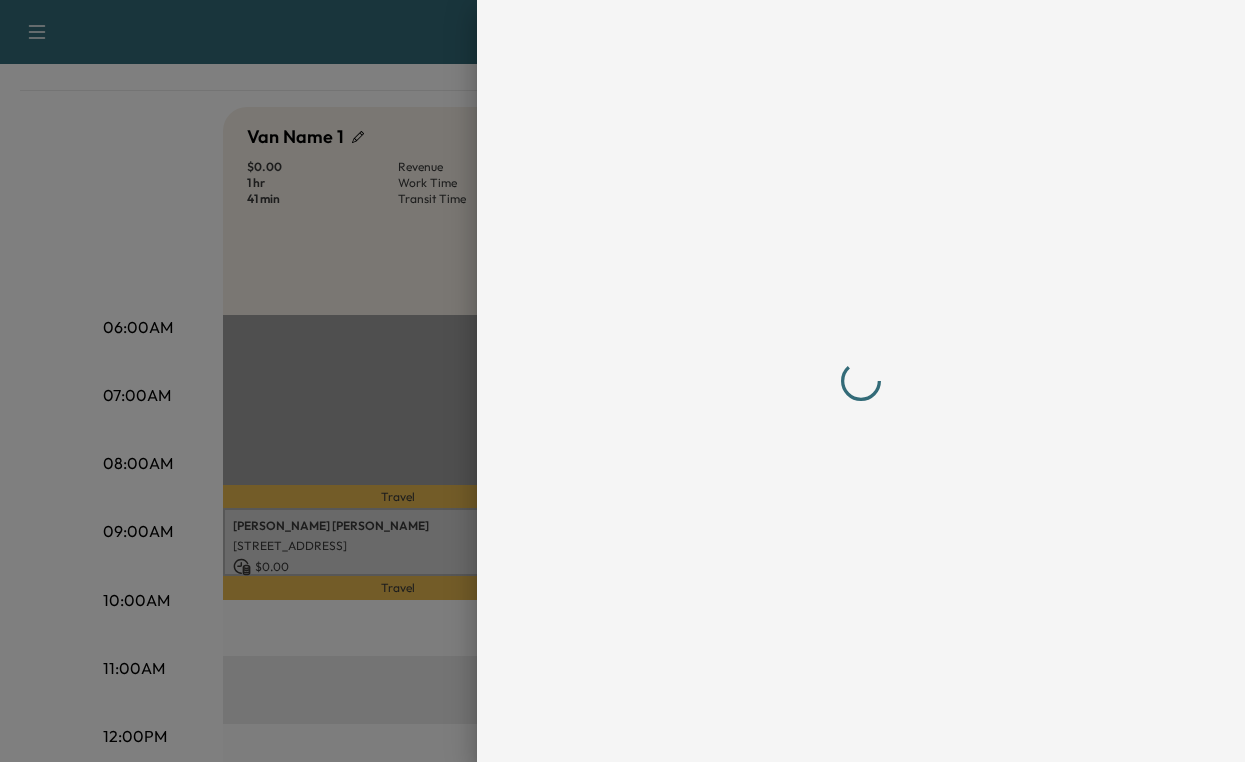 click at bounding box center [622, 381] 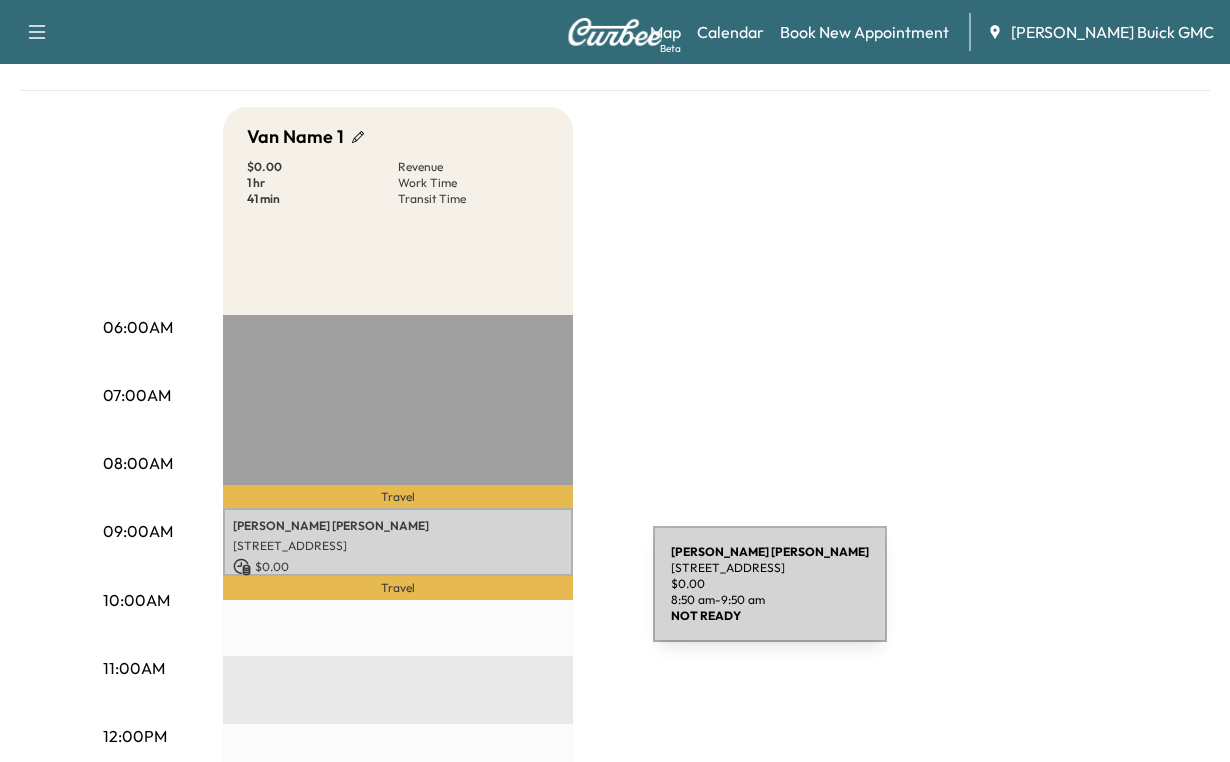click on "[PERSON_NAME]" at bounding box center (398, 526) 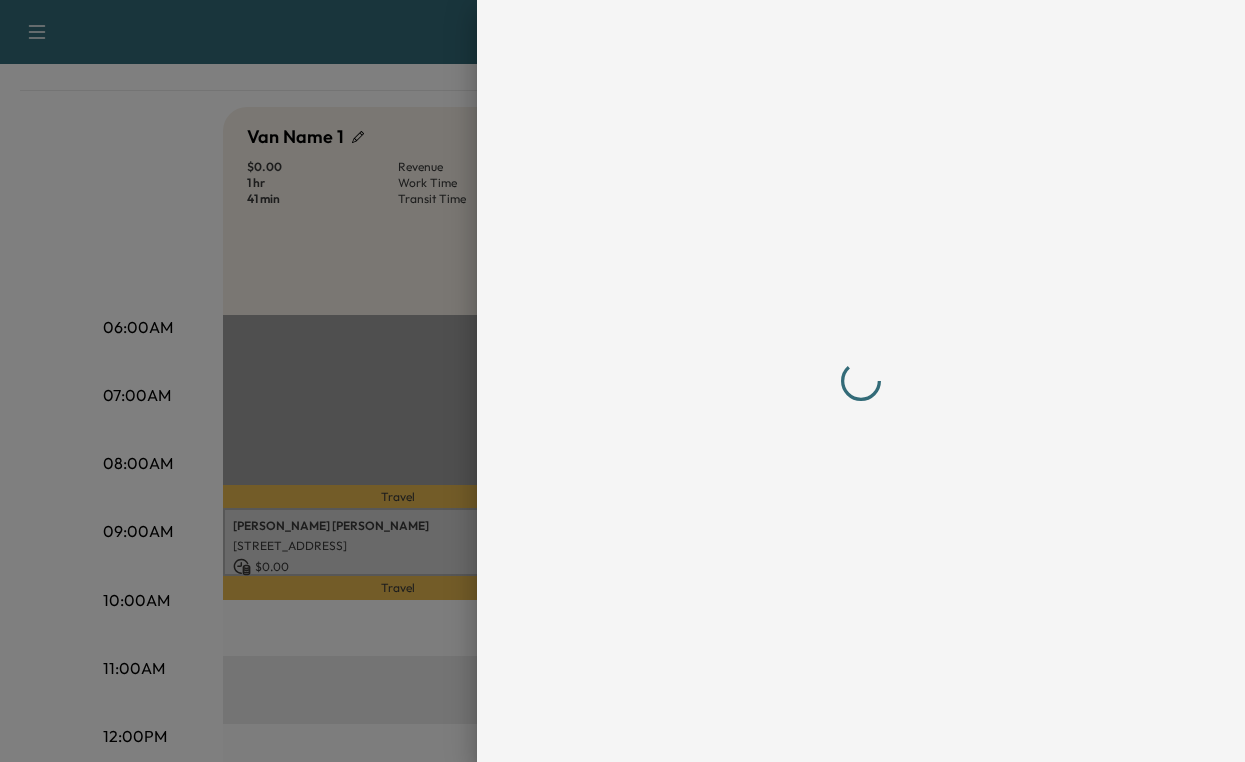 click at bounding box center [861, 381] 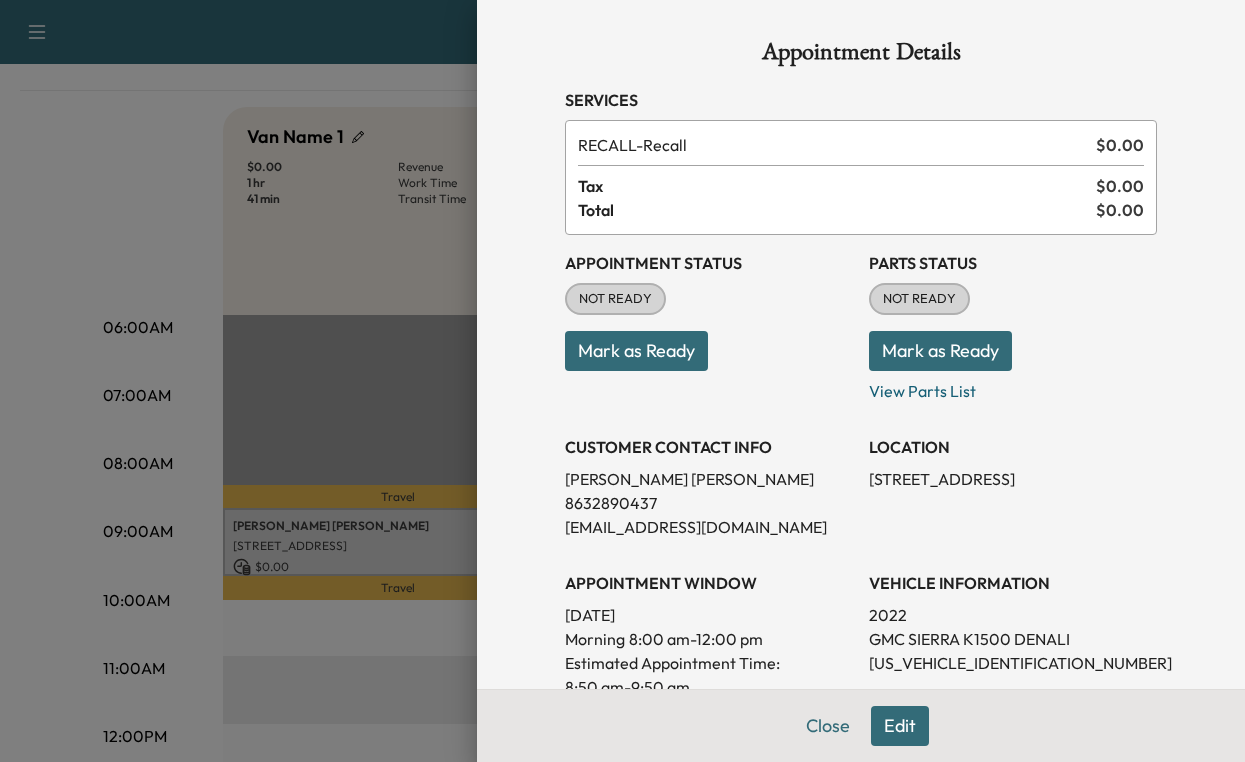 click on "Mark as Ready" at bounding box center [636, 351] 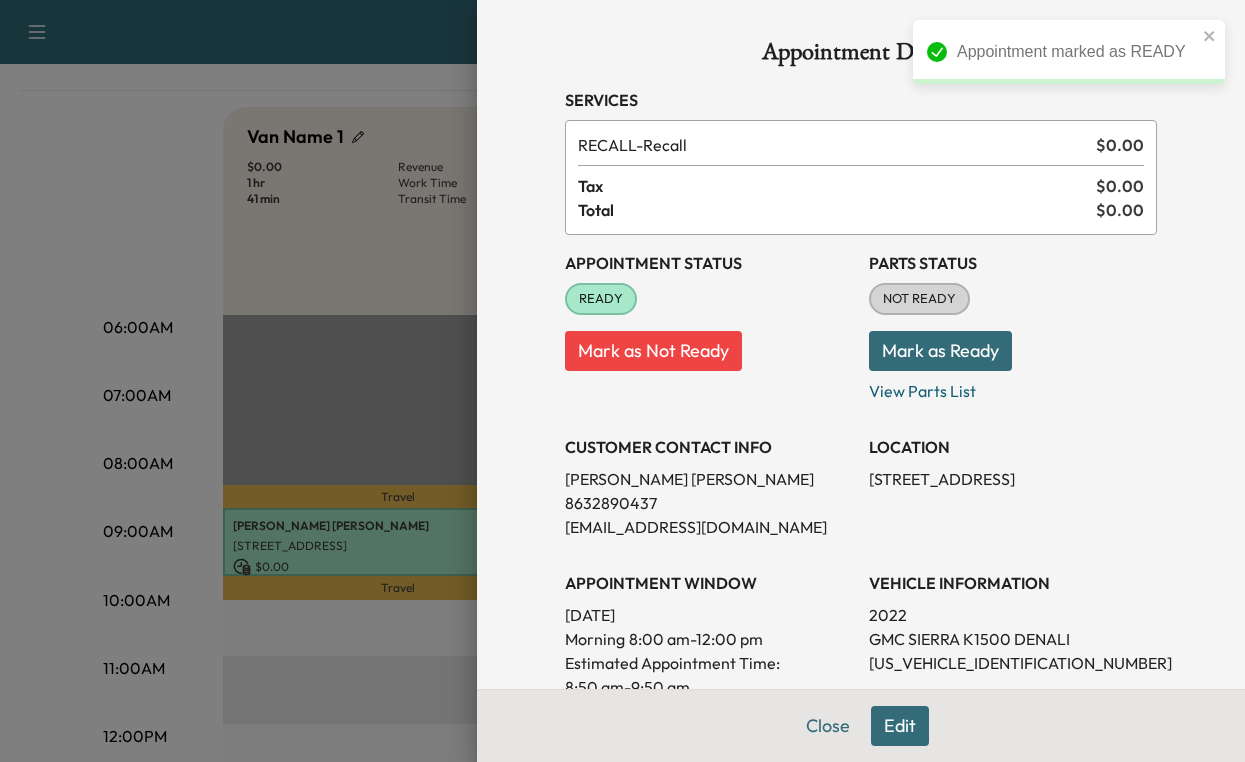 click on "Mark as Ready" at bounding box center [940, 351] 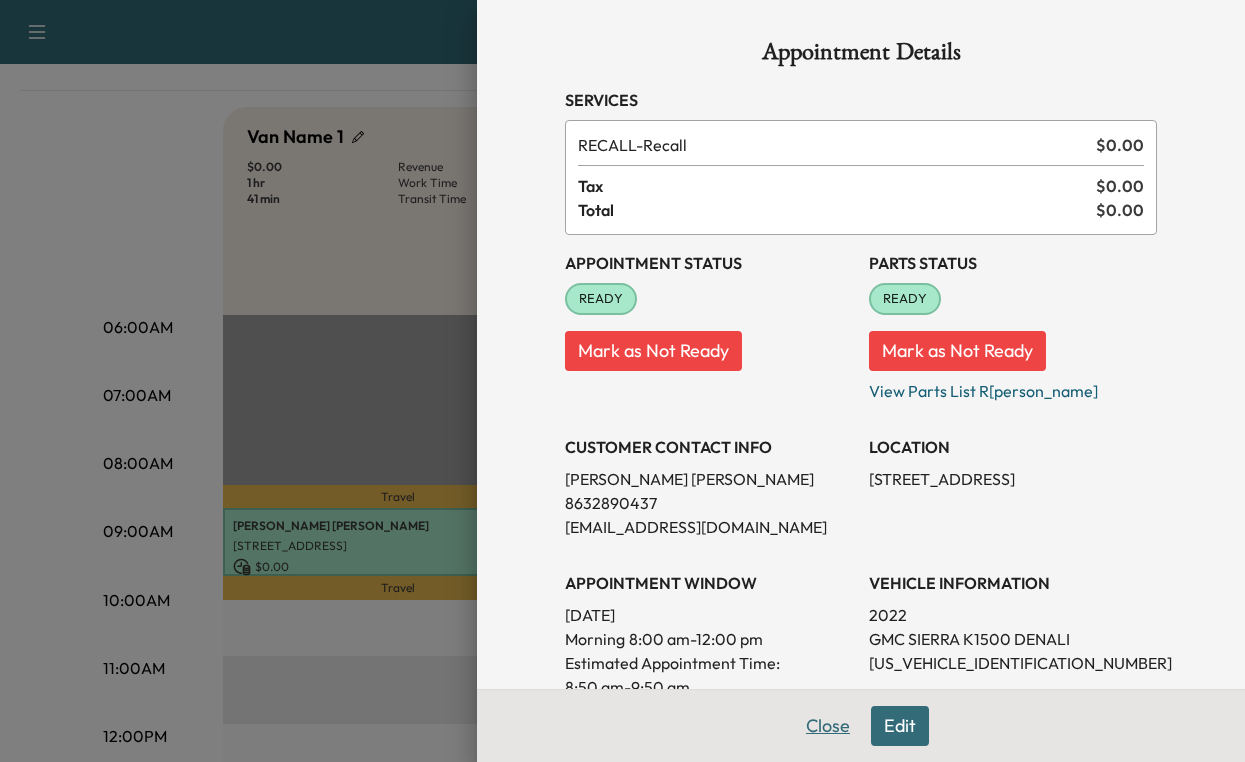 click on "Close" at bounding box center [828, 726] 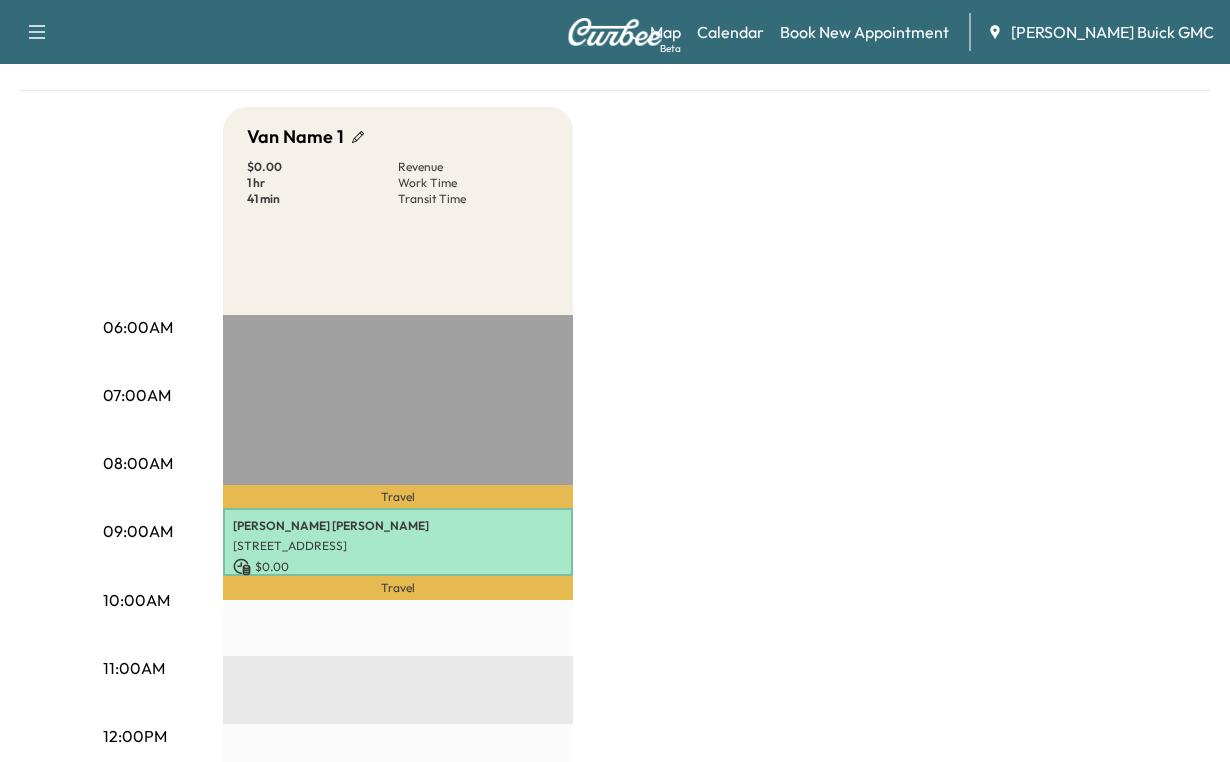 click on "[DATE]" at bounding box center (263, 51) 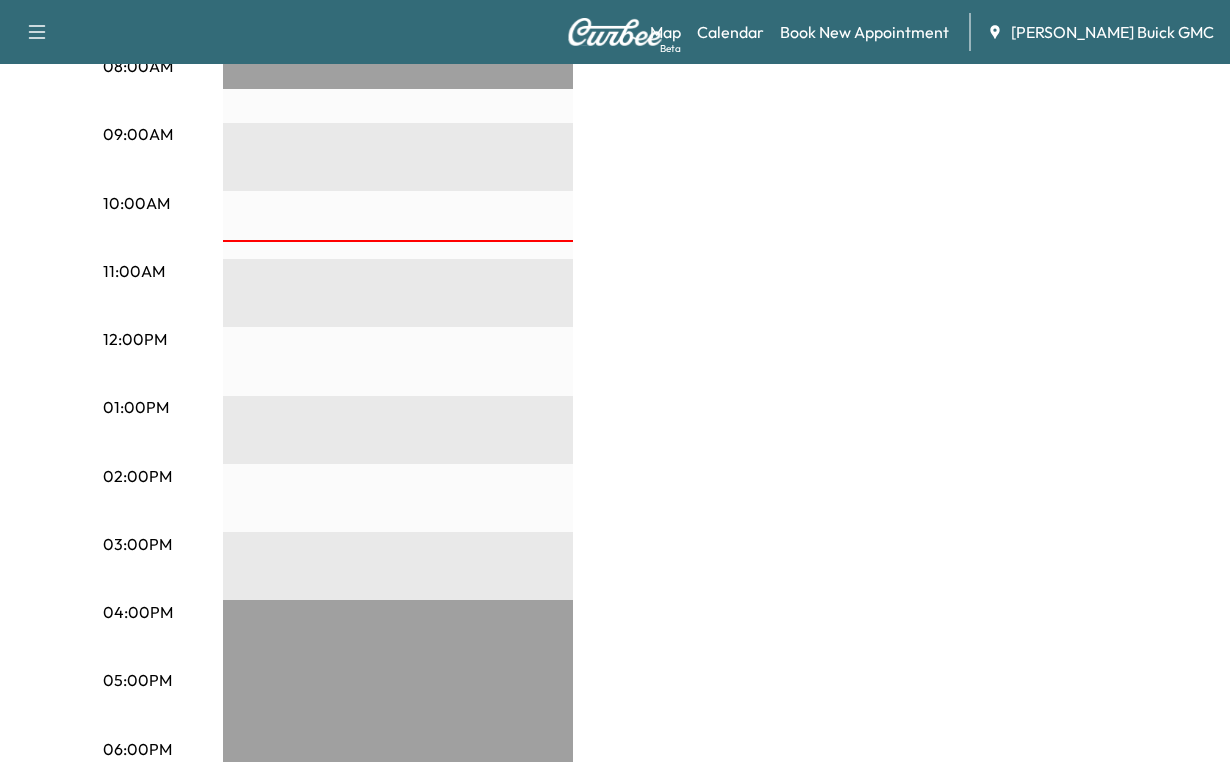 scroll, scrollTop: 0, scrollLeft: 0, axis: both 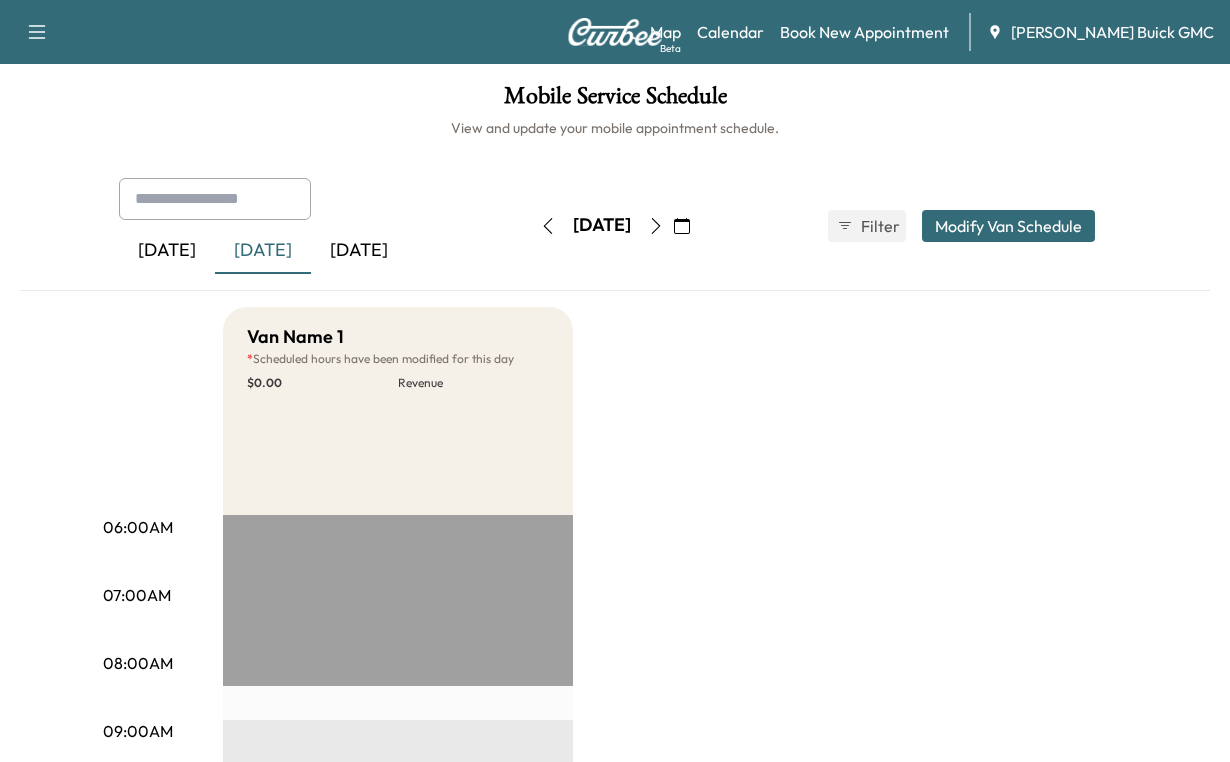 click on "[DATE]" at bounding box center (359, 251) 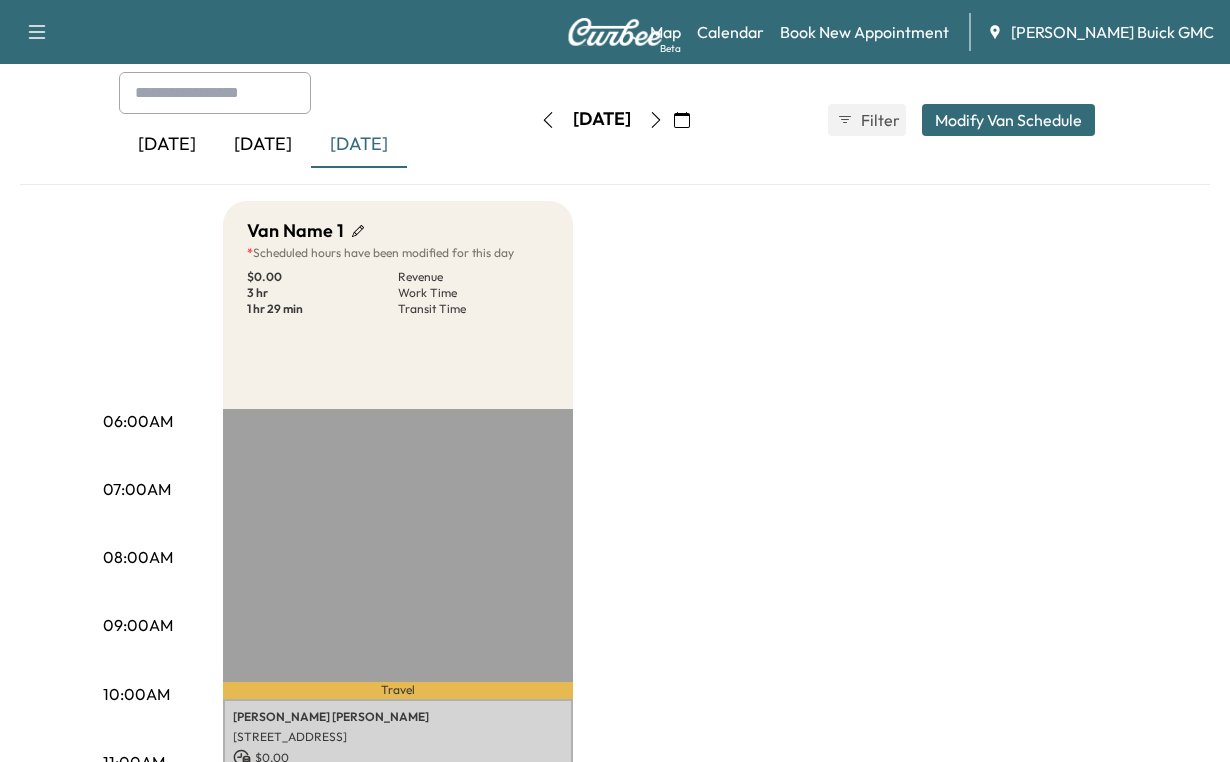 scroll, scrollTop: 0, scrollLeft: 0, axis: both 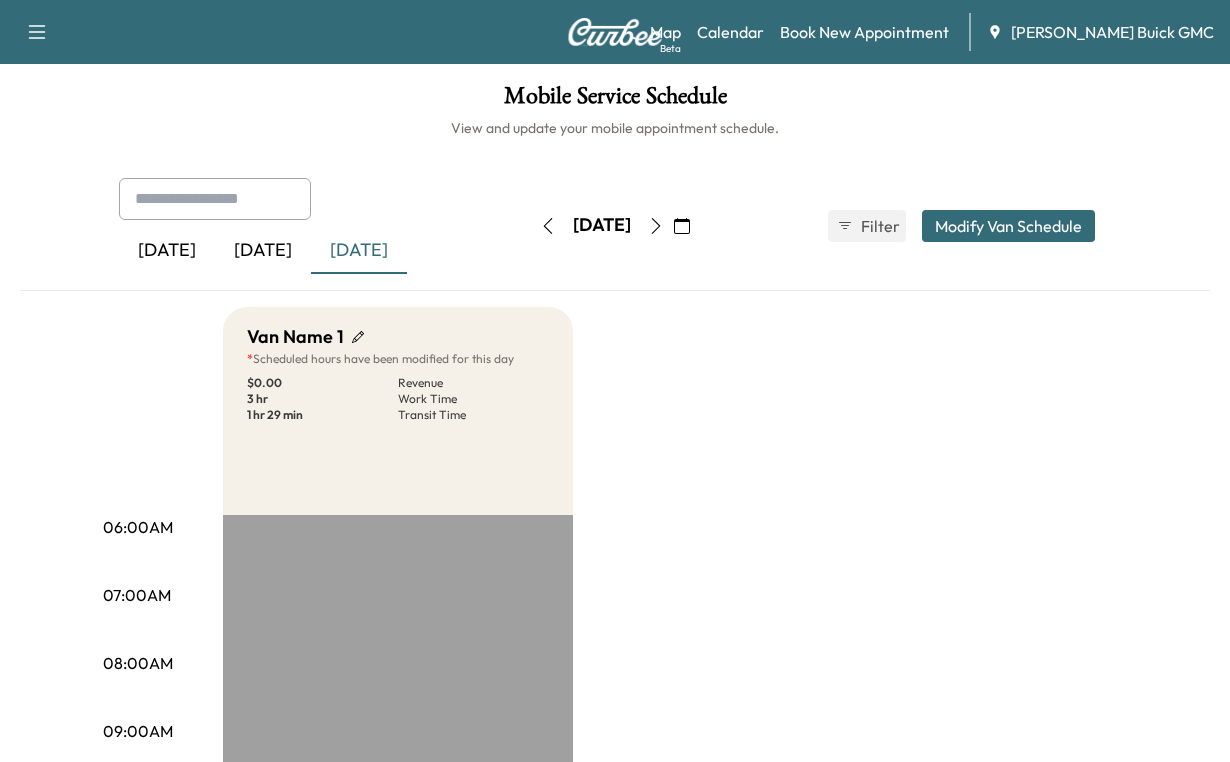 click 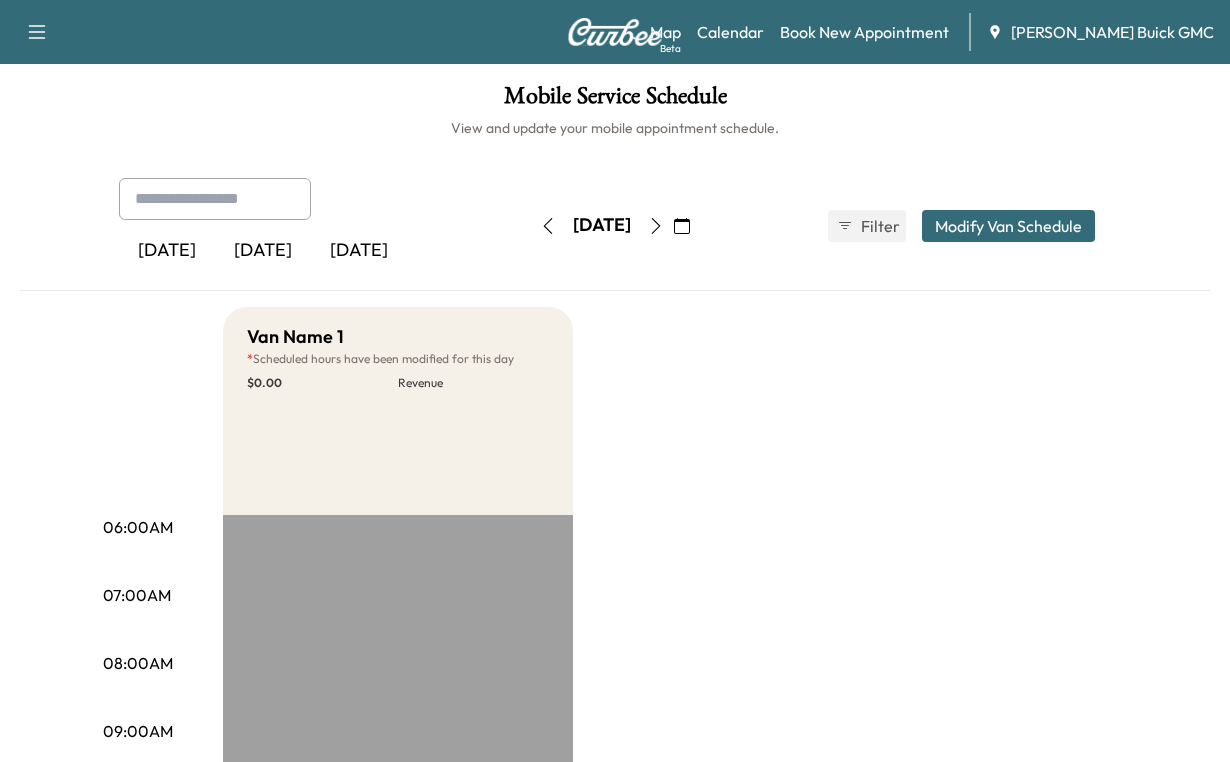 click 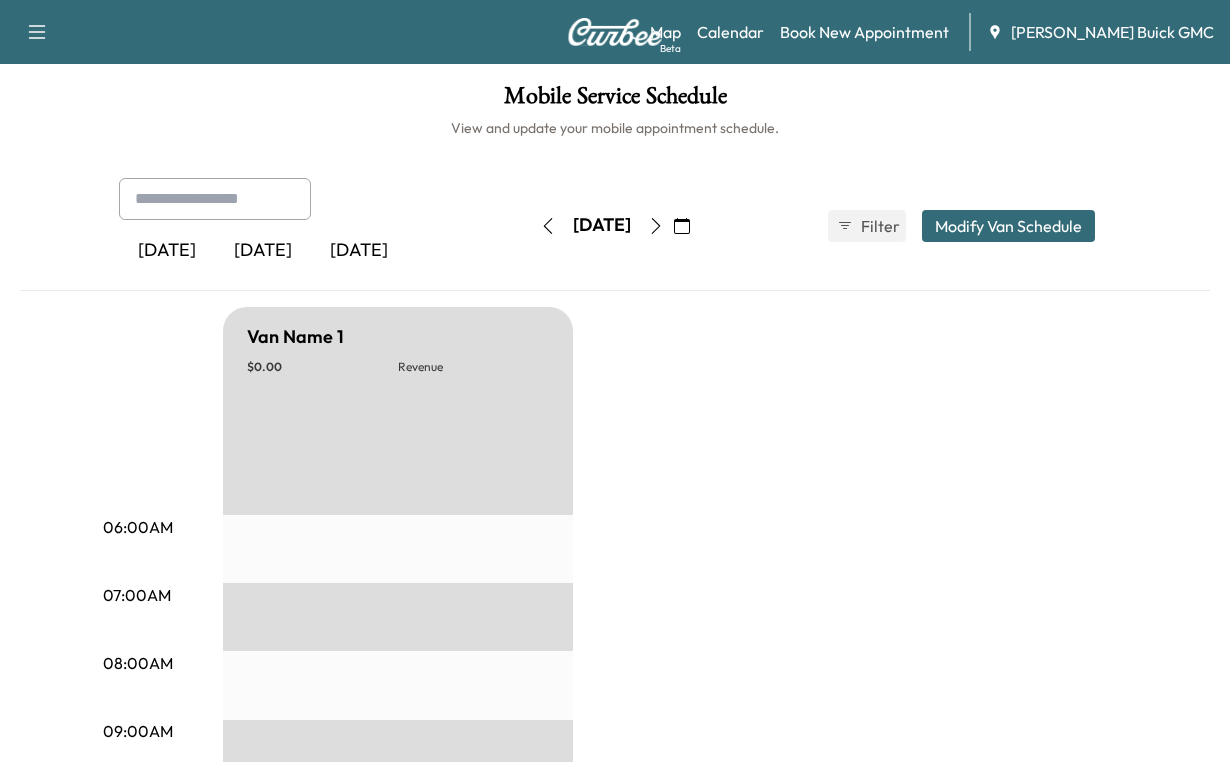 click 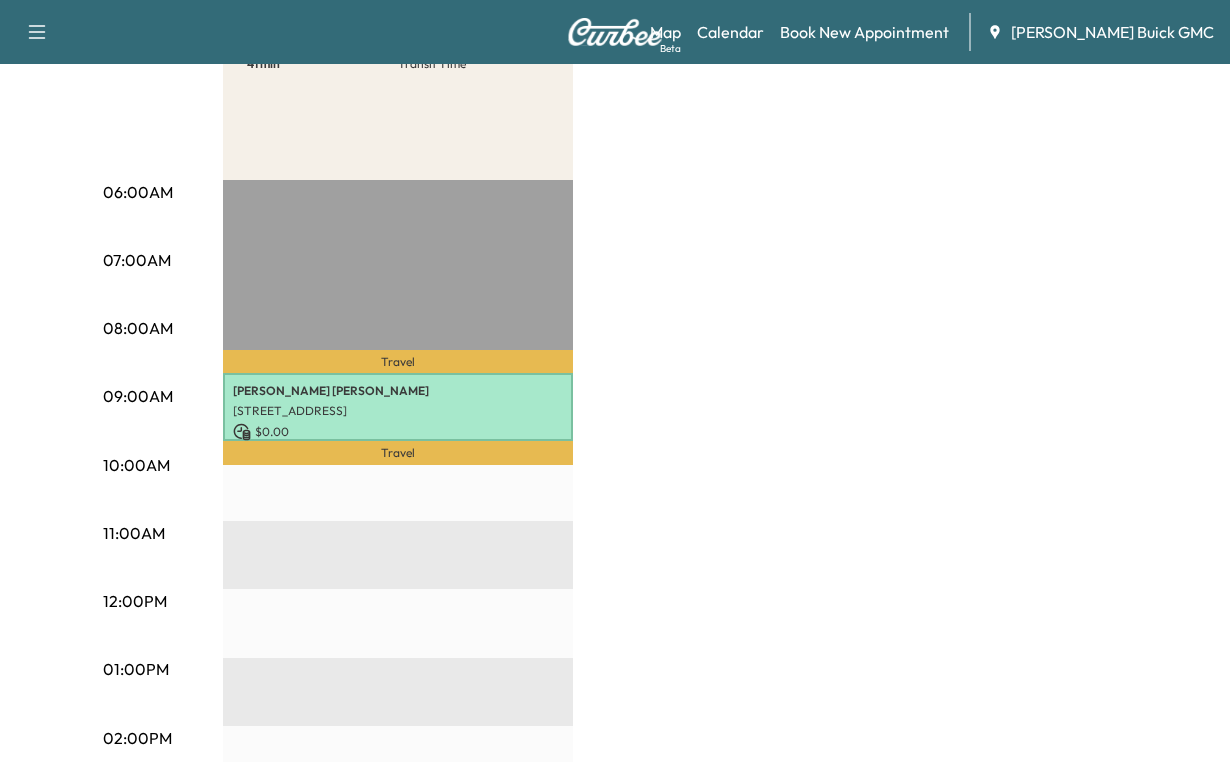scroll, scrollTop: 400, scrollLeft: 0, axis: vertical 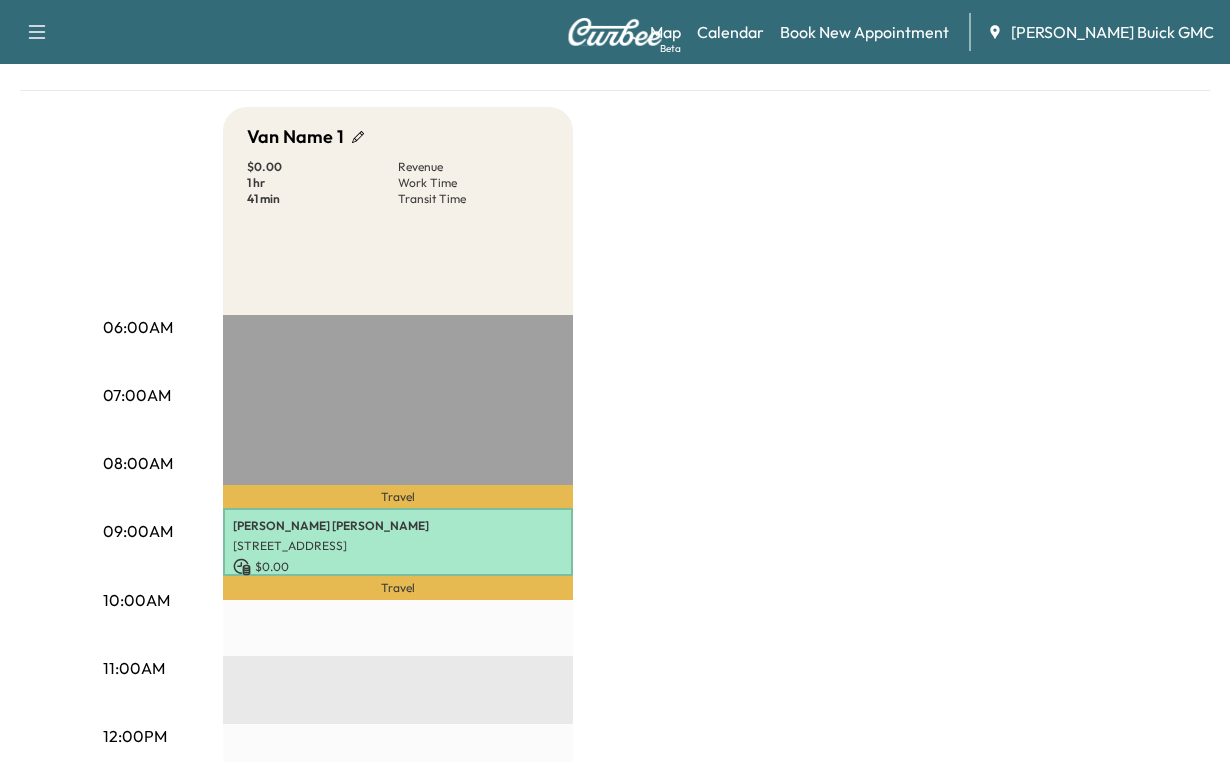 click on "[DATE]" at bounding box center (359, 51) 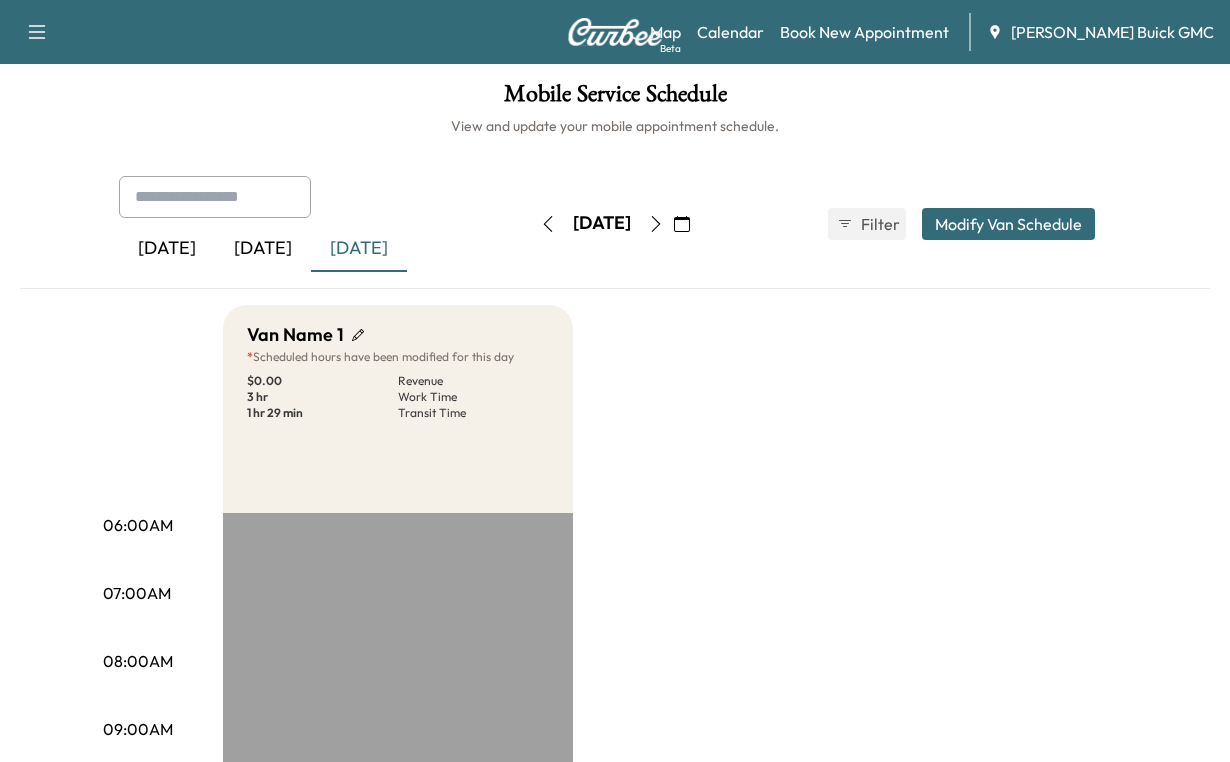 scroll, scrollTop: 0, scrollLeft: 0, axis: both 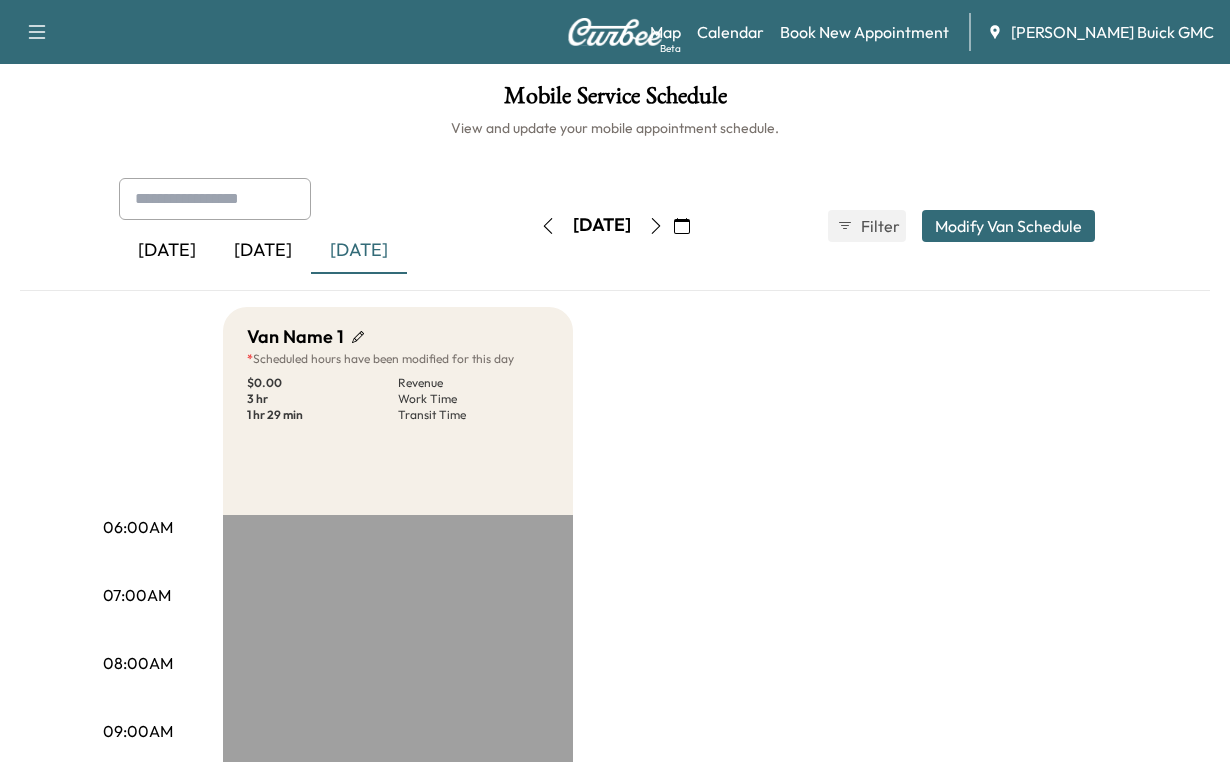 click 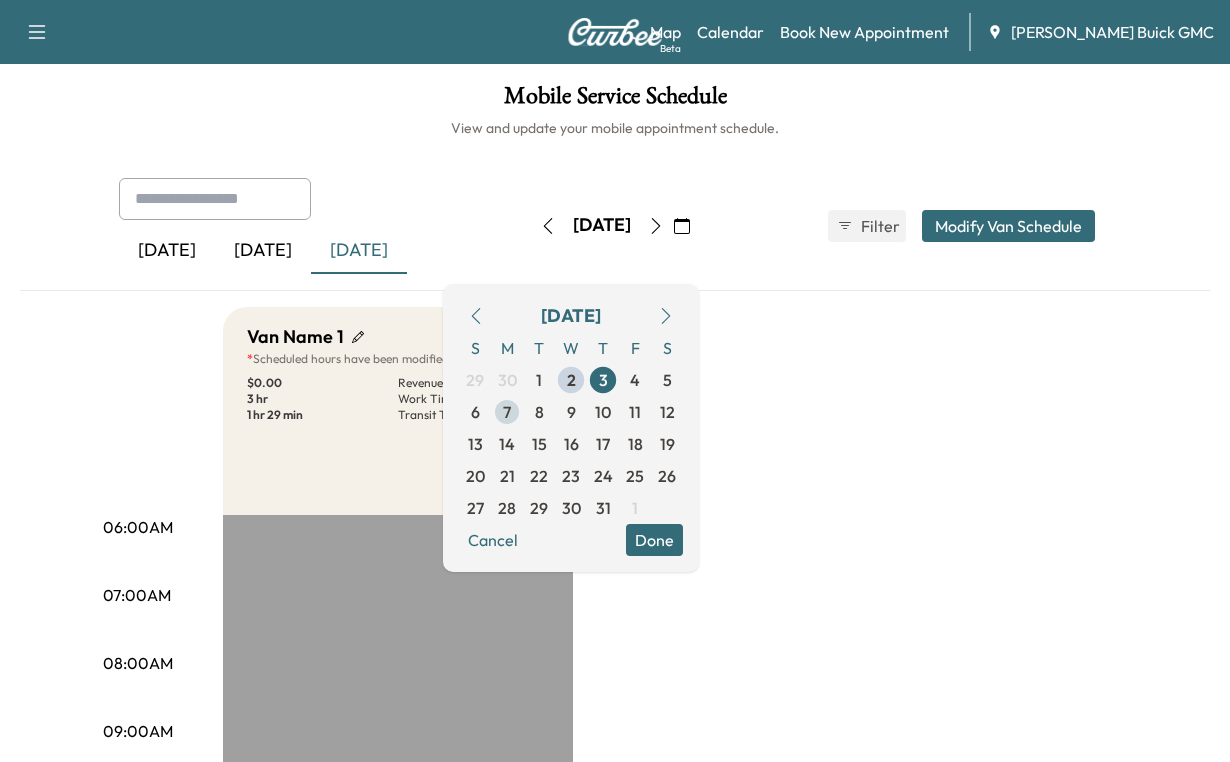 click on "7" at bounding box center [507, 412] 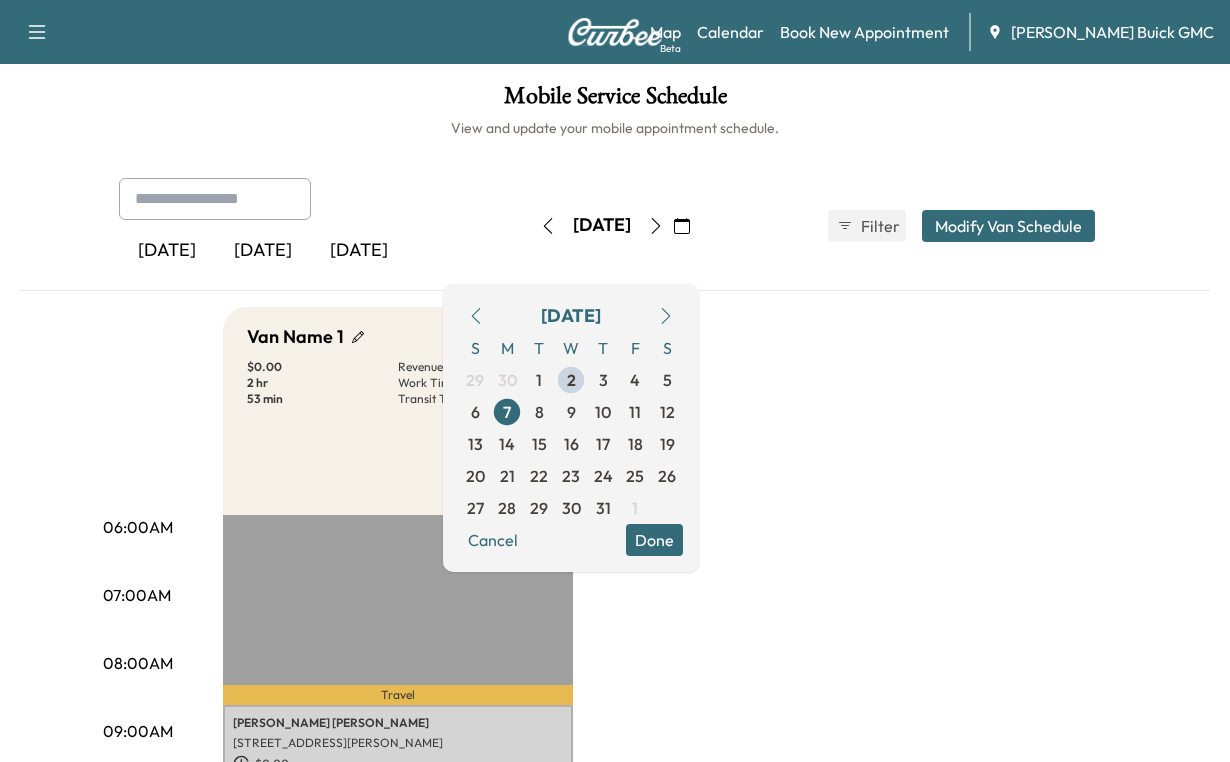 click on "Done" at bounding box center [654, 540] 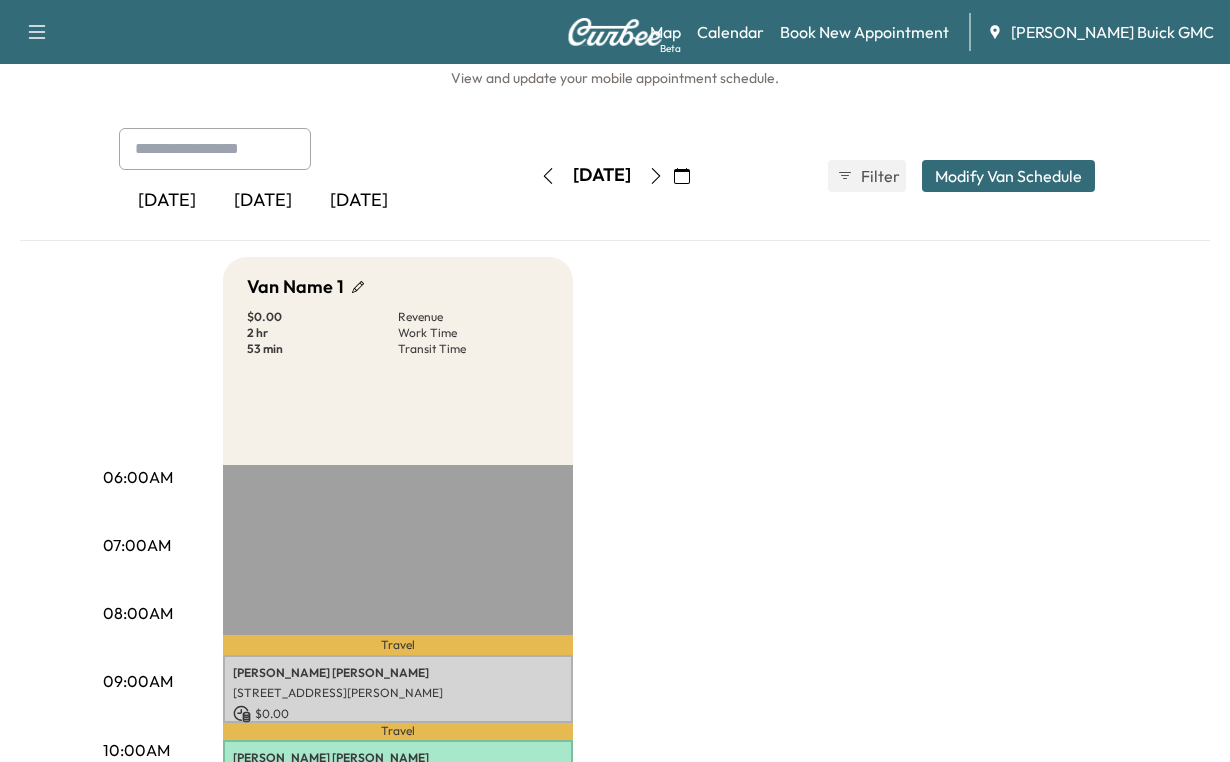 scroll, scrollTop: 0, scrollLeft: 0, axis: both 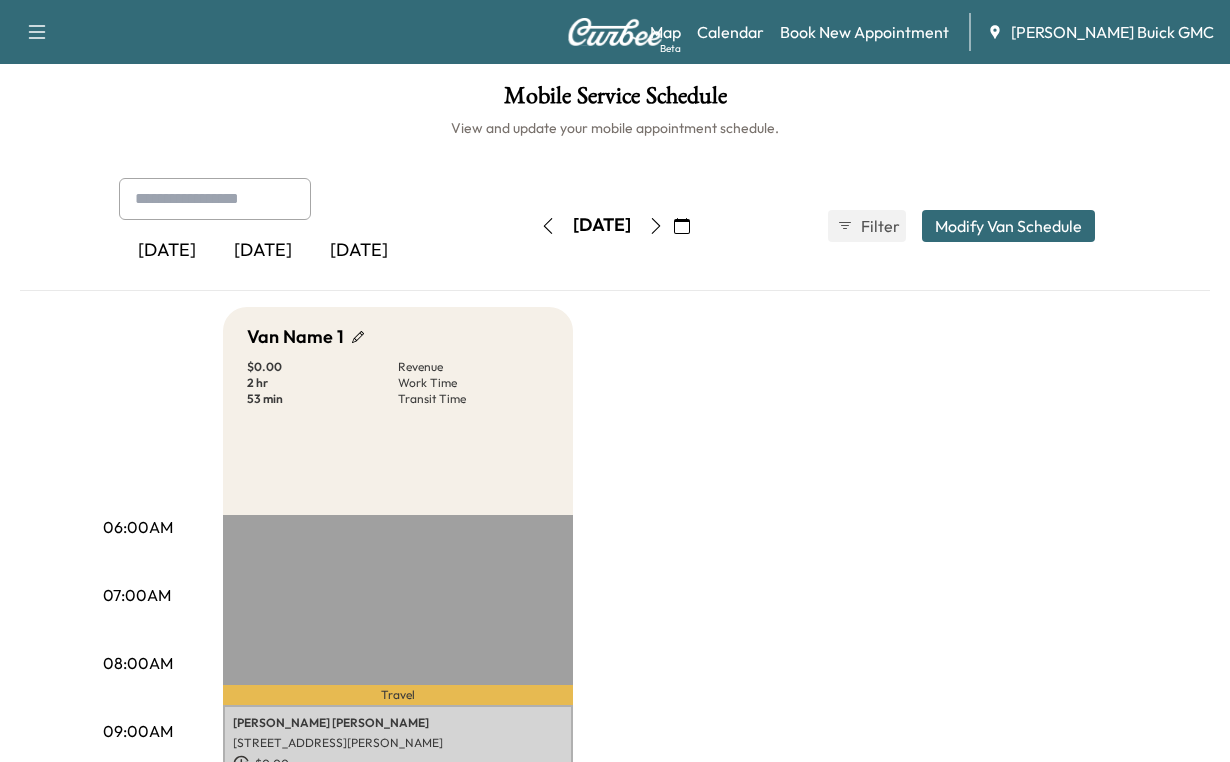 click 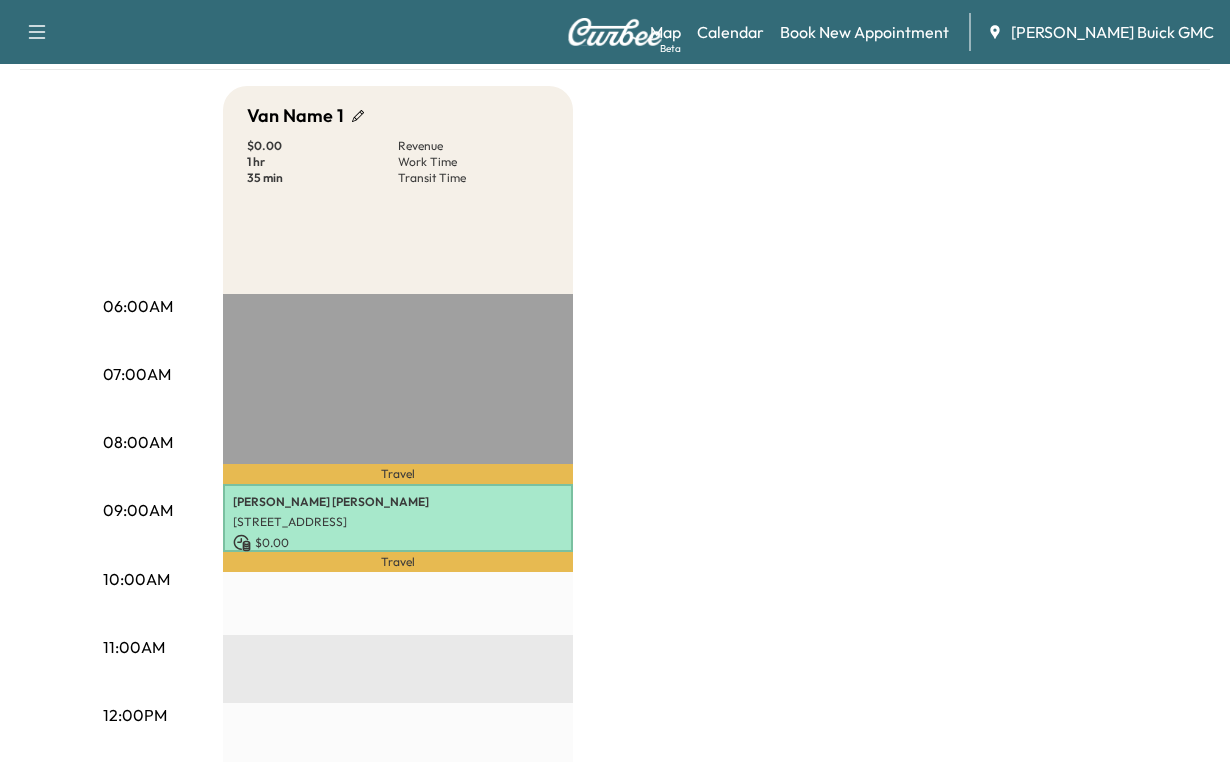 scroll, scrollTop: 200, scrollLeft: 0, axis: vertical 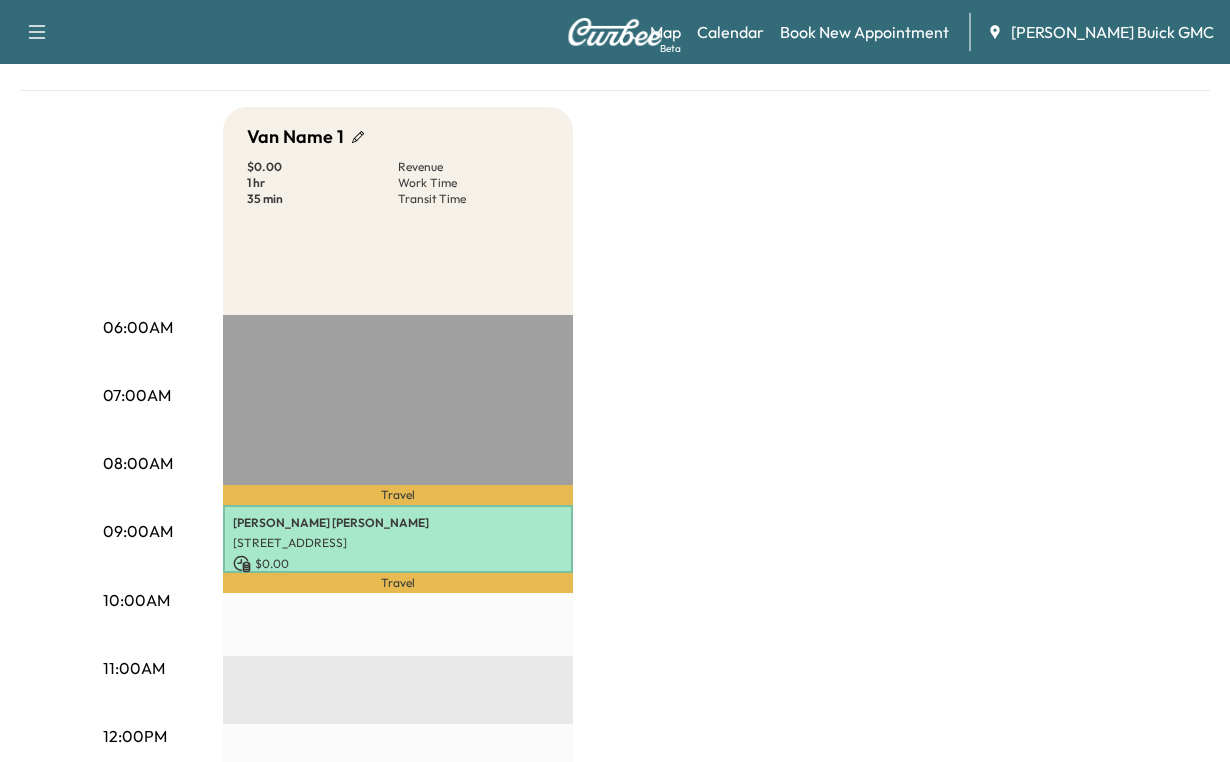 click on "[DATE]" at bounding box center (263, 51) 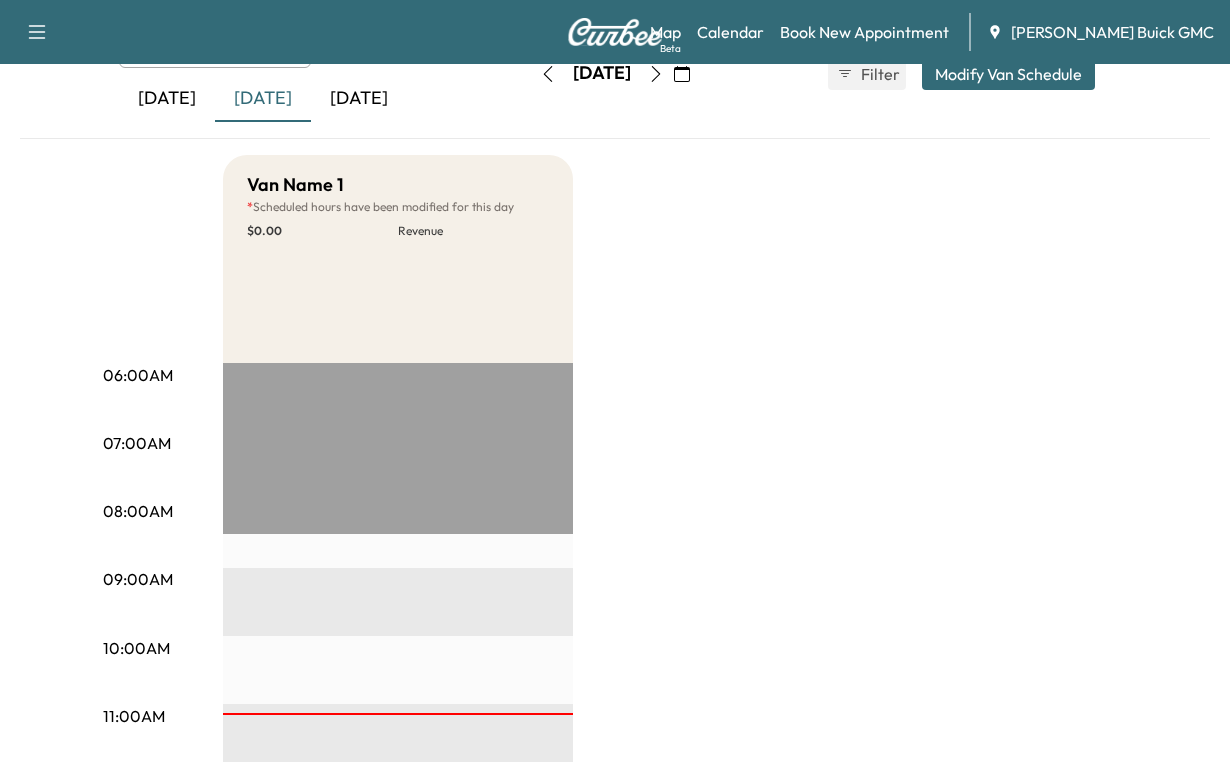 scroll, scrollTop: 100, scrollLeft: 0, axis: vertical 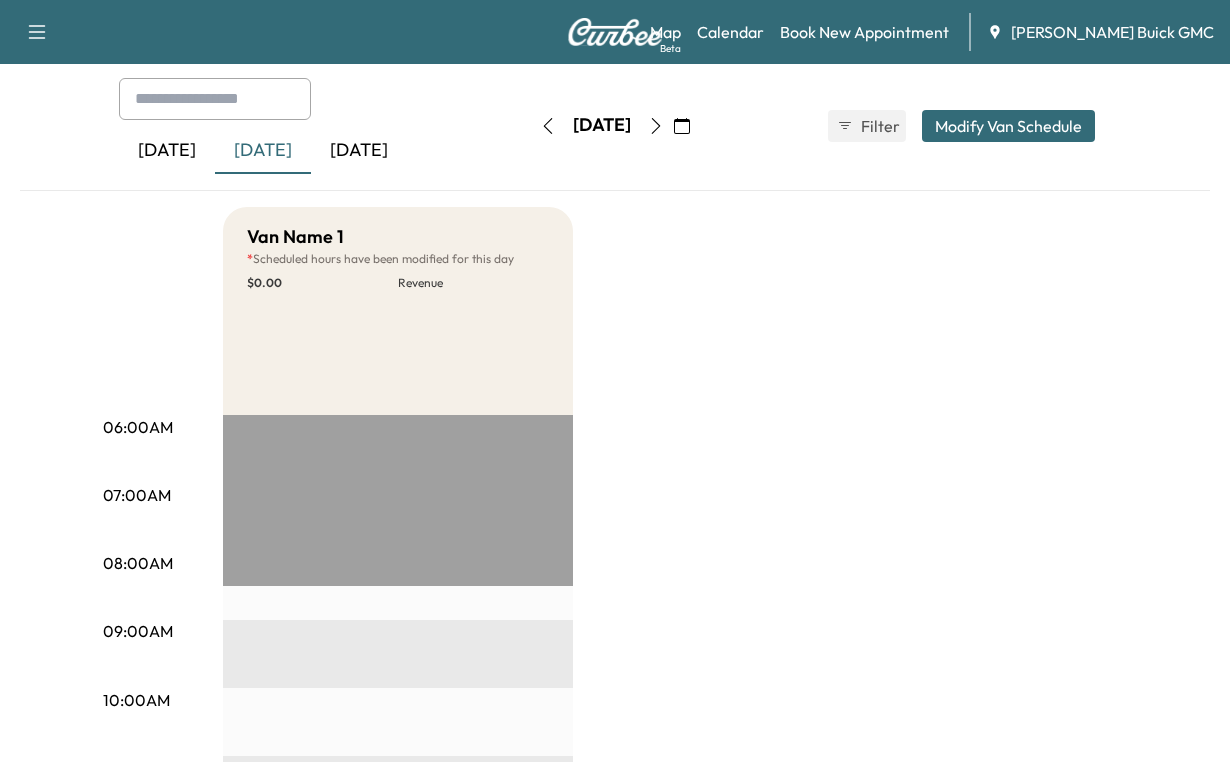 click on "[DATE]" at bounding box center [359, 151] 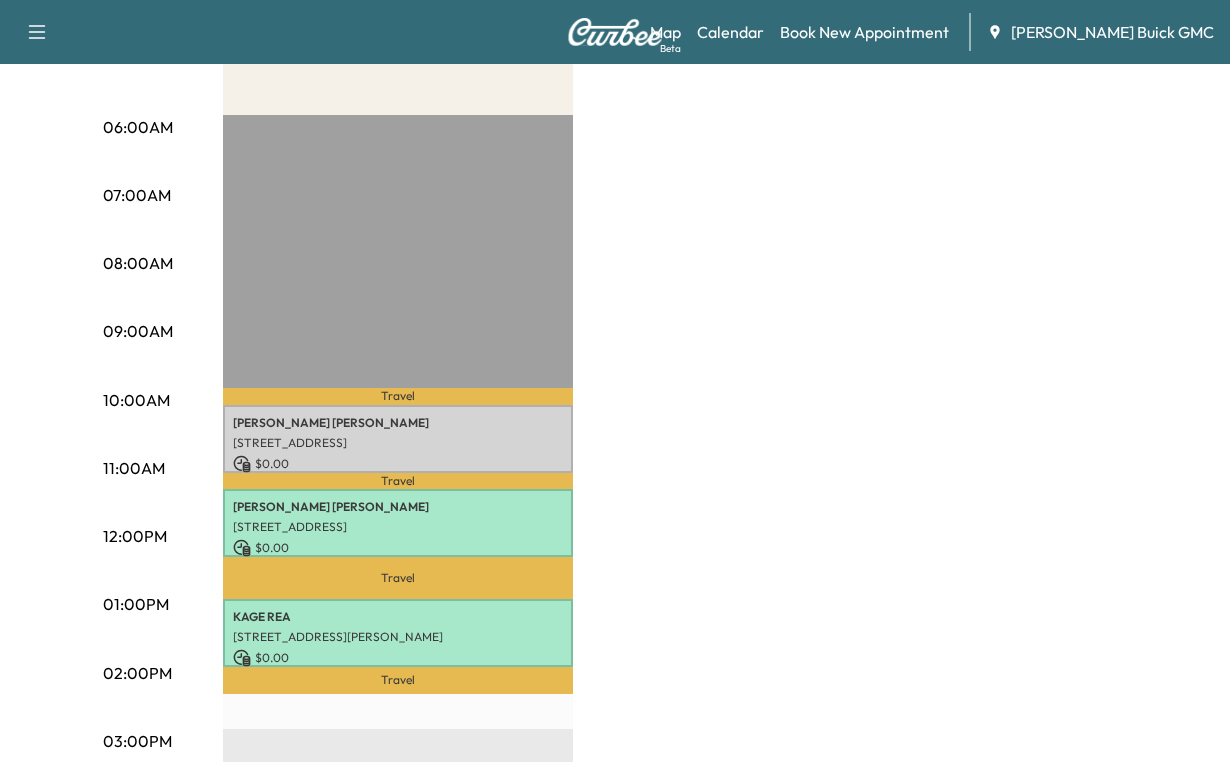 scroll, scrollTop: 0, scrollLeft: 0, axis: both 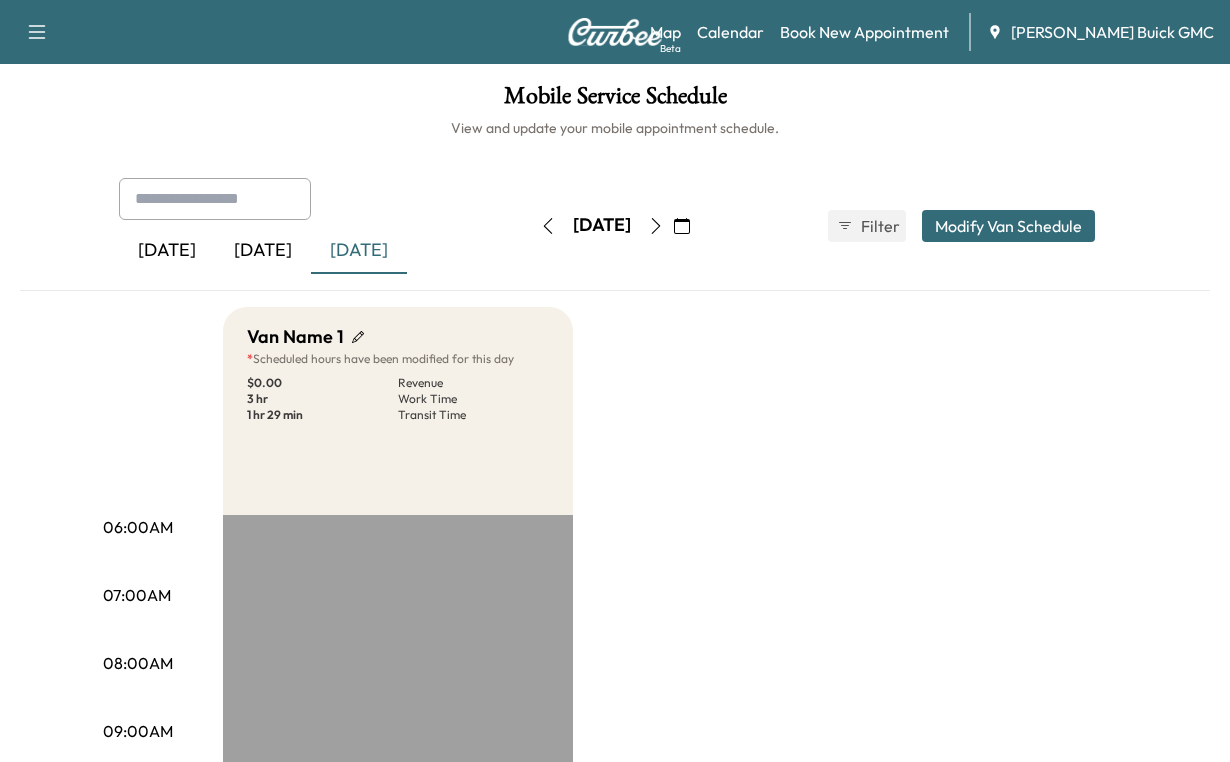 click on "[DATE]" at bounding box center [263, 251] 